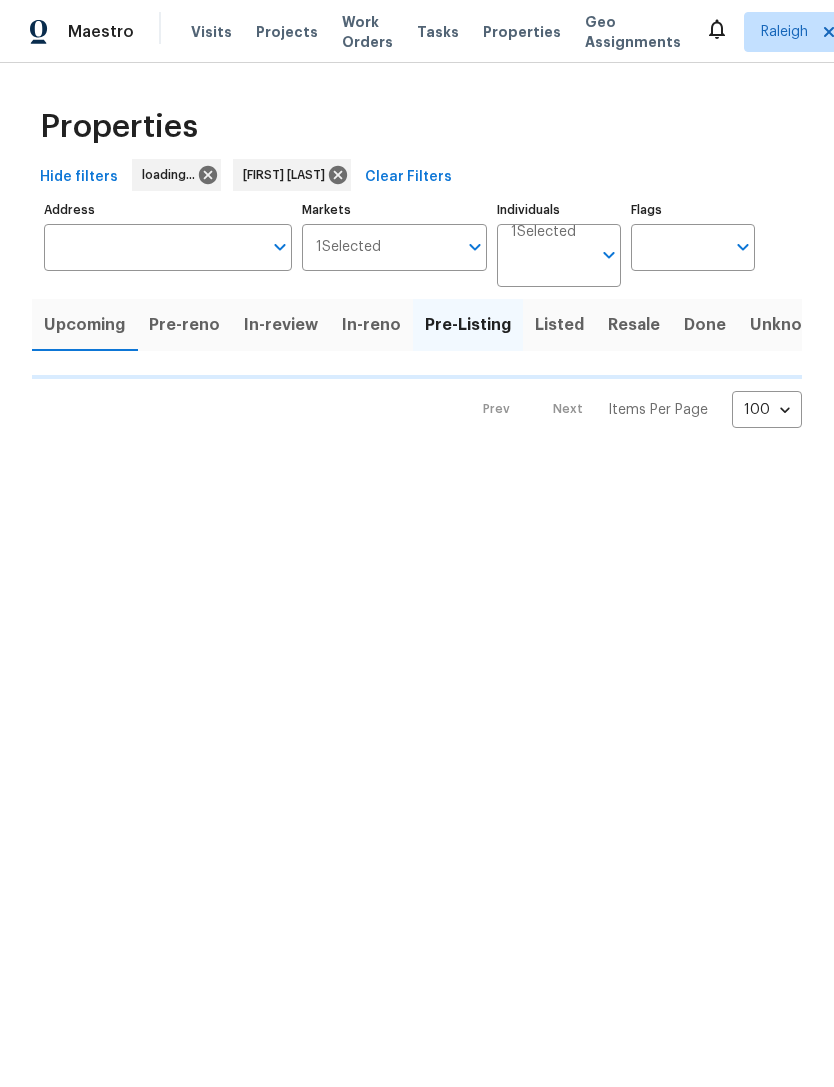 scroll, scrollTop: 0, scrollLeft: 0, axis: both 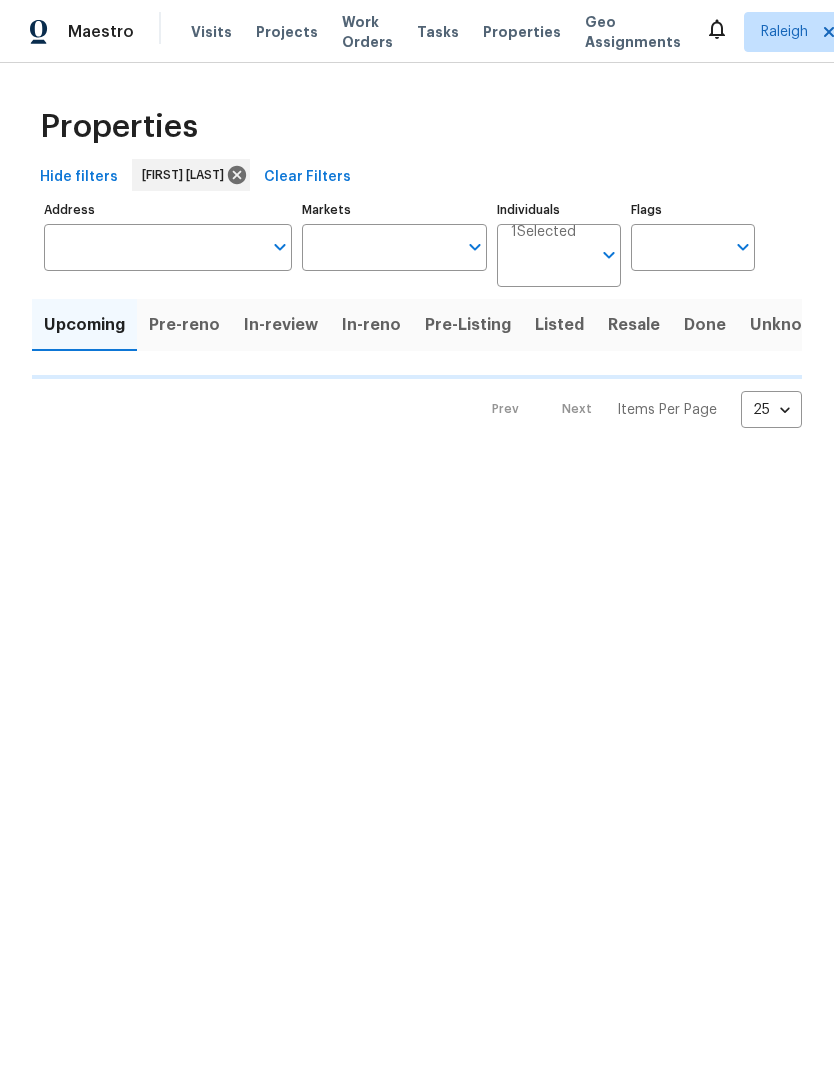 type on "100" 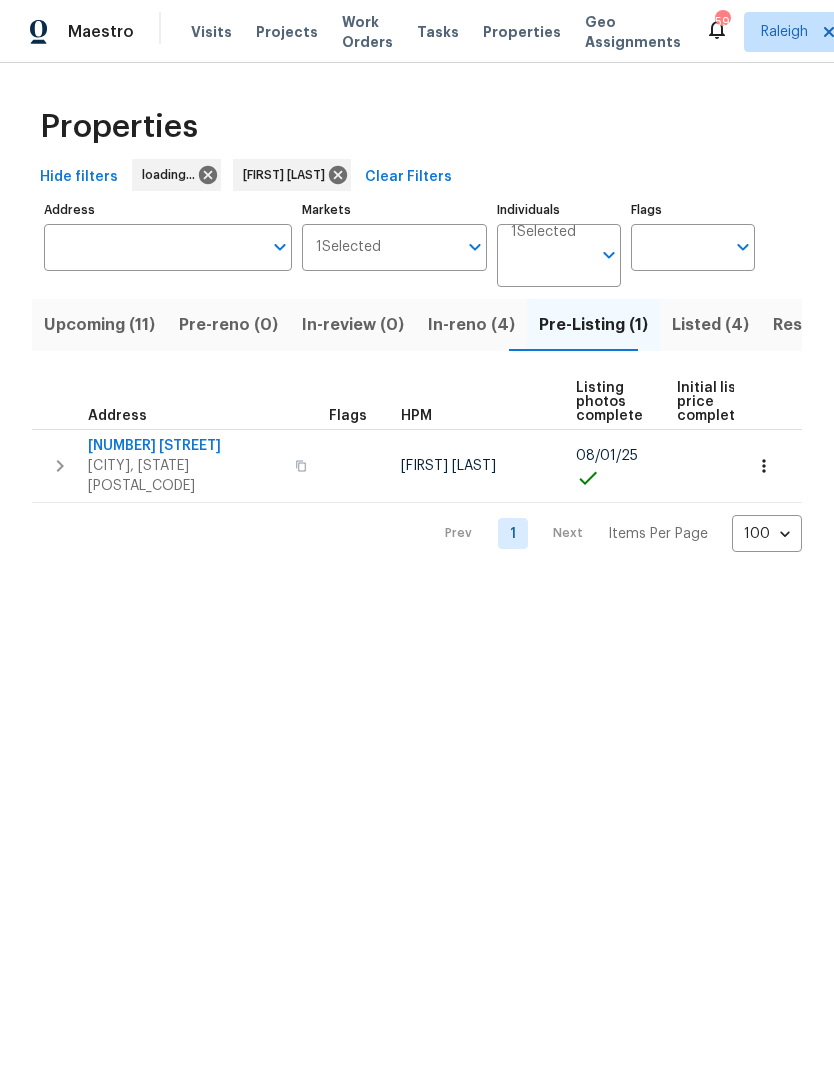 scroll, scrollTop: 0, scrollLeft: 0, axis: both 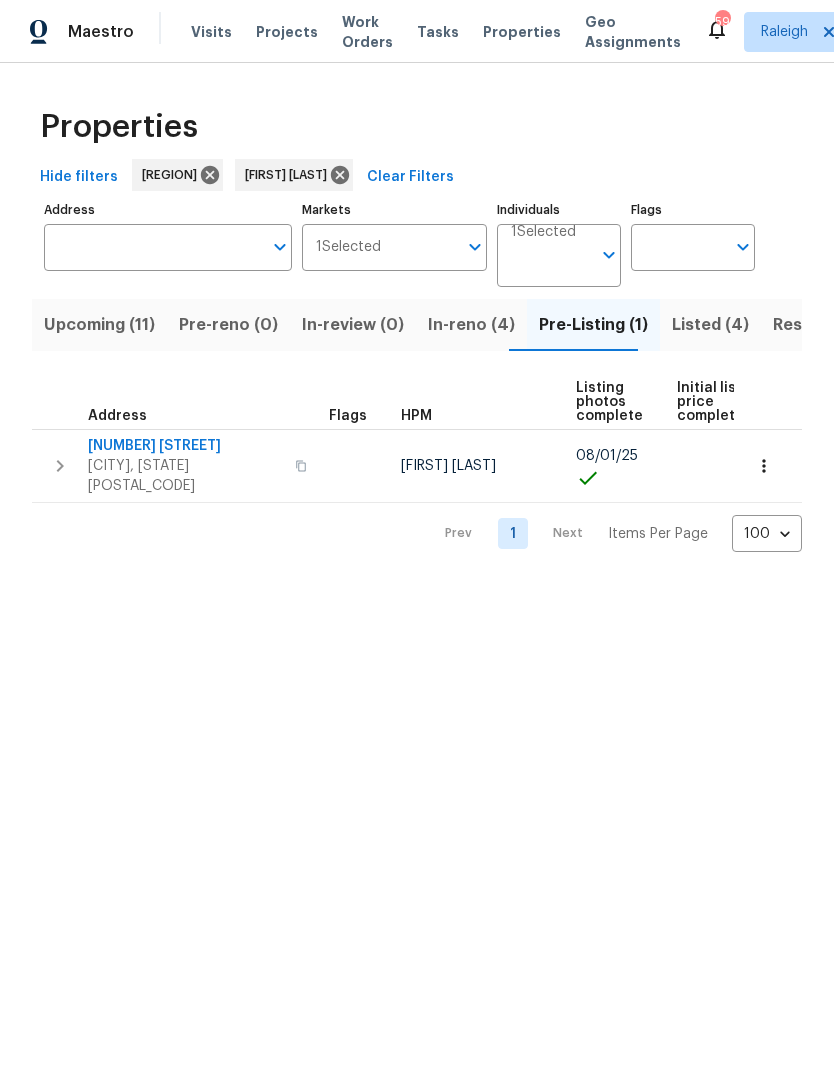 click on "Upcoming (11)" at bounding box center (99, 325) 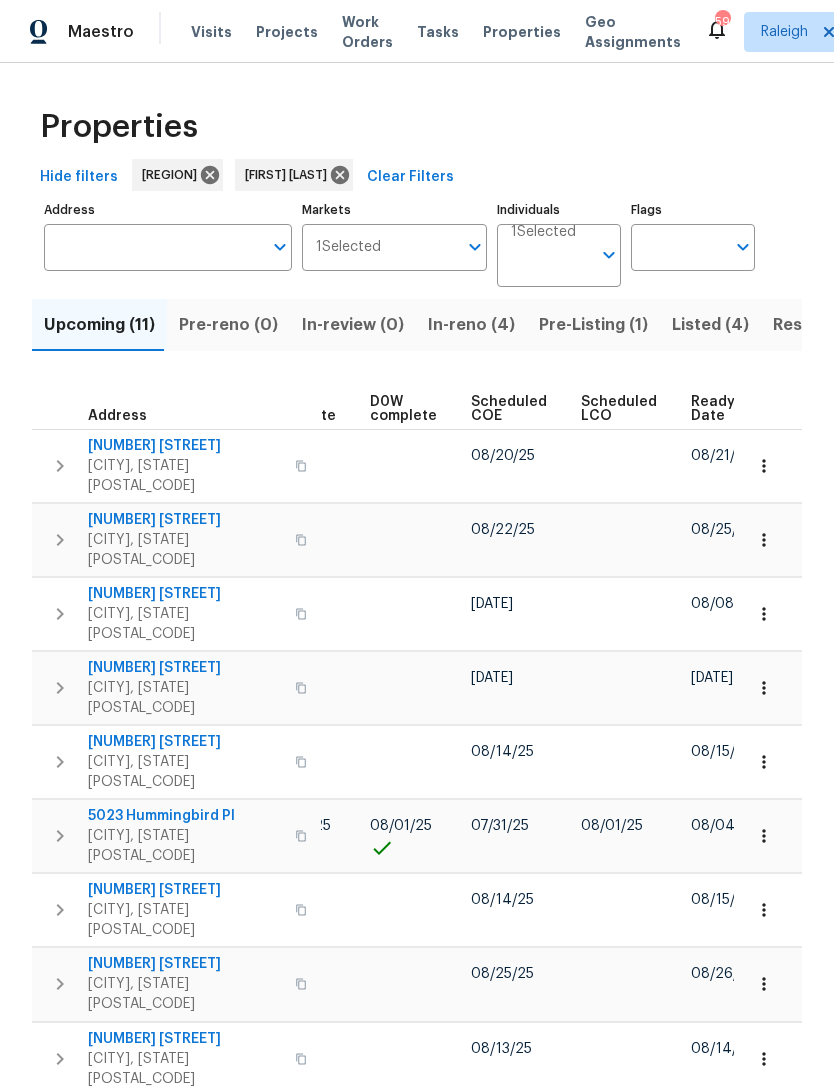 scroll, scrollTop: 0, scrollLeft: 503, axis: horizontal 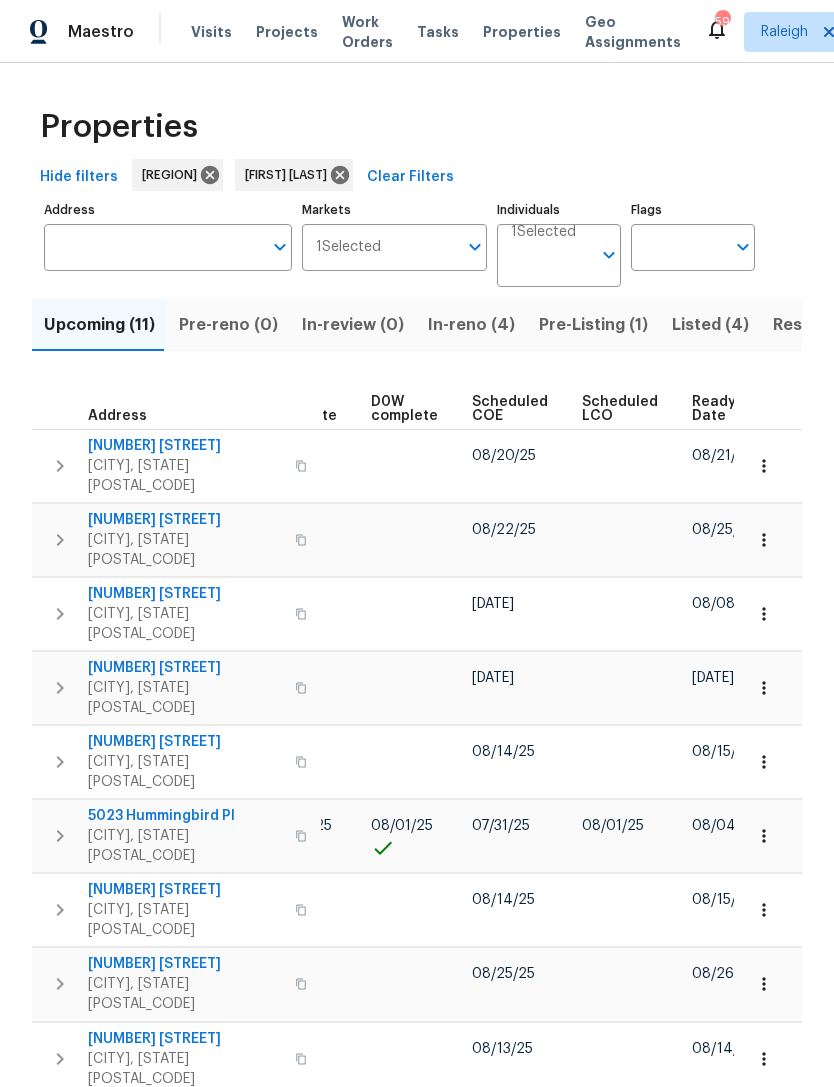 click on "Scheduled COE" at bounding box center (510, 409) 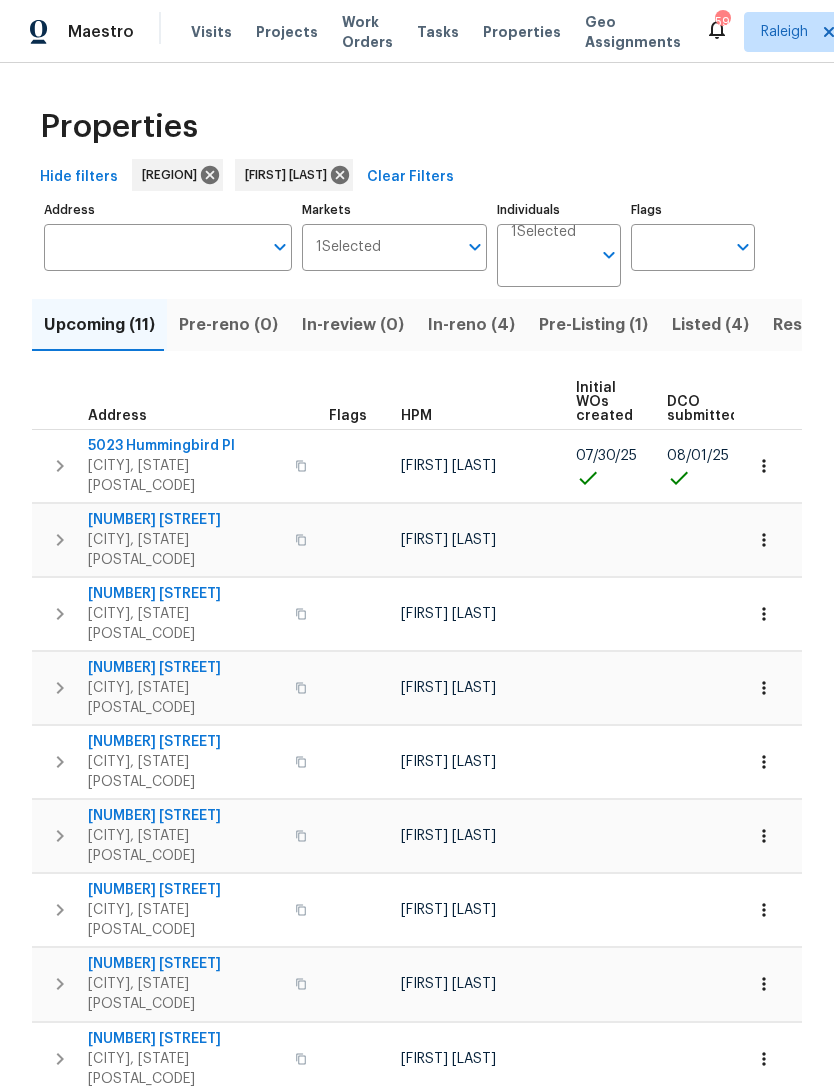 scroll, scrollTop: 0, scrollLeft: 0, axis: both 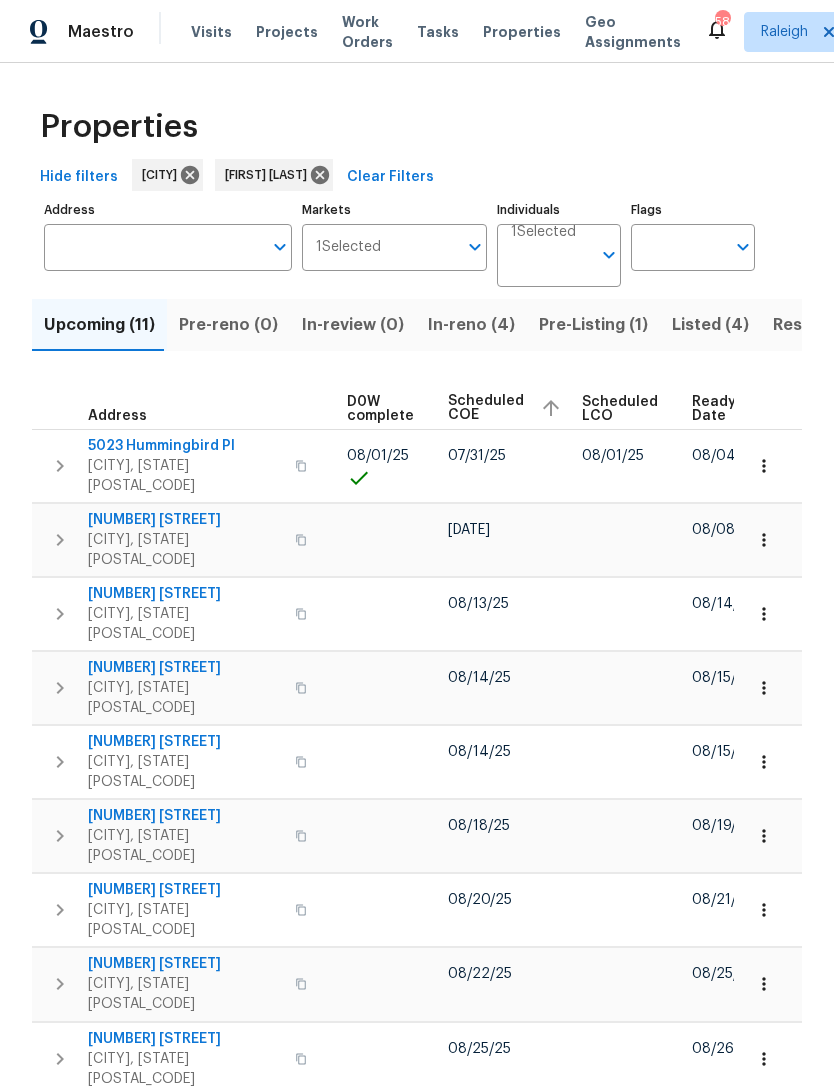 click 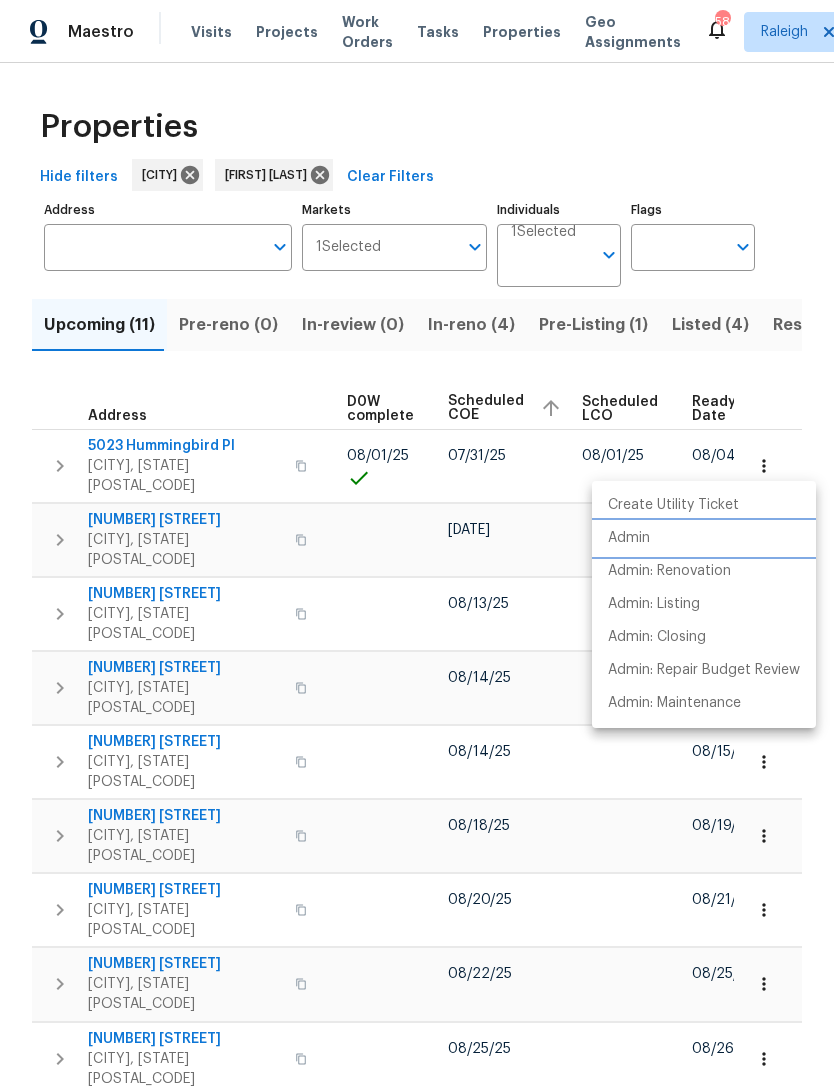 click on "Admin" at bounding box center (629, 538) 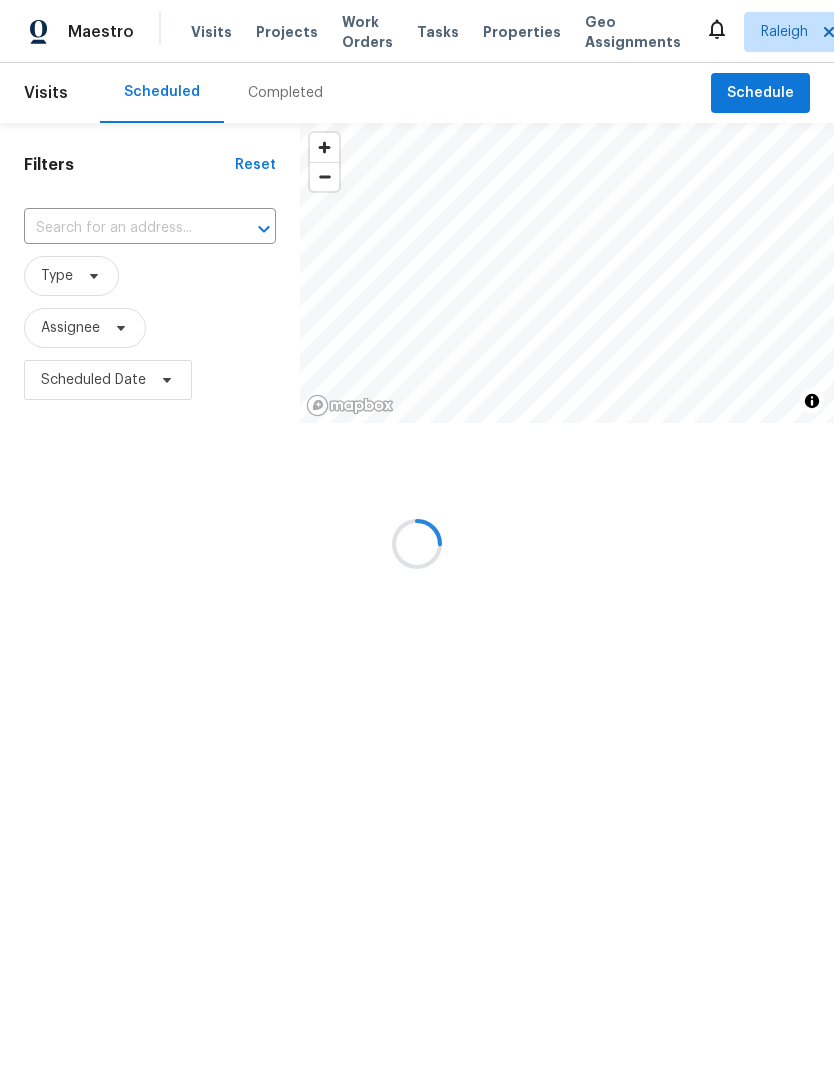 scroll, scrollTop: 0, scrollLeft: 0, axis: both 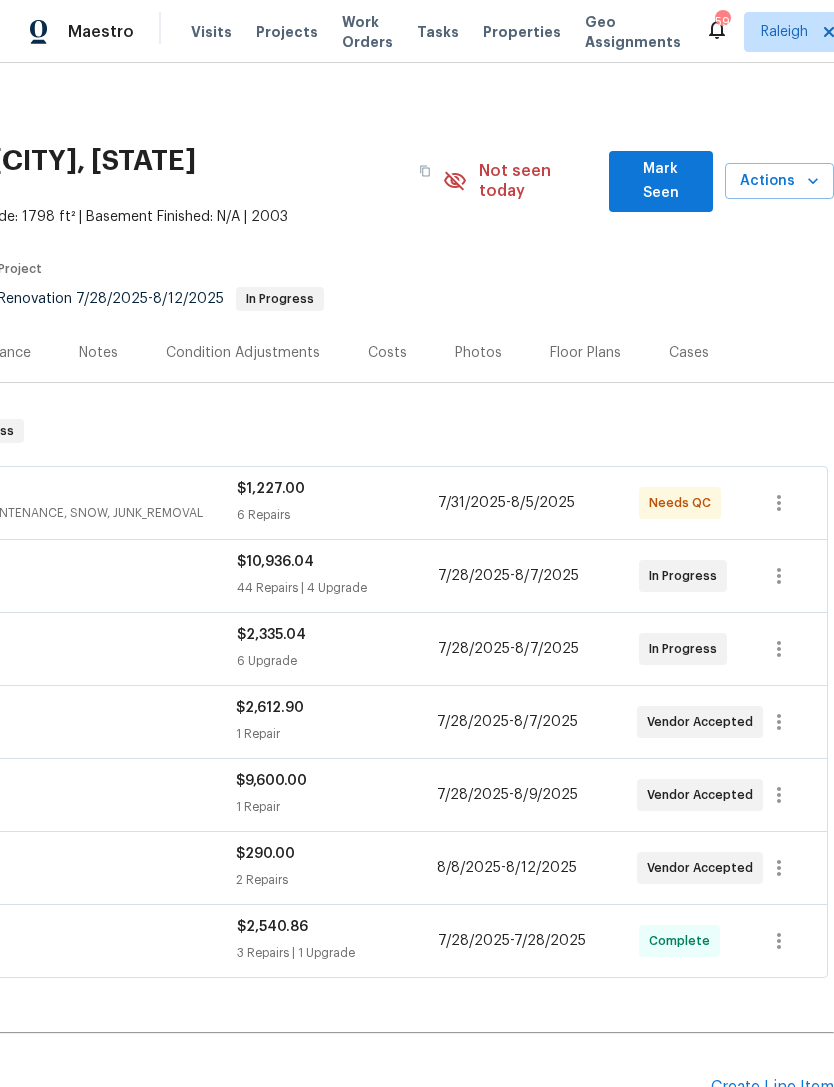click on "Mark Seen" at bounding box center (661, 181) 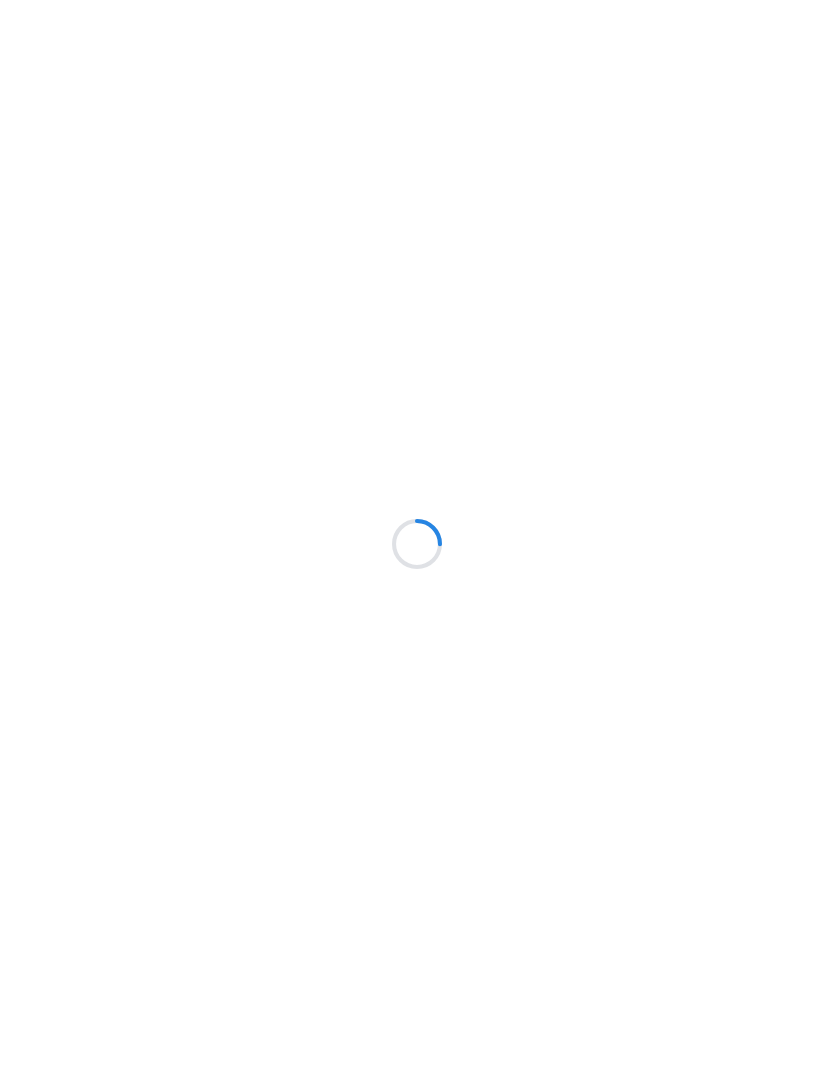 scroll, scrollTop: 0, scrollLeft: 0, axis: both 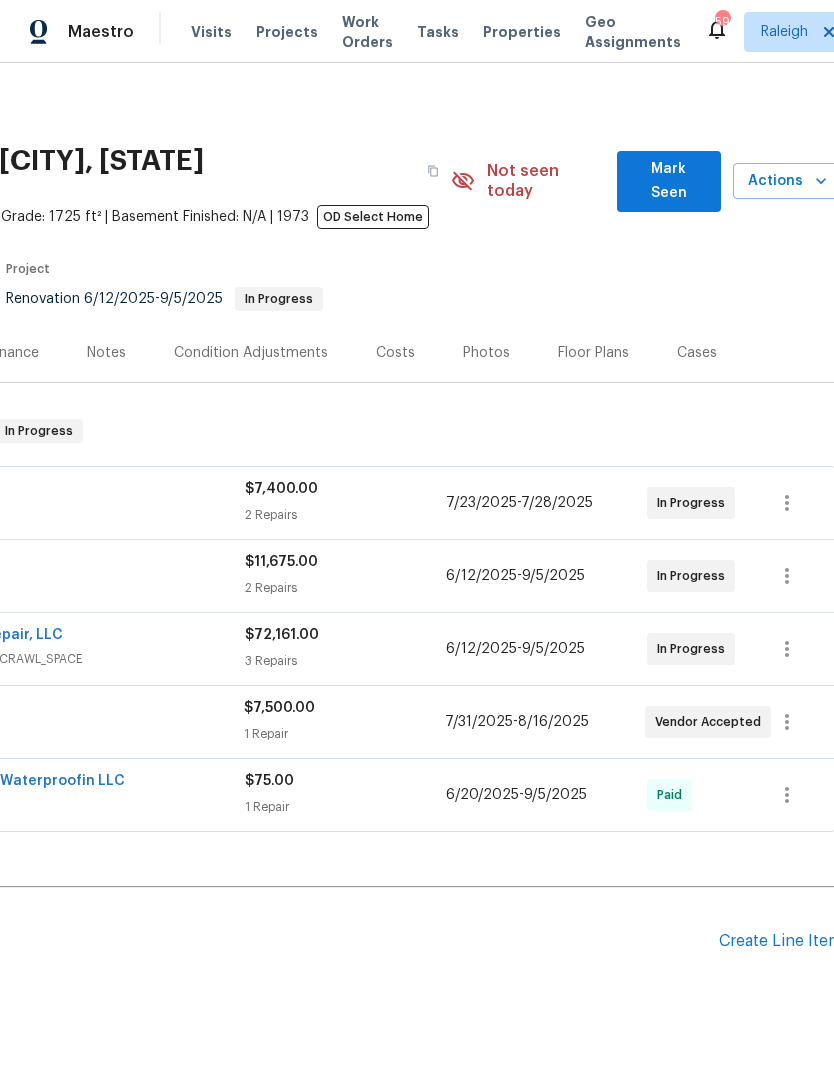 click on "Mark Seen" at bounding box center [669, 181] 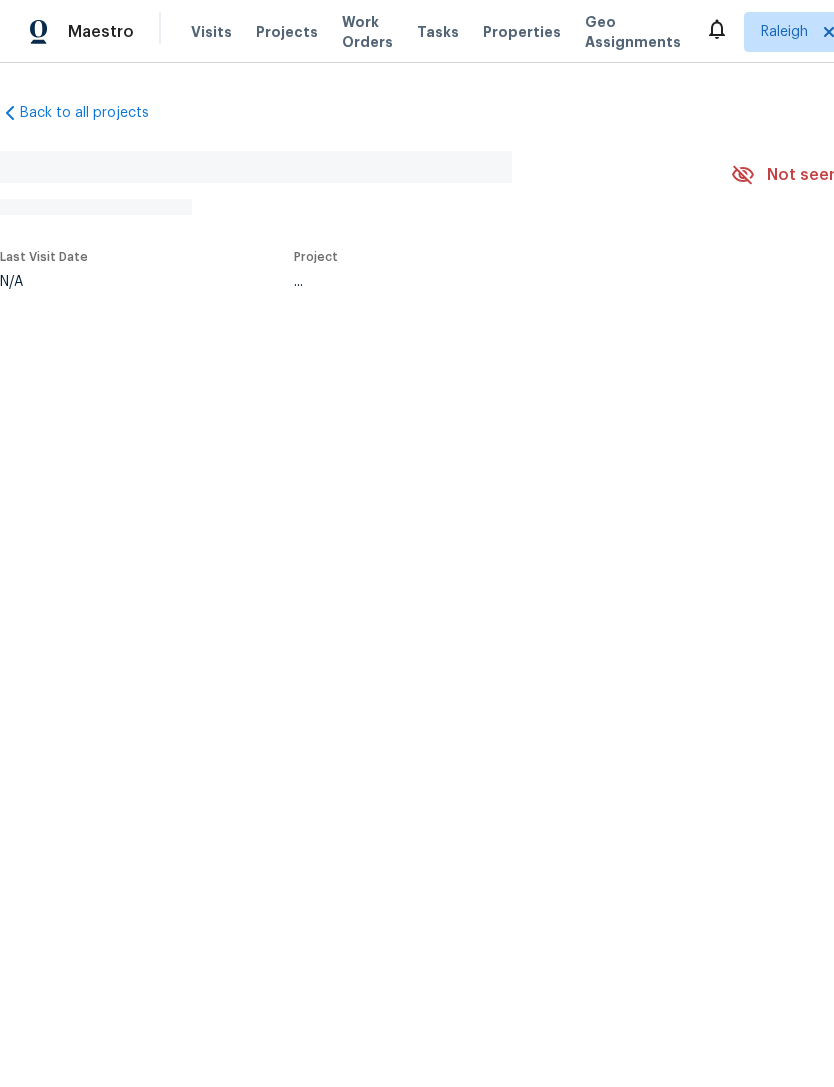 scroll, scrollTop: 0, scrollLeft: 0, axis: both 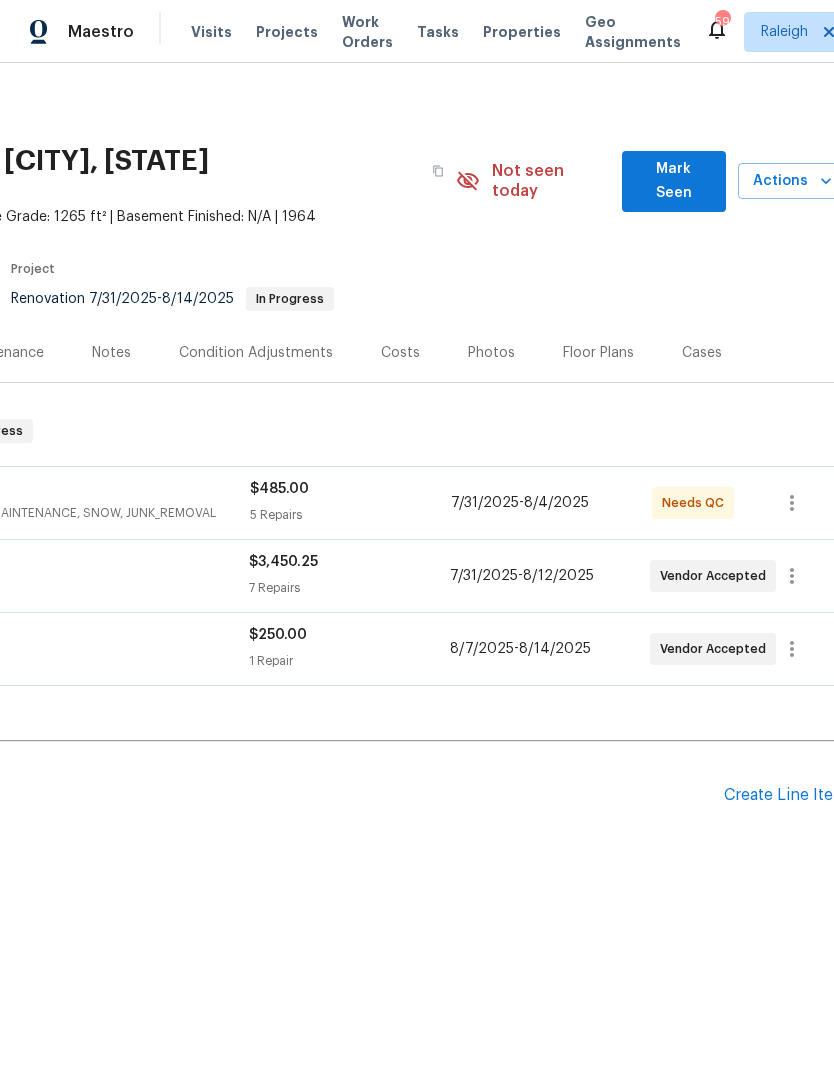 click on "Mark Seen" at bounding box center (674, 181) 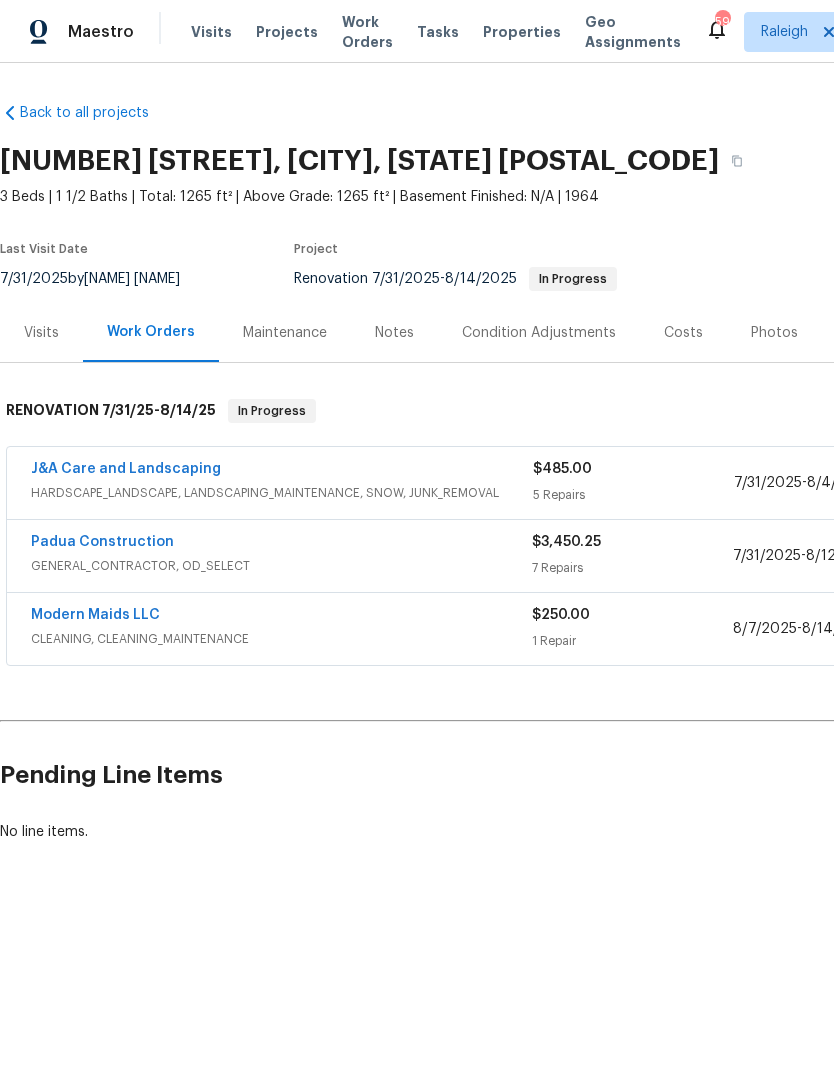 scroll, scrollTop: 0, scrollLeft: 0, axis: both 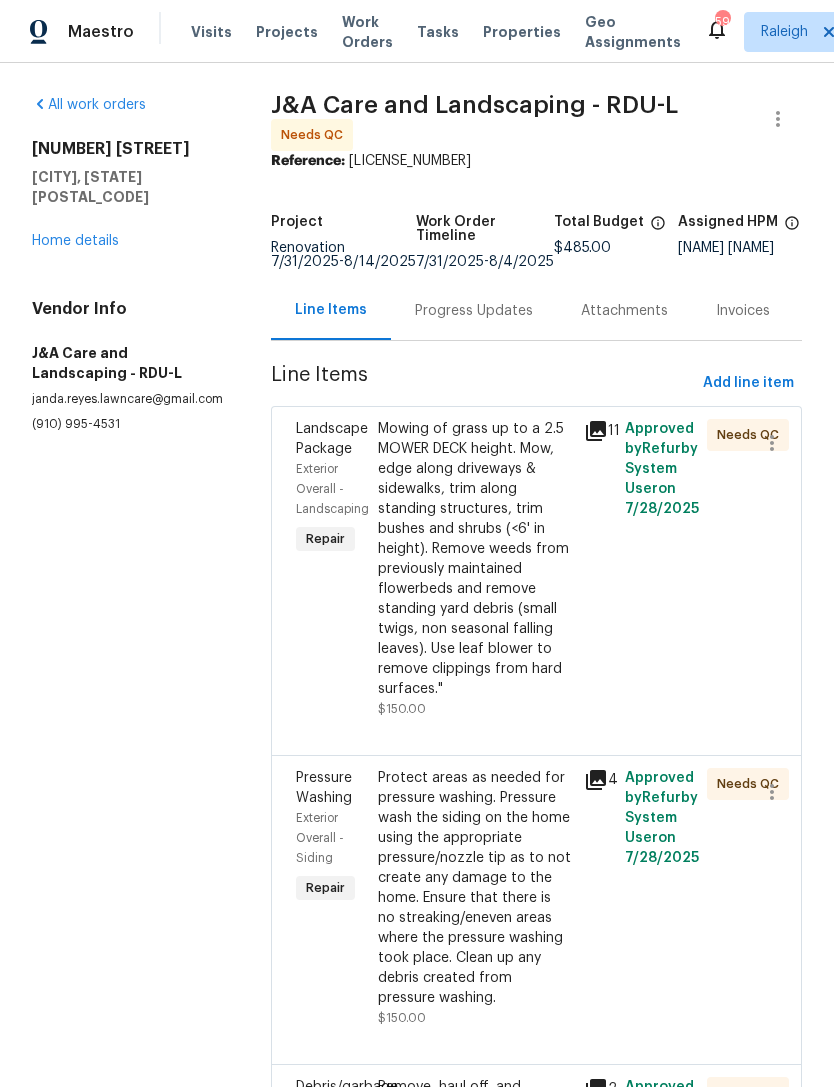 click on "Progress Updates" at bounding box center (474, 311) 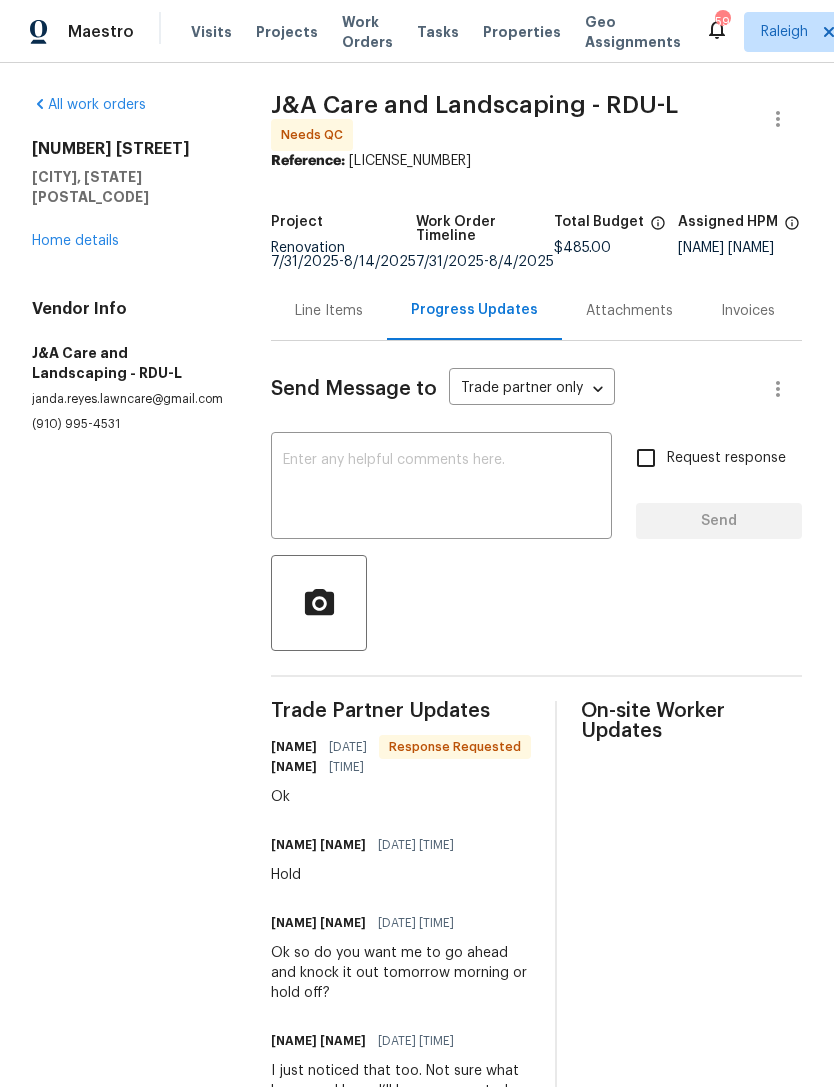 click on "Line Items" at bounding box center [329, 311] 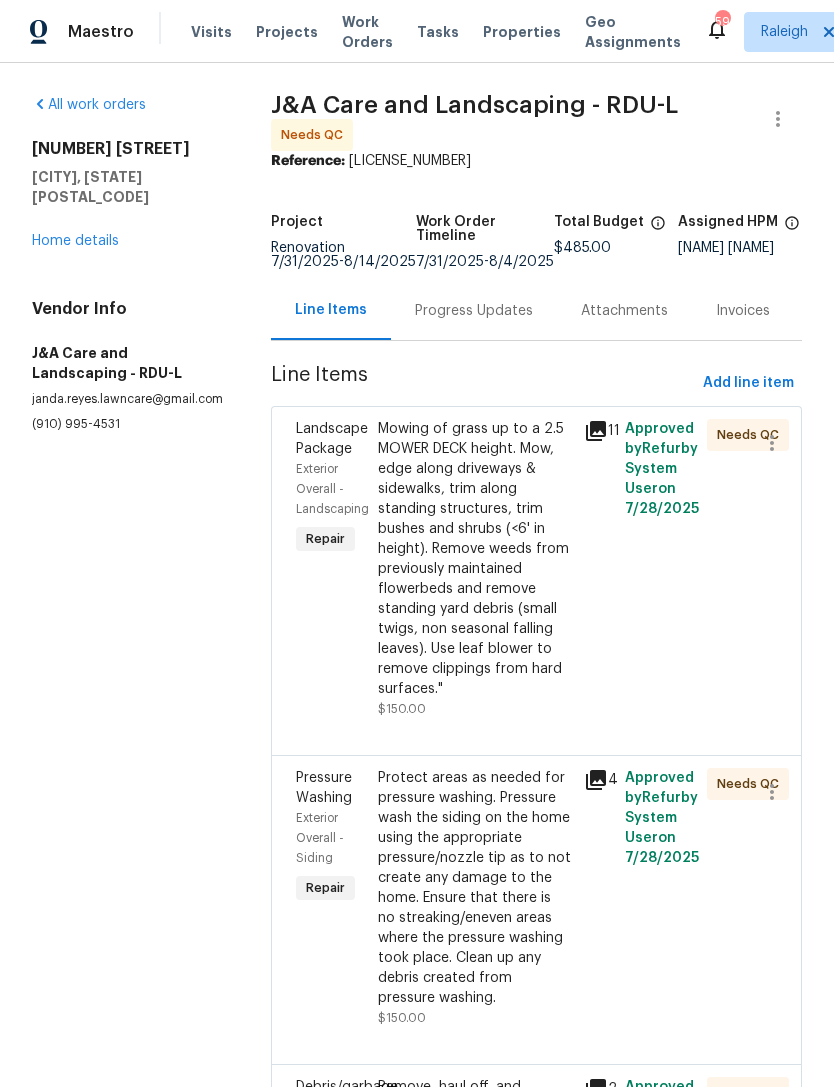 click on "Mowing of grass up to a 2.5 MOWER DECK height. Mow, edge along driveways & sidewalks, trim along standing structures, trim bushes and shrubs (<6' in height). Remove weeds from previously maintained flowerbeds and remove standing yard debris (small twigs, non seasonal falling leaves).  Use leaf blower to remove clippings from hard surfaces."" at bounding box center (474, 559) 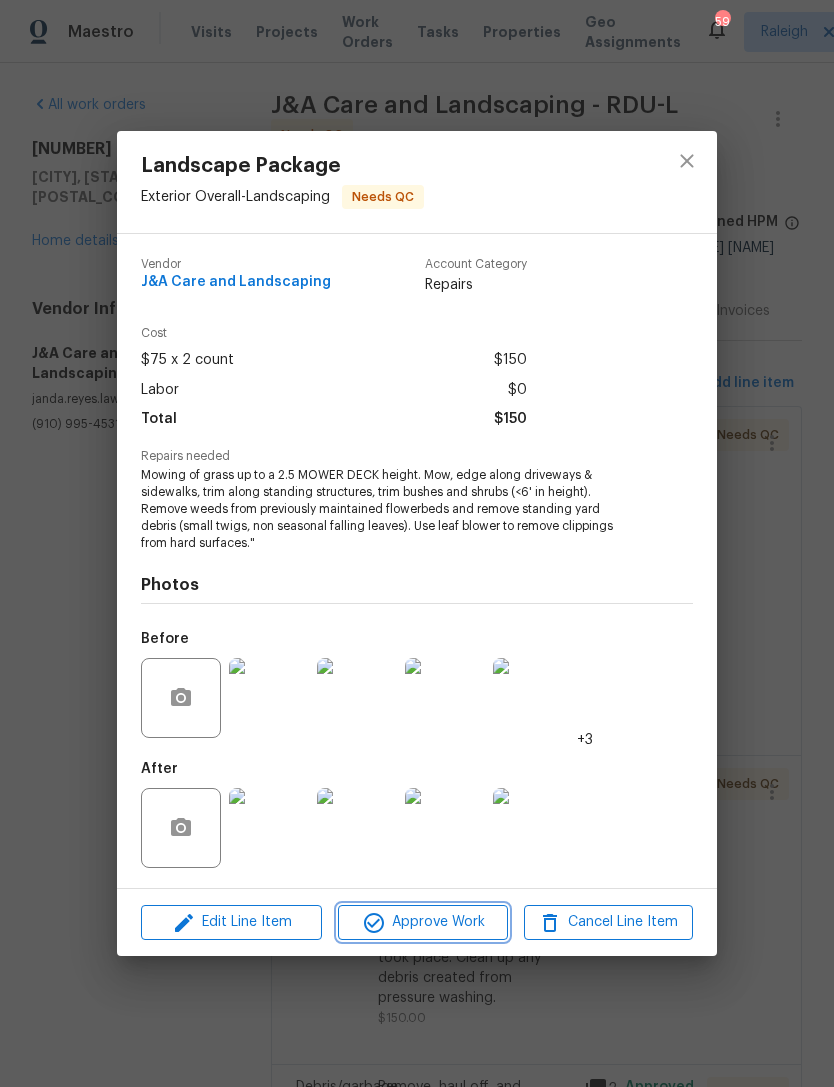 click on "Approve Work" at bounding box center [422, 922] 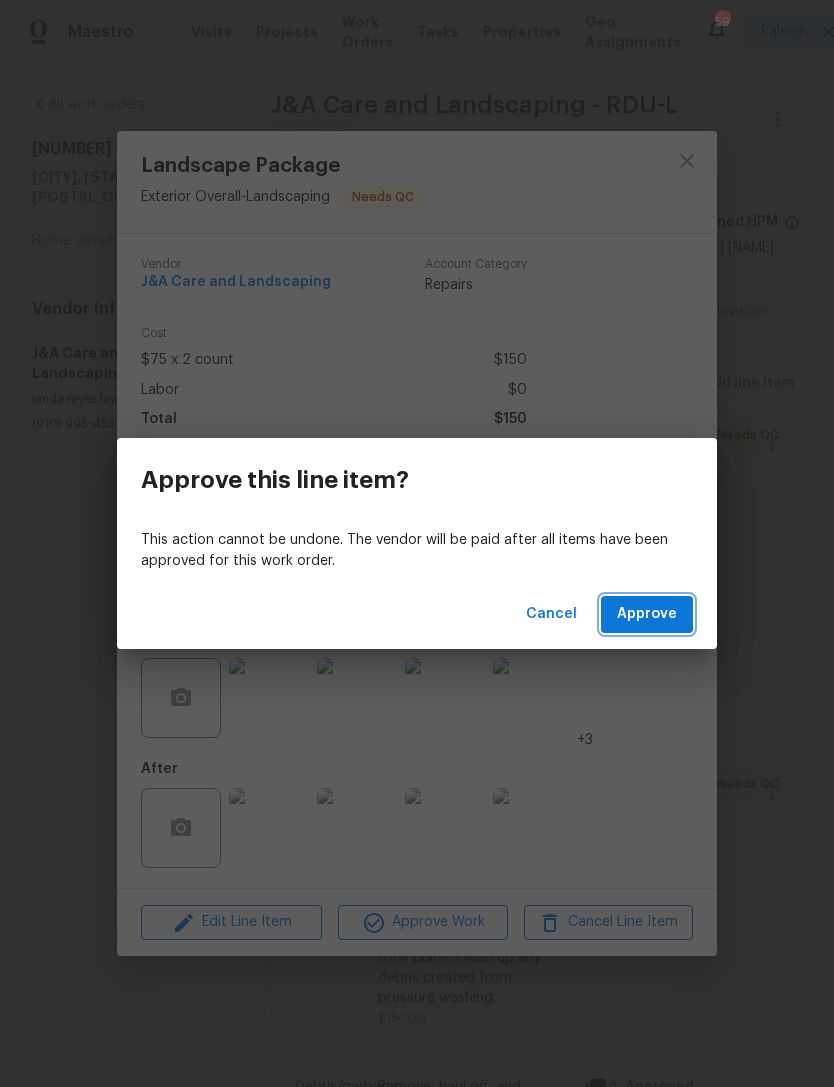 click on "Approve" at bounding box center [647, 614] 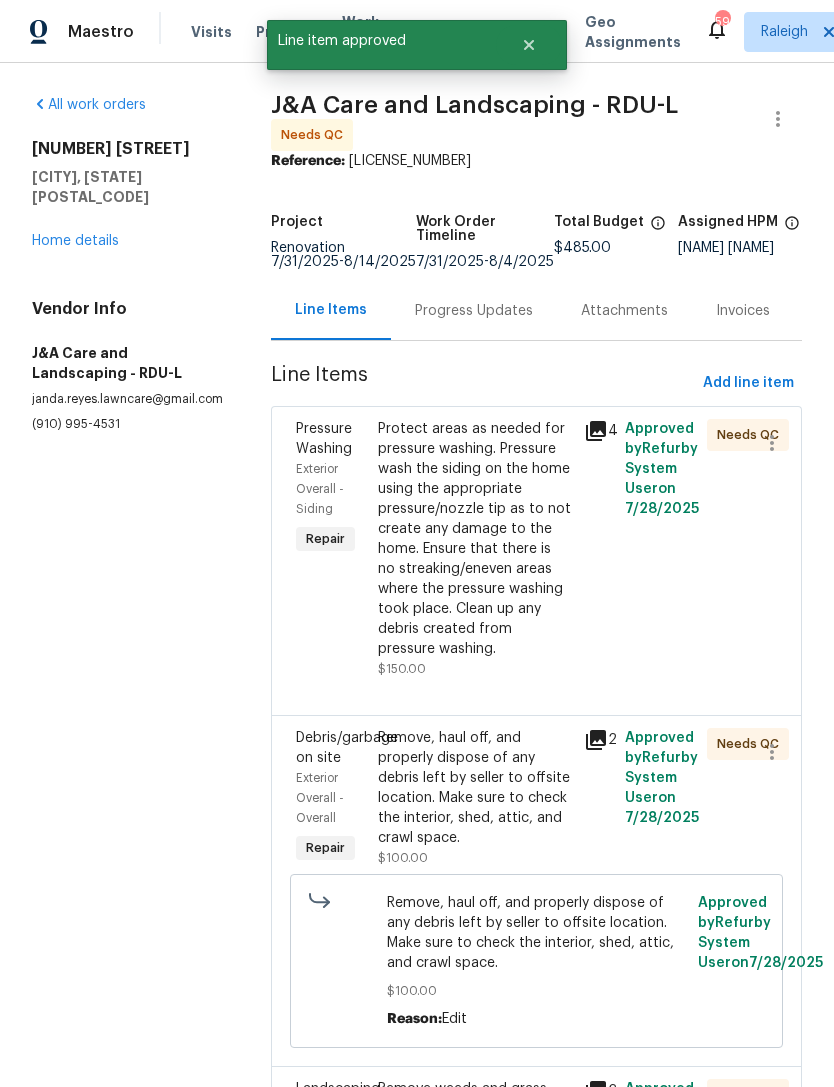 click on "Protect areas as needed for pressure washing. Pressure wash the siding on the home using the appropriate pressure/nozzle tip as to not create any damage to the home. Ensure that there is no streaking/eneven areas where the pressure washing took place. Clean up any debris created from pressure washing." at bounding box center (474, 539) 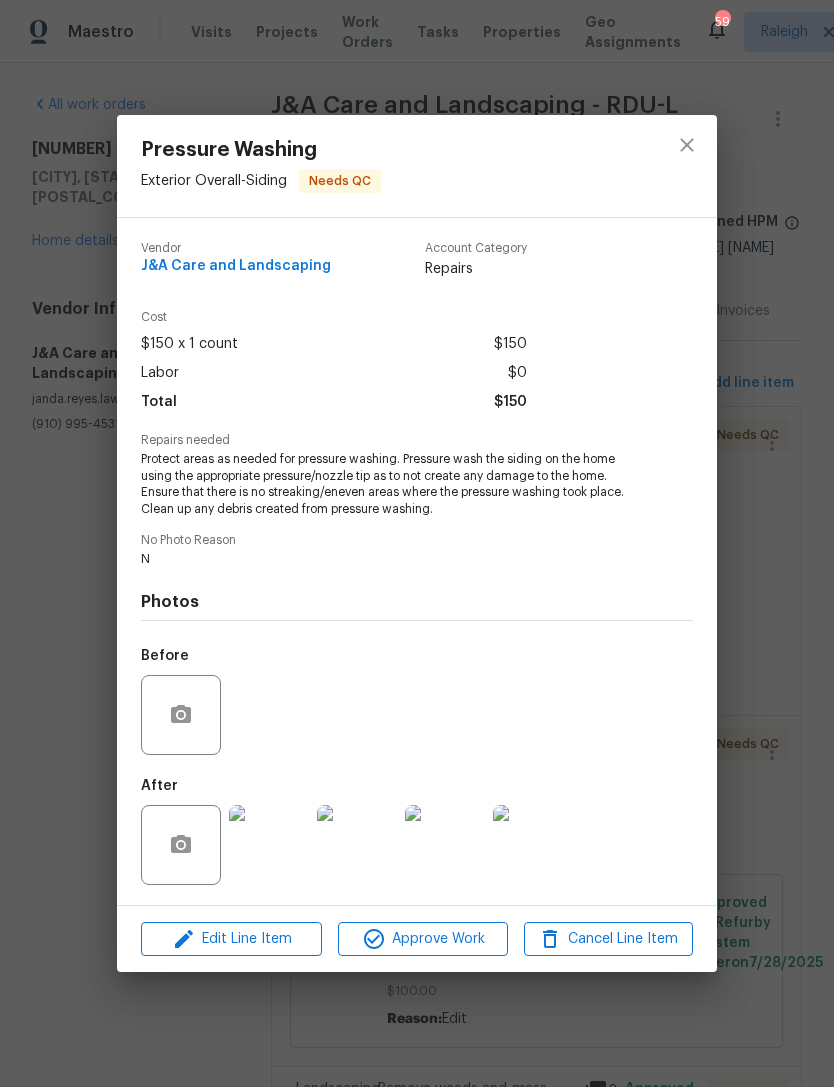 click at bounding box center (533, 845) 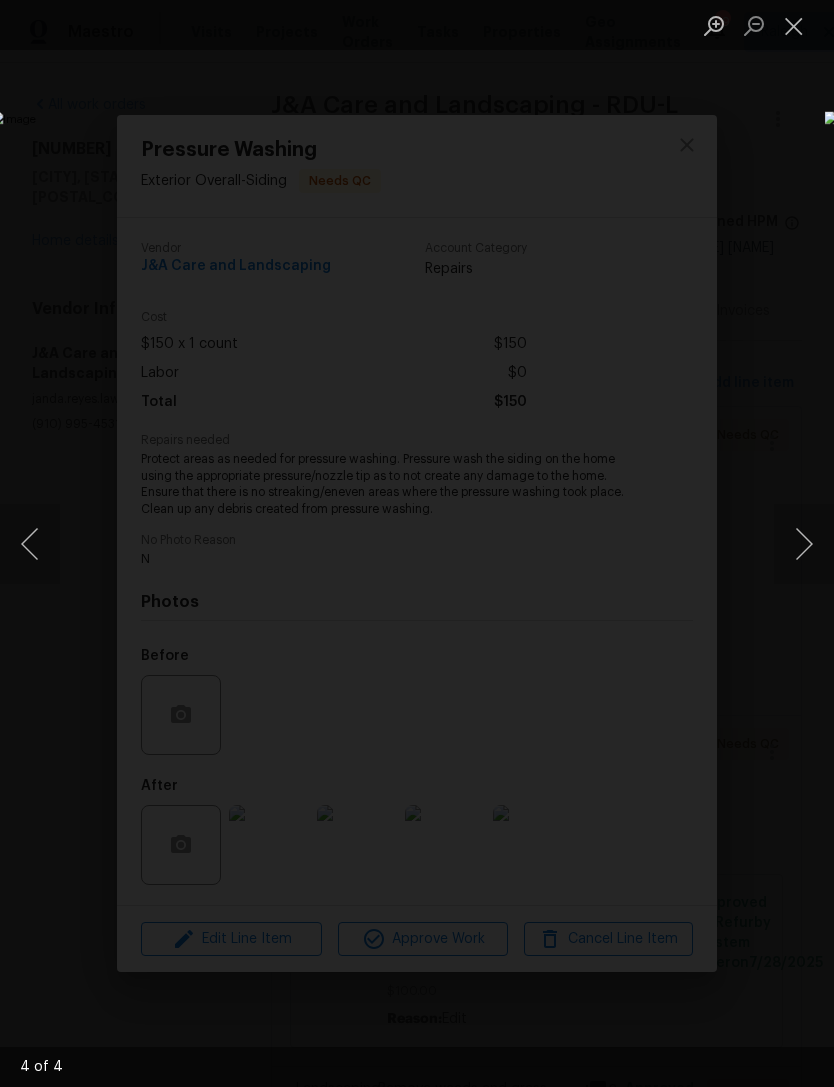 click at bounding box center [804, 544] 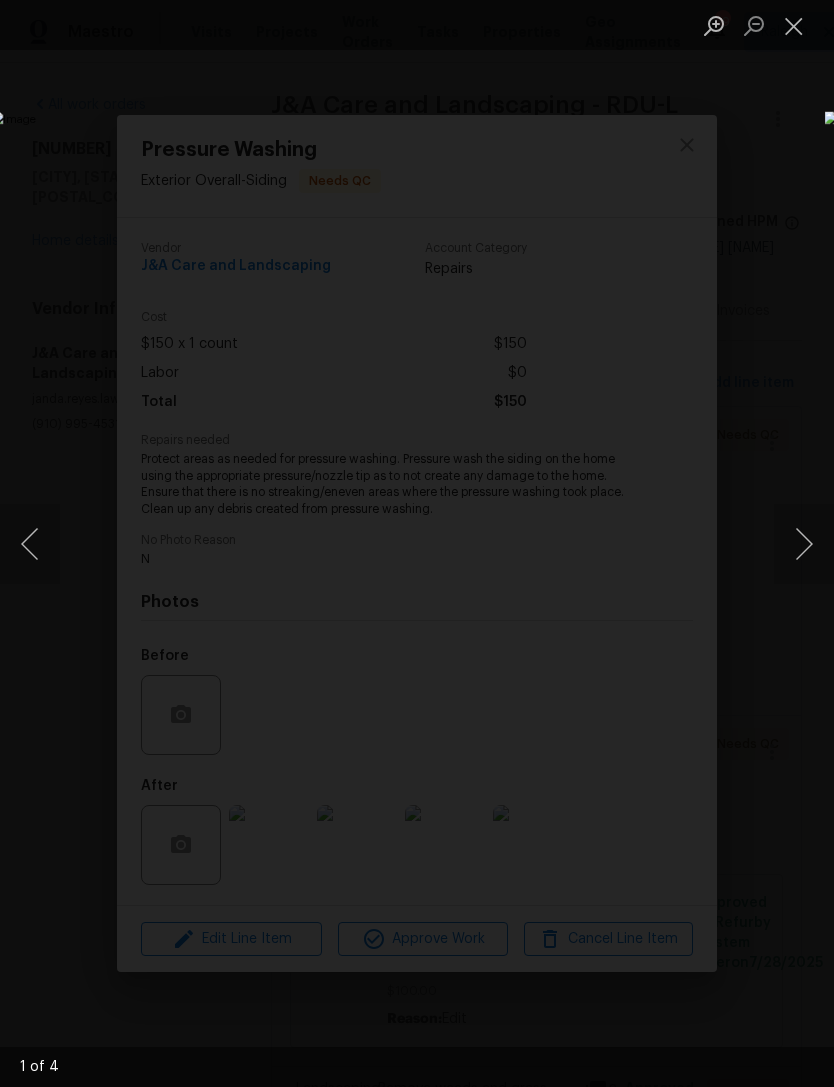 click at bounding box center [804, 544] 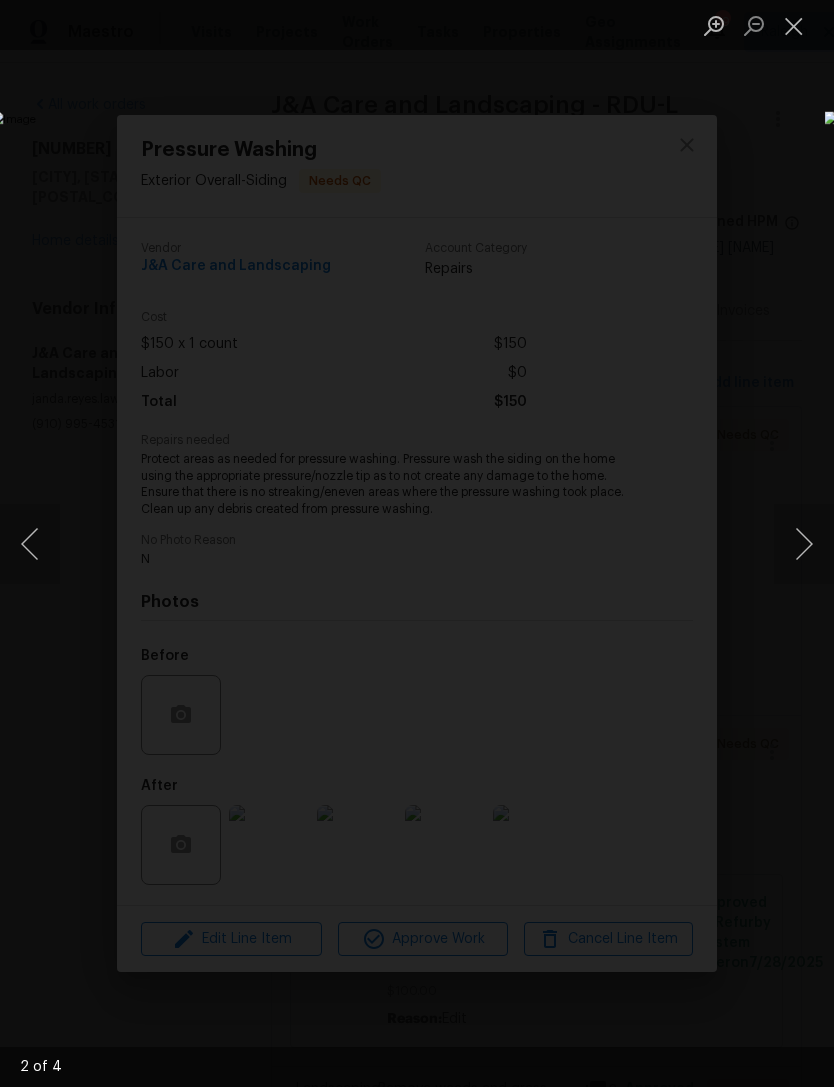 click at bounding box center (804, 544) 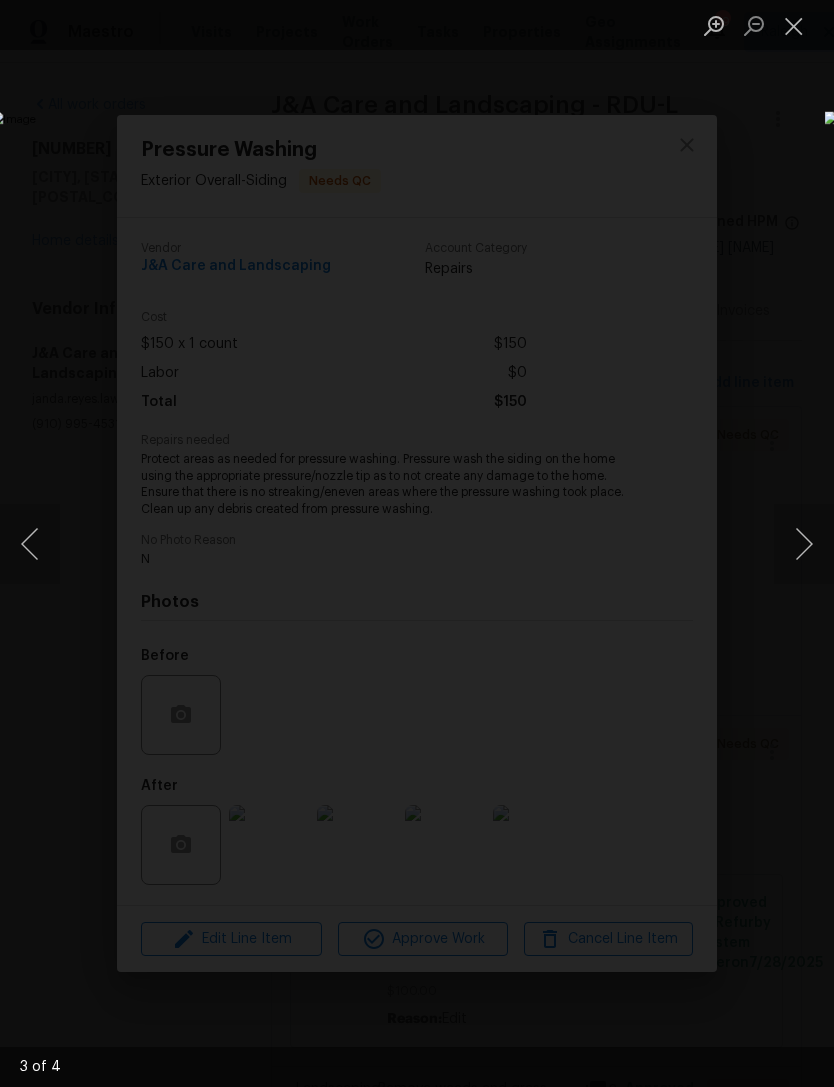 click at bounding box center [794, 25] 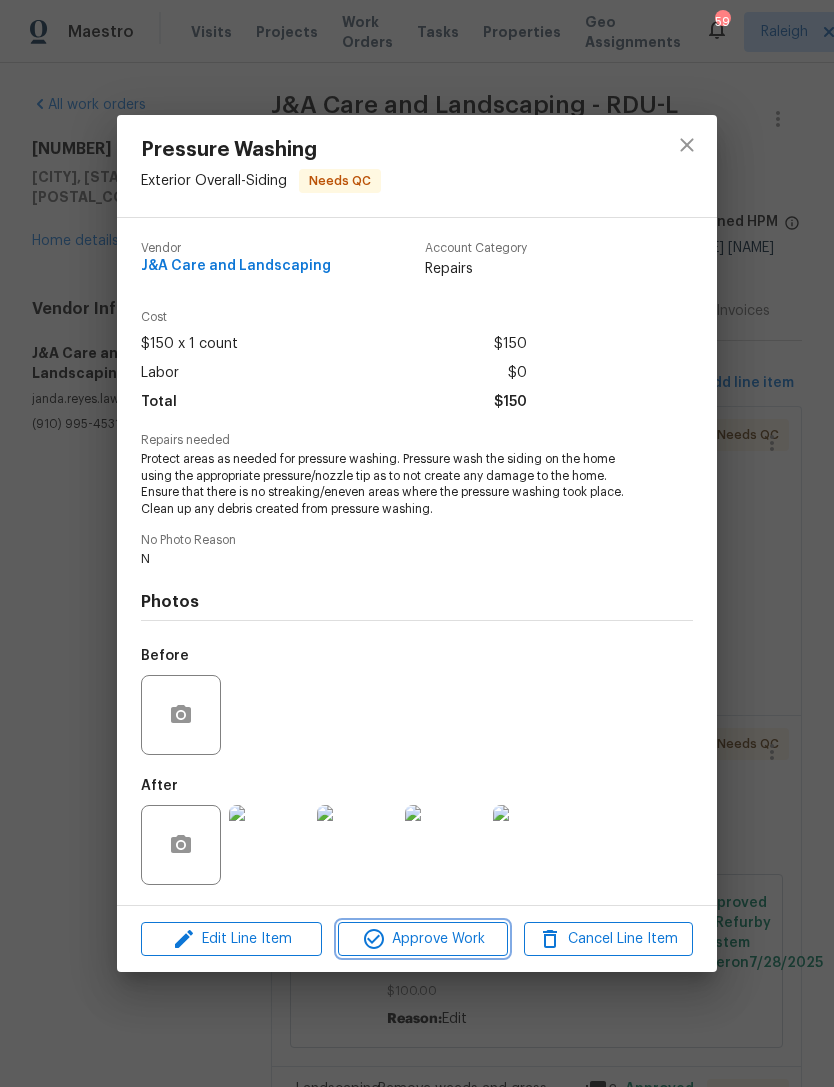 click on "Approve Work" at bounding box center (422, 939) 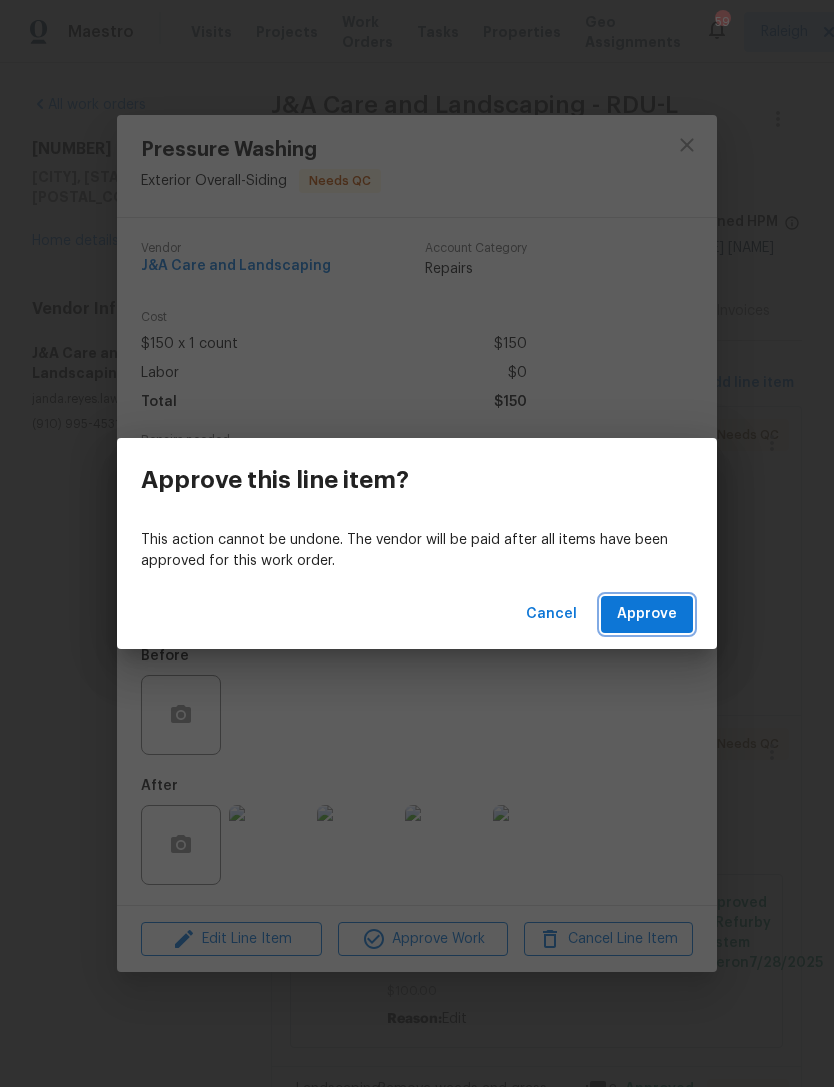 click on "Approve" at bounding box center [647, 614] 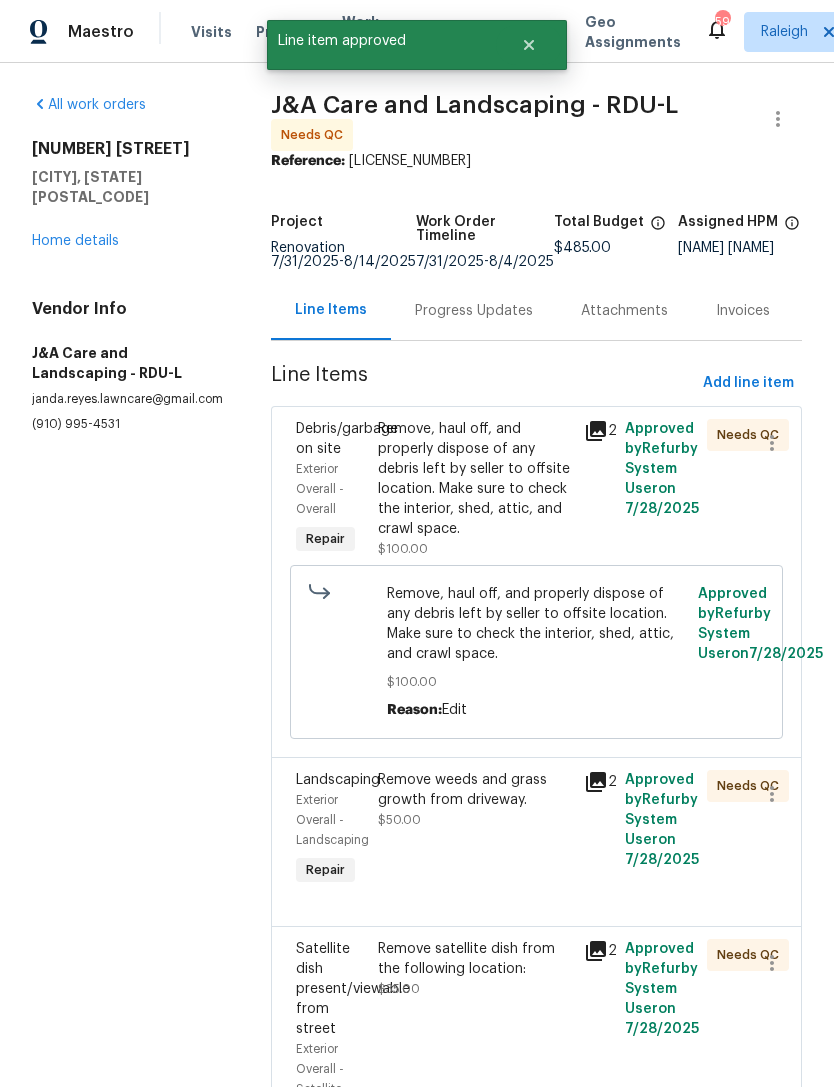 click on "Remove, haul off, and properly dispose of any debris left by seller to offsite location. Make sure to check the interior, shed, attic, and crawl space." at bounding box center [474, 479] 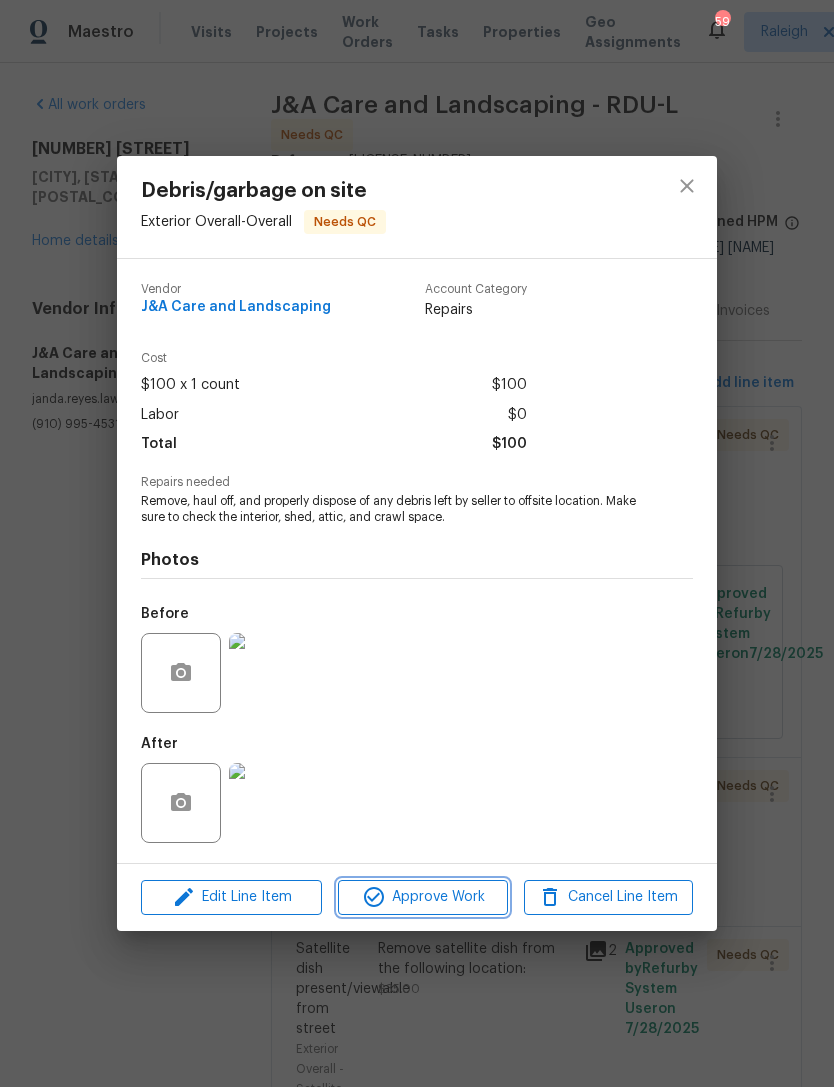 click on "Approve Work" at bounding box center [422, 897] 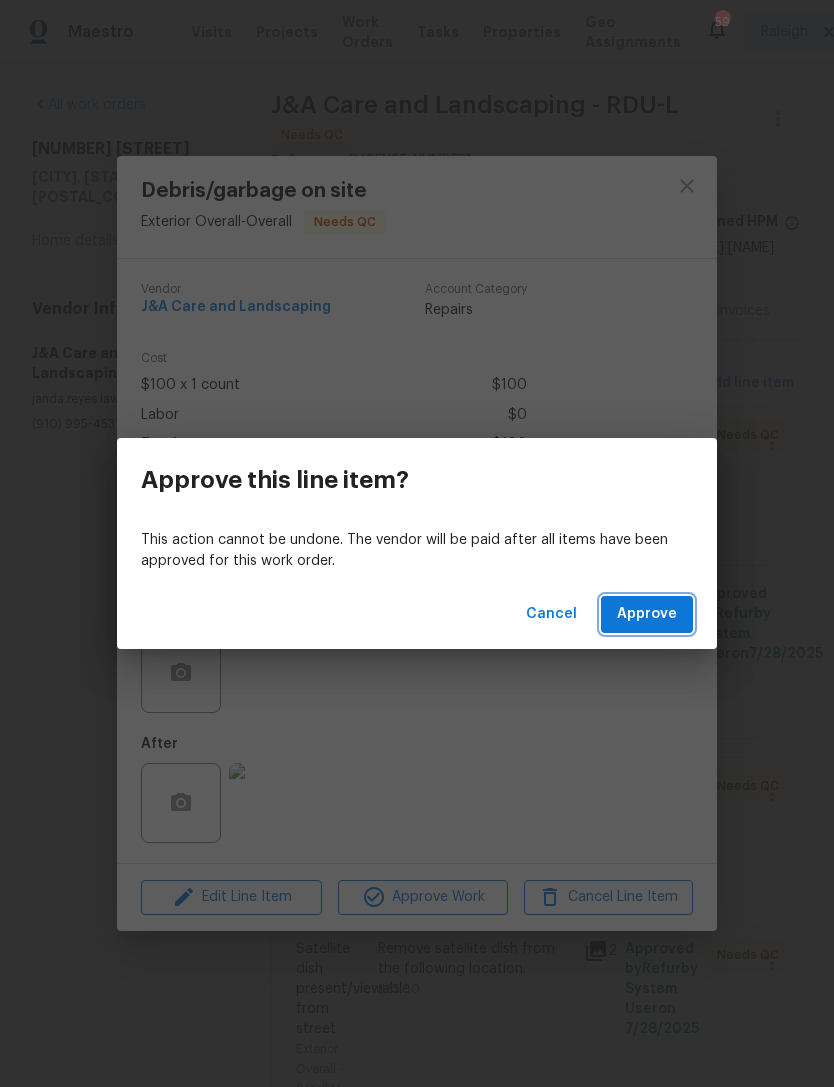 click on "Approve" at bounding box center (647, 614) 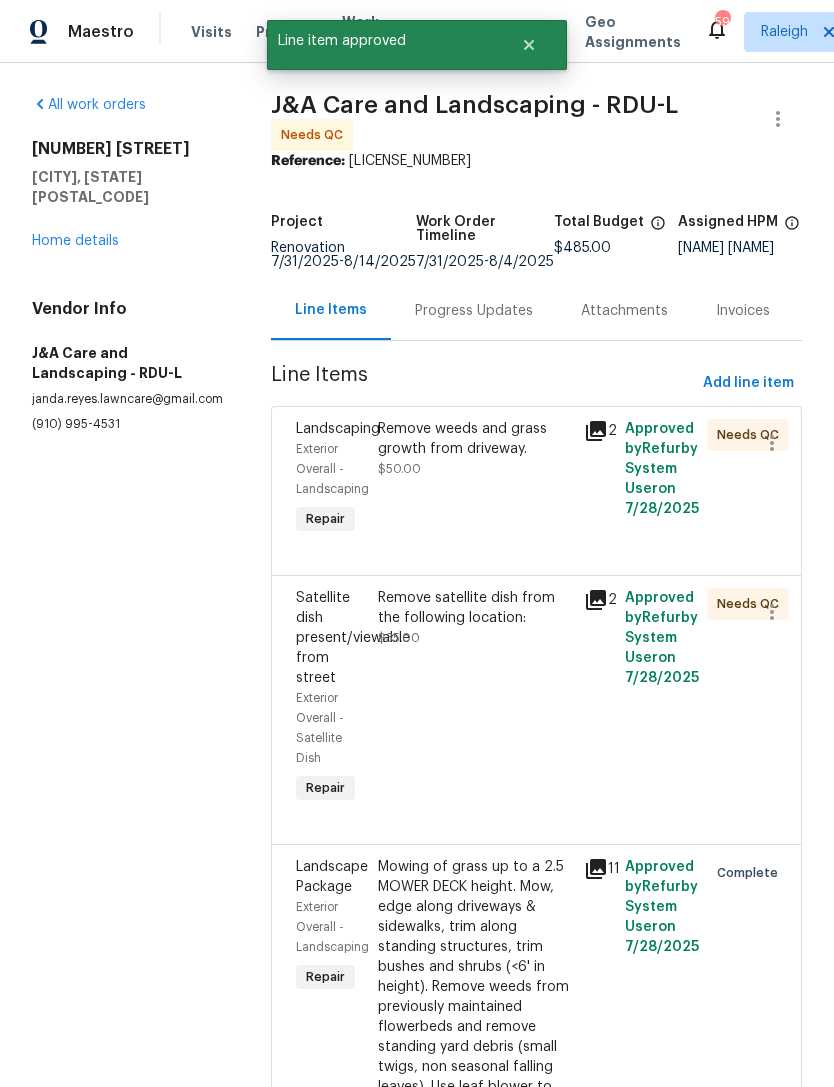 click on "Remove weeds and grass growth from driveway. $50.00" at bounding box center (474, 479) 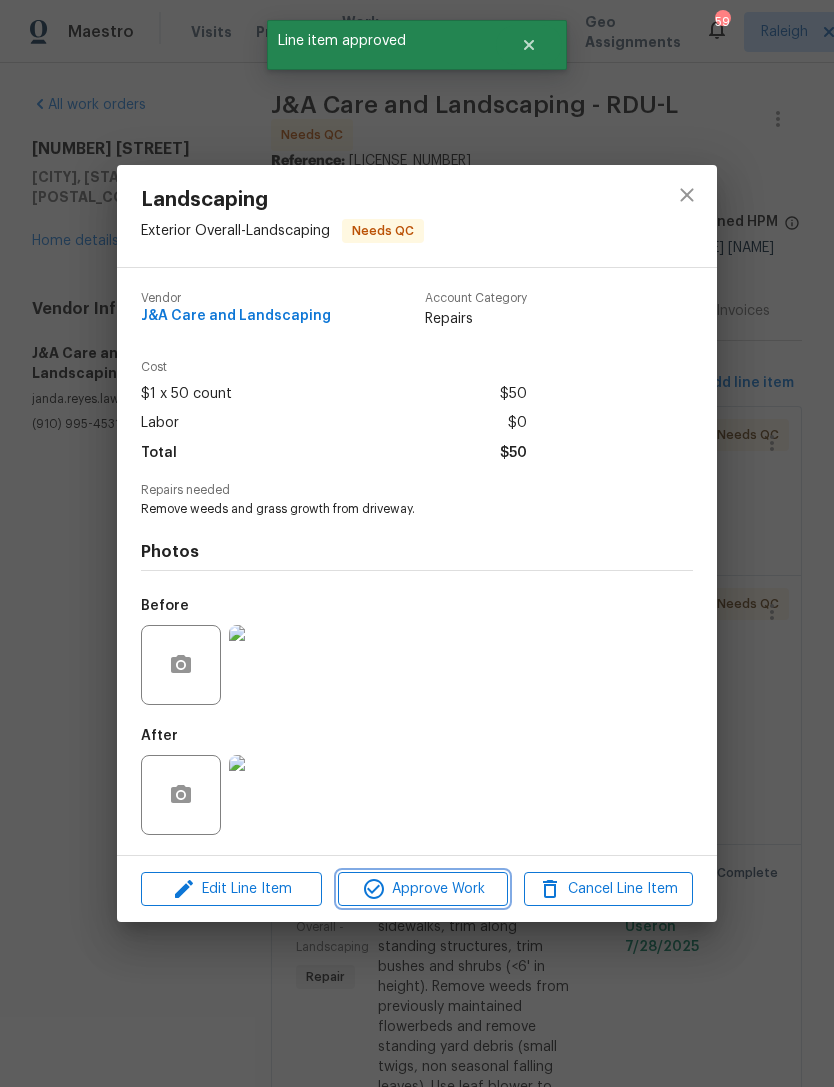 click on "Approve Work" at bounding box center (422, 889) 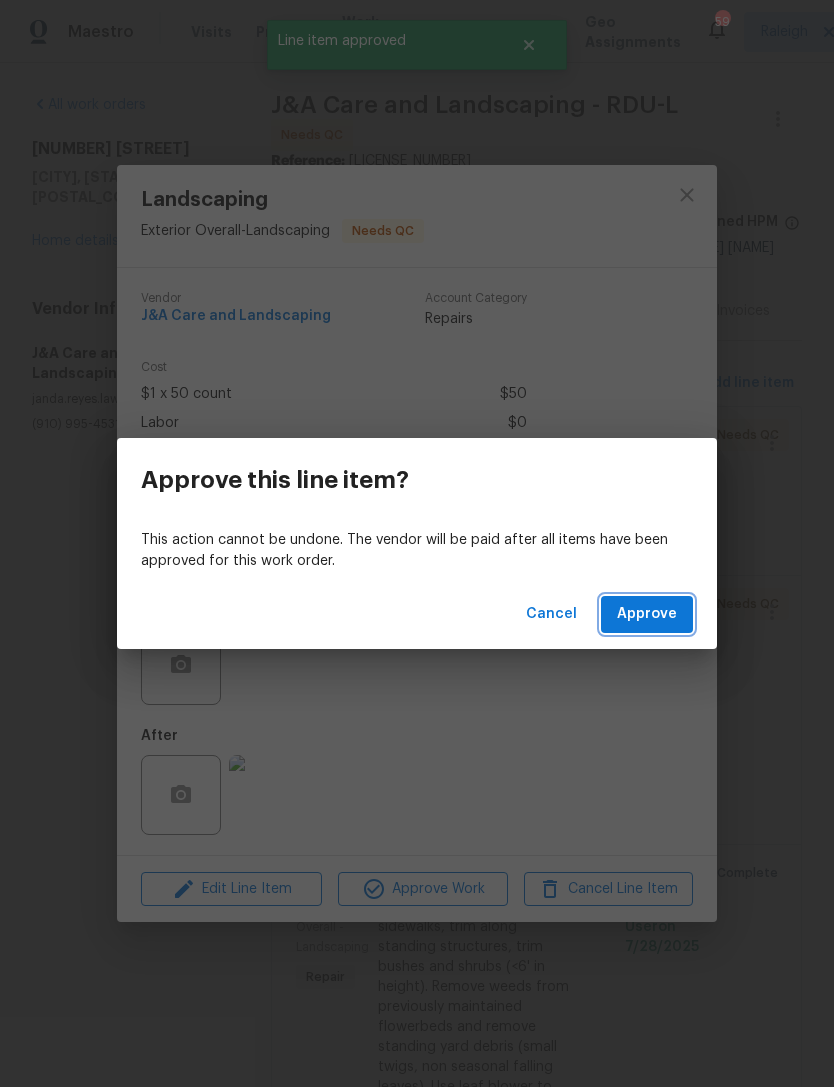 click on "Approve" at bounding box center [647, 614] 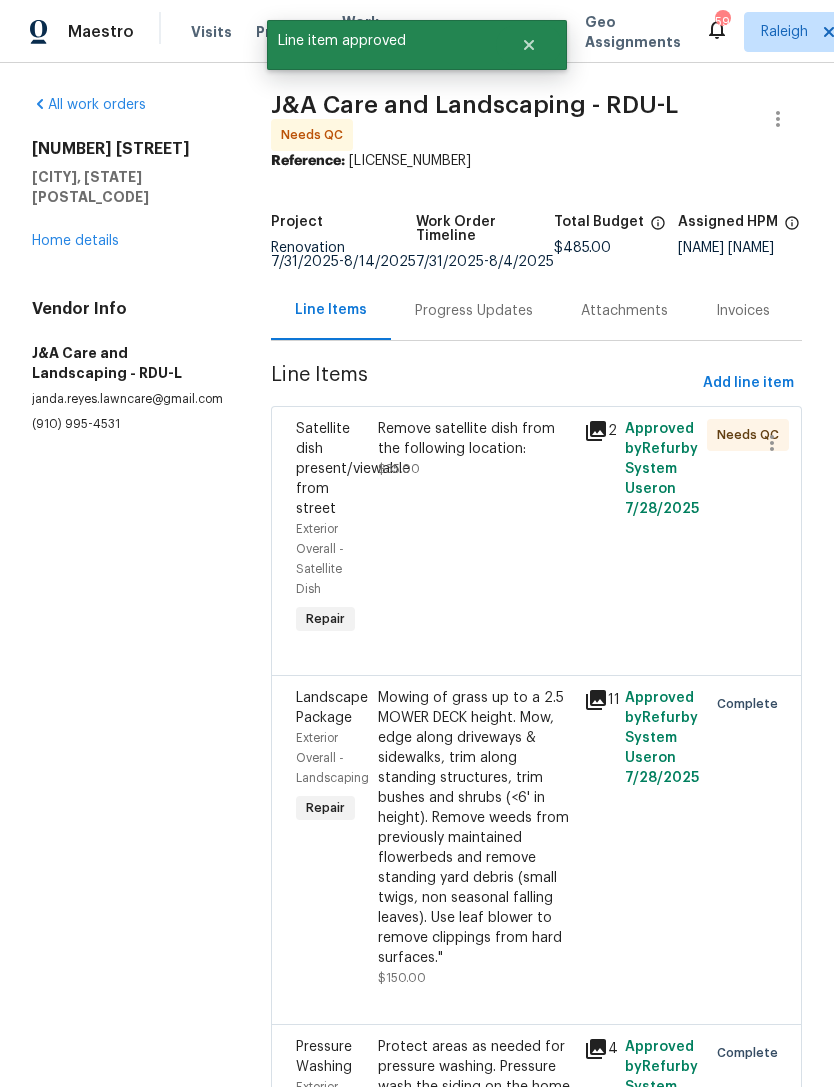 click on "Remove satellite dish from the following location: $35.00" at bounding box center (474, 529) 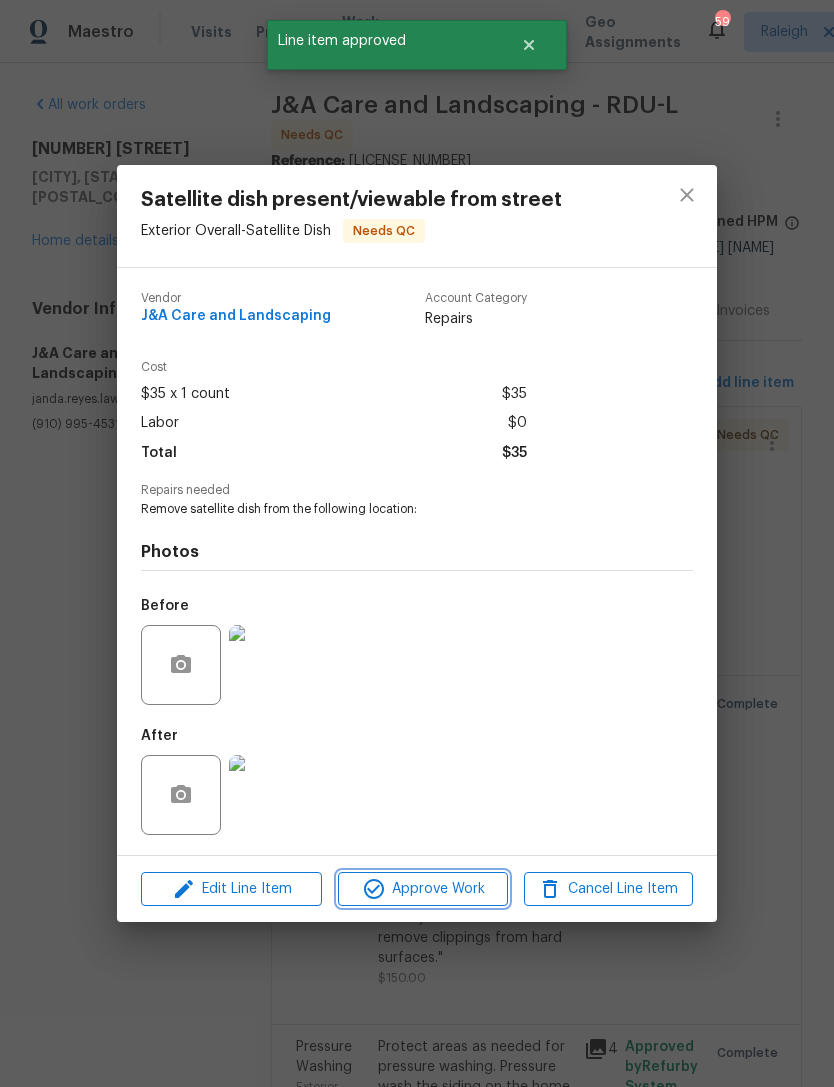 click on "Approve Work" at bounding box center (422, 889) 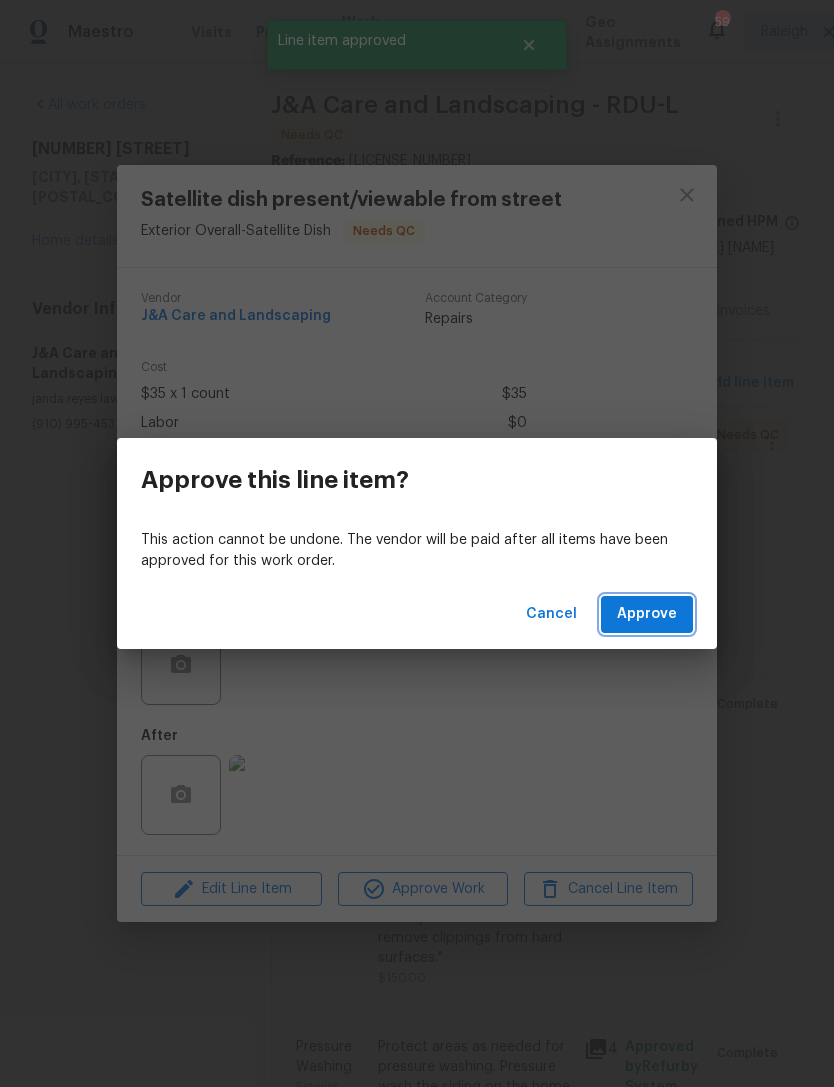 click on "Approve" at bounding box center [647, 614] 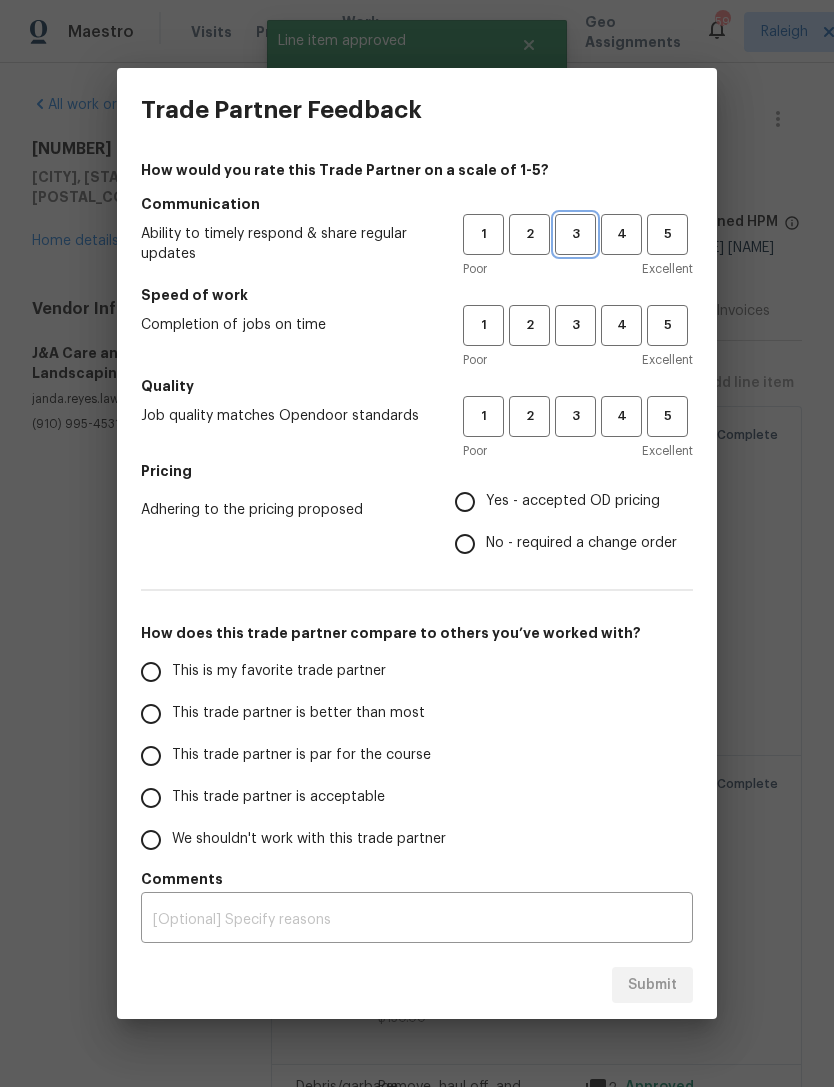 click on "3" at bounding box center (575, 234) 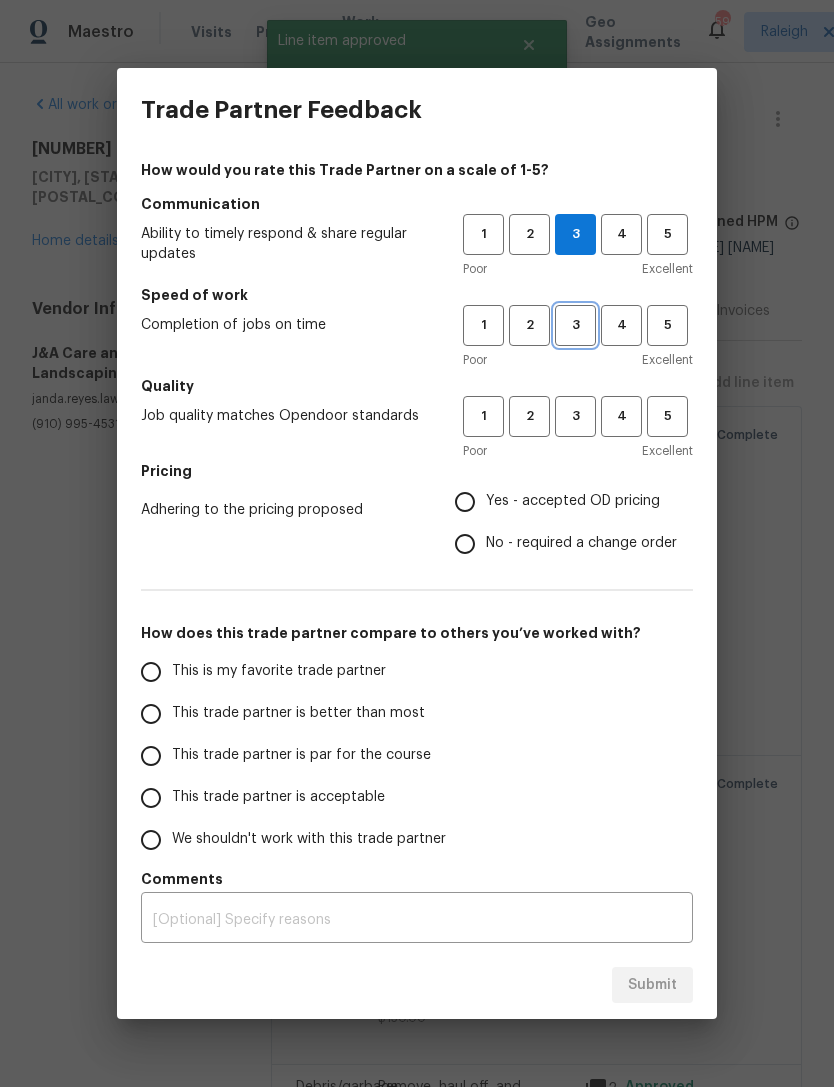 click on "3" at bounding box center (575, 325) 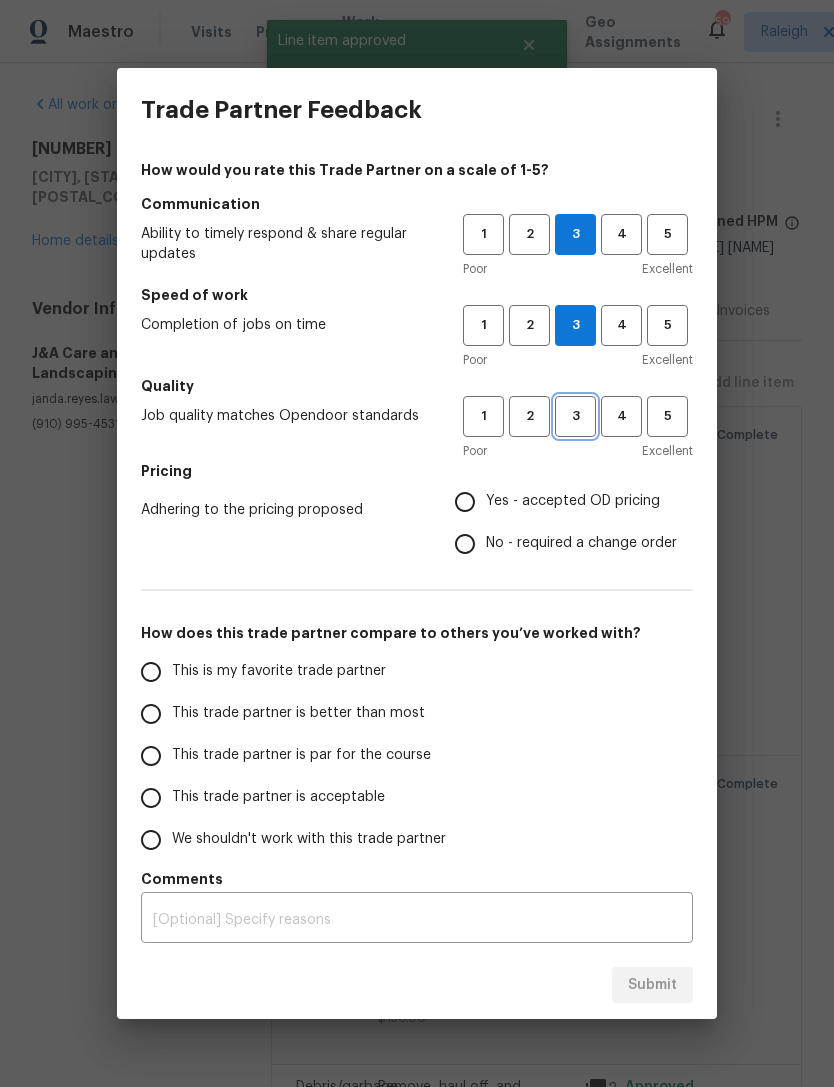click on "3" at bounding box center [575, 416] 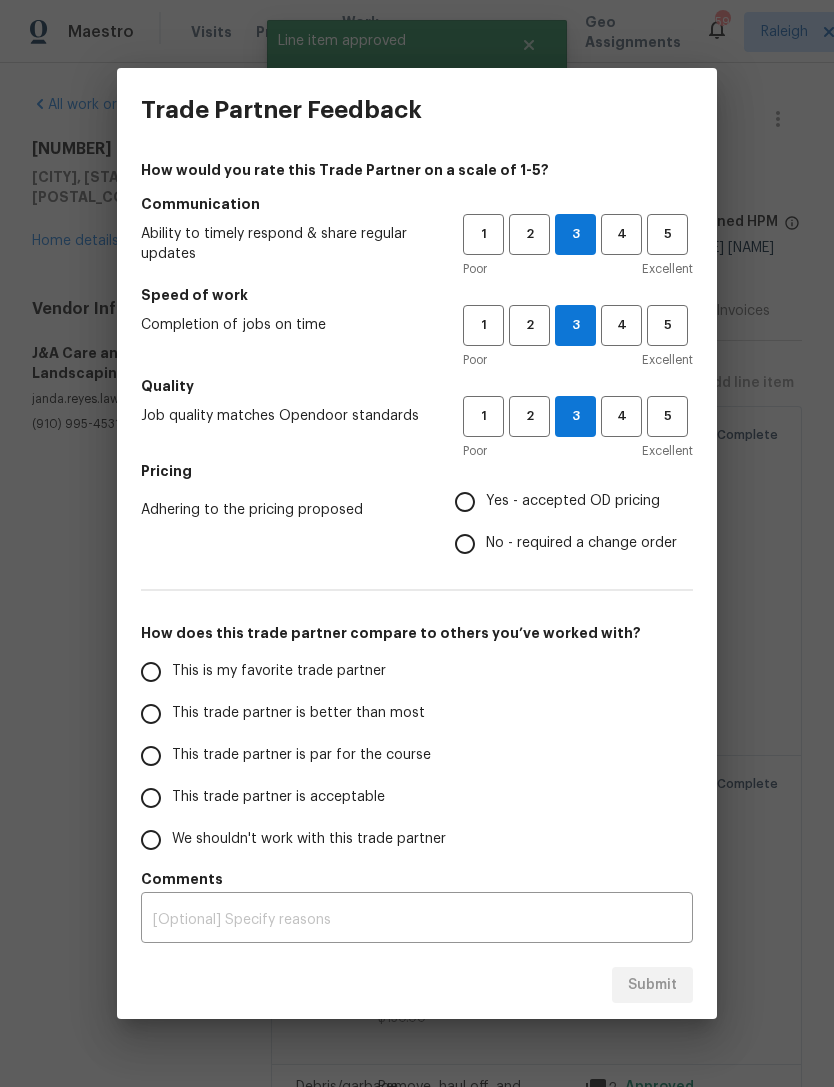 click on "Yes - accepted OD pricing" at bounding box center (573, 501) 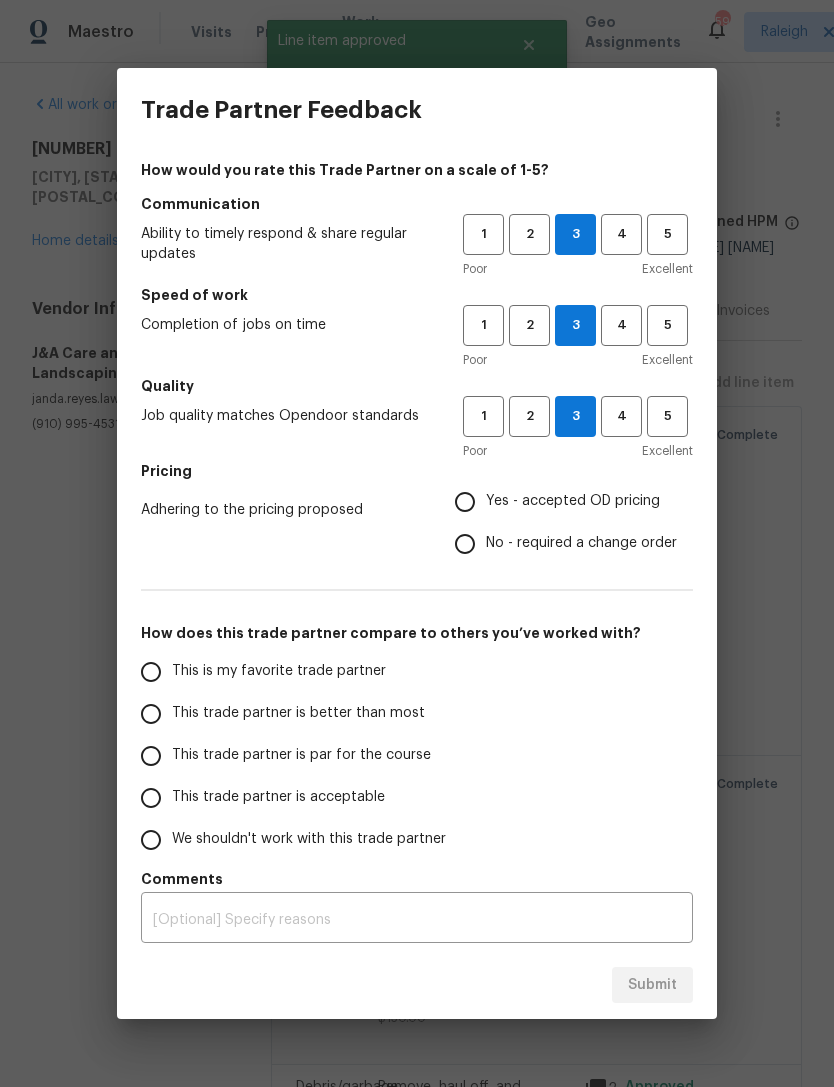 click on "Yes - accepted OD pricing" at bounding box center [465, 502] 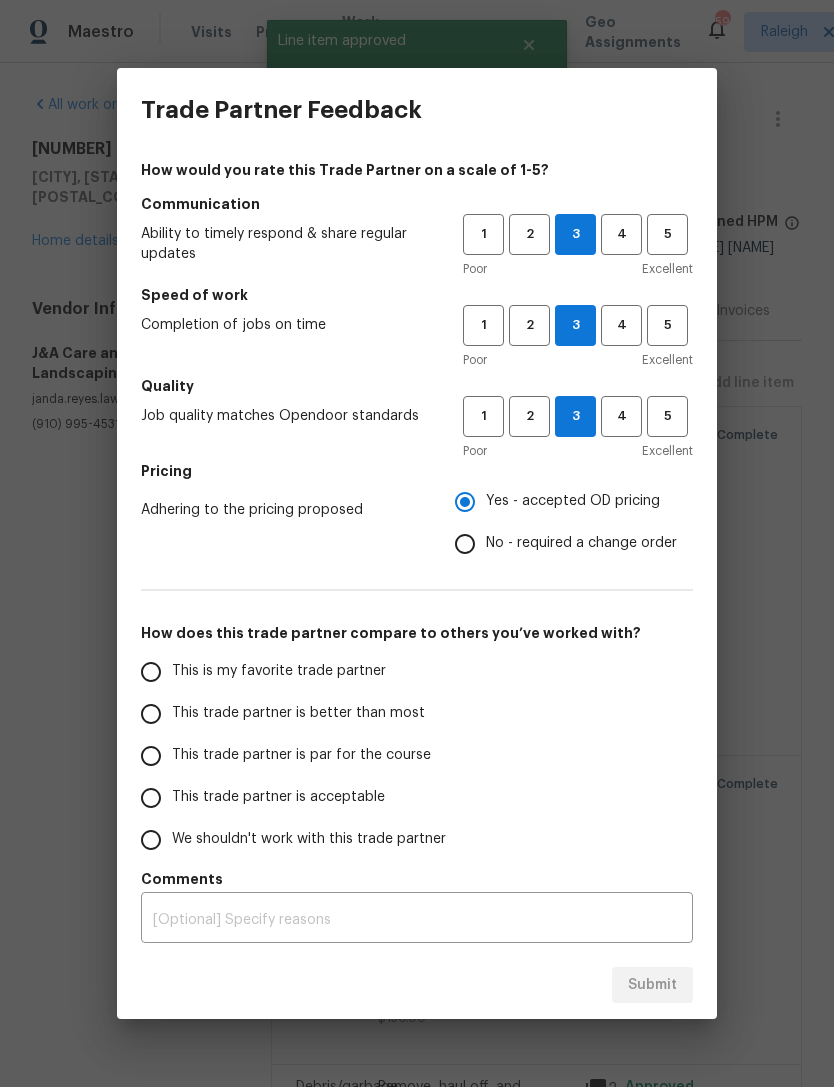 click on "This trade partner is acceptable" at bounding box center [278, 797] 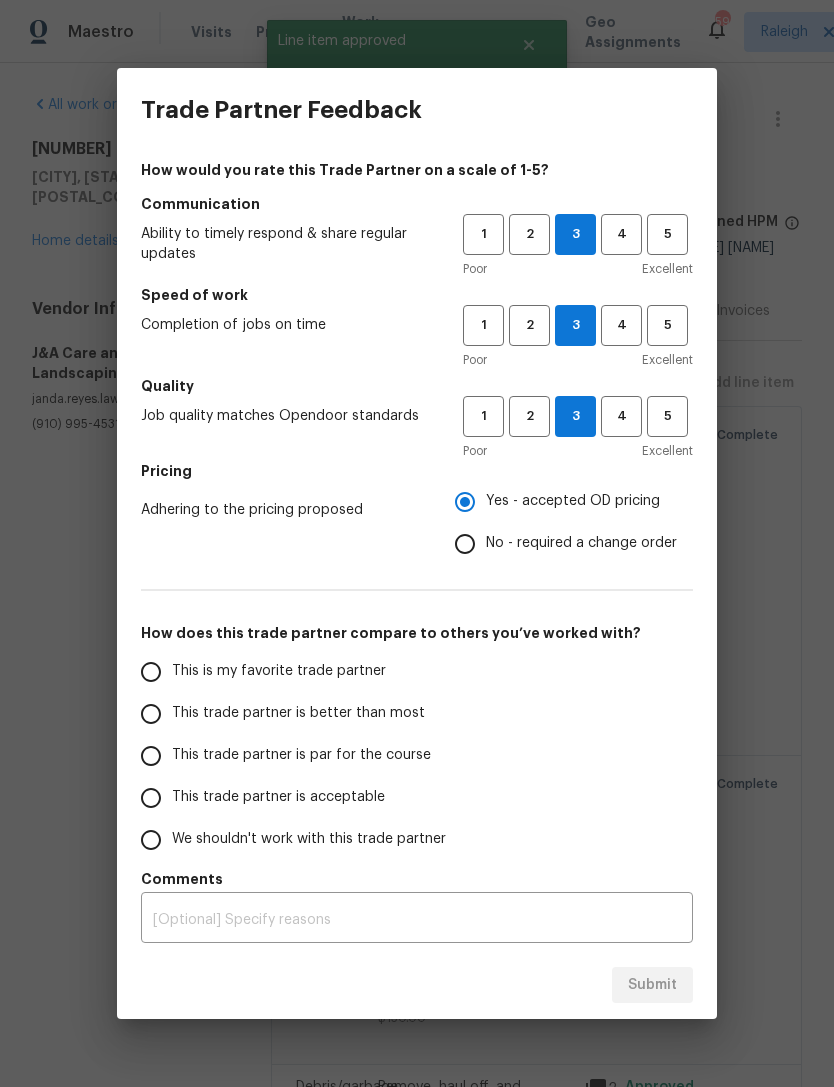 click on "This trade partner is acceptable" at bounding box center [151, 798] 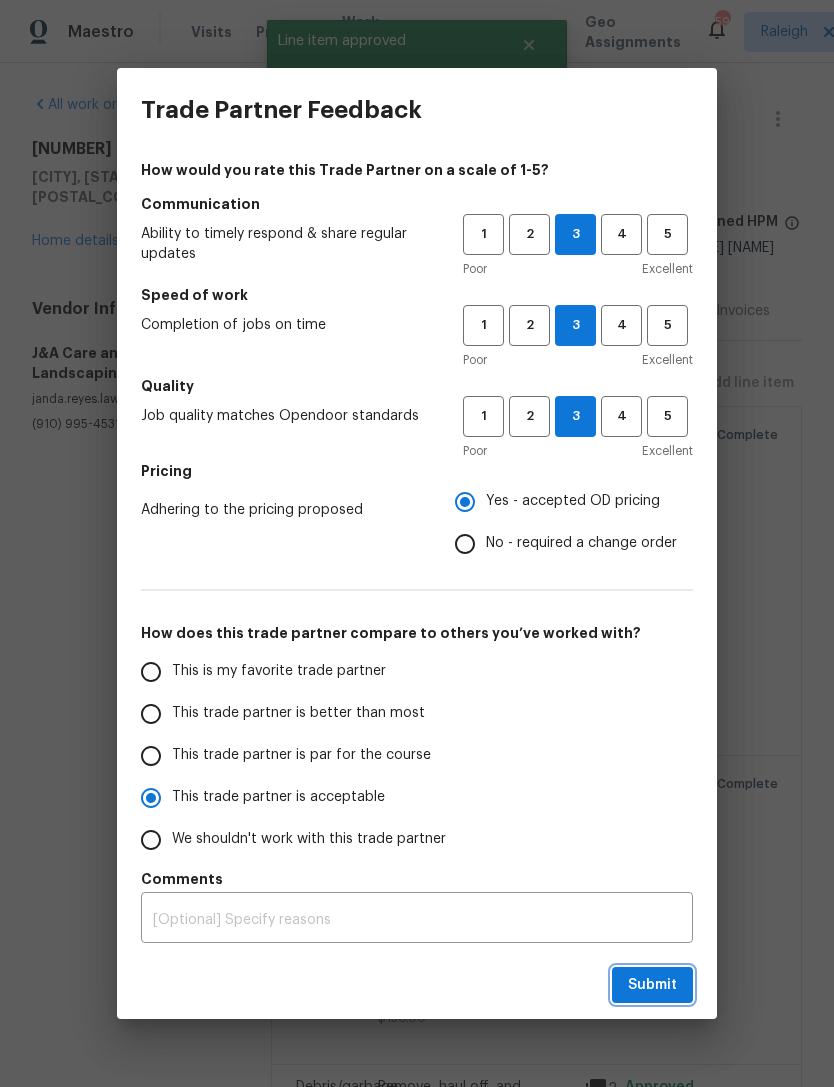 click on "Submit" at bounding box center (652, 985) 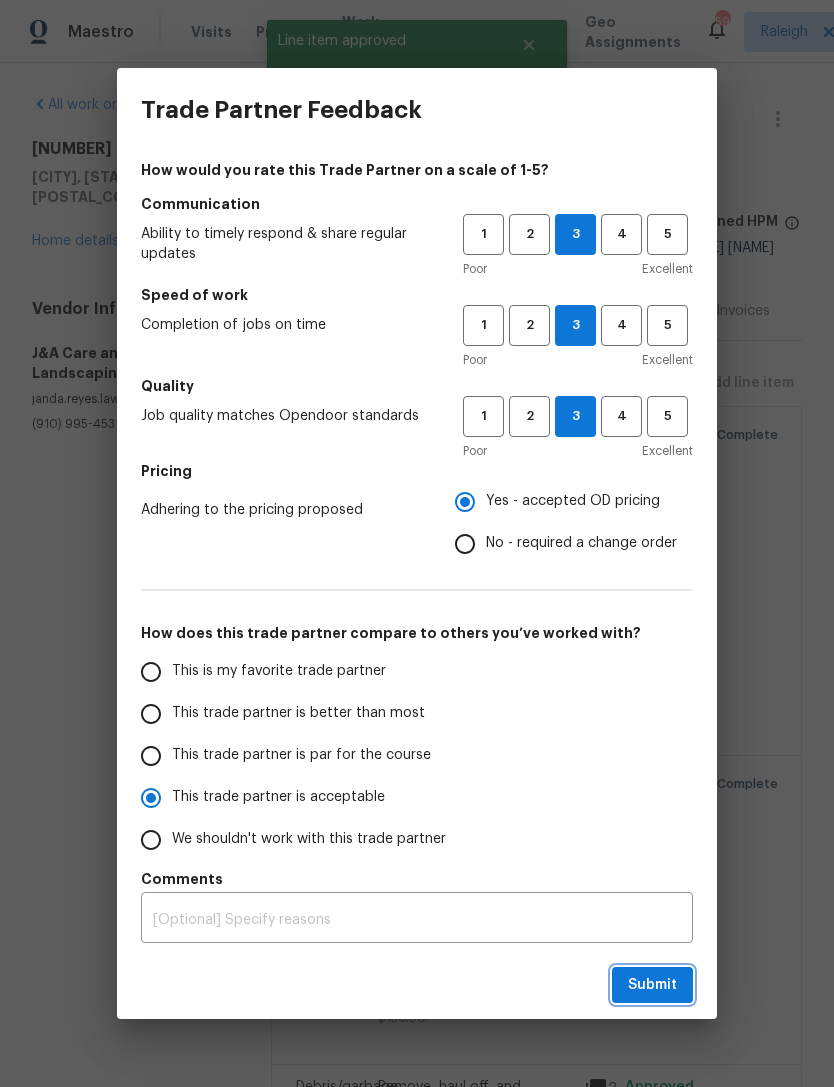 radio on "true" 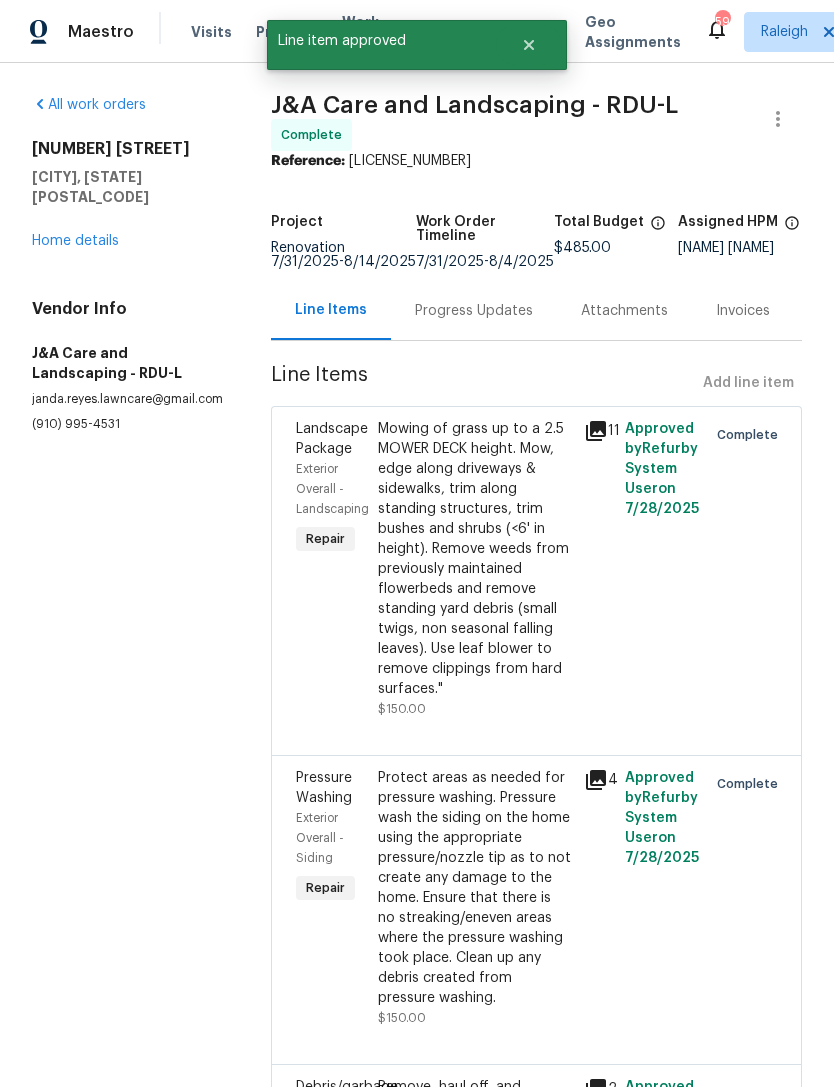 radio on "false" 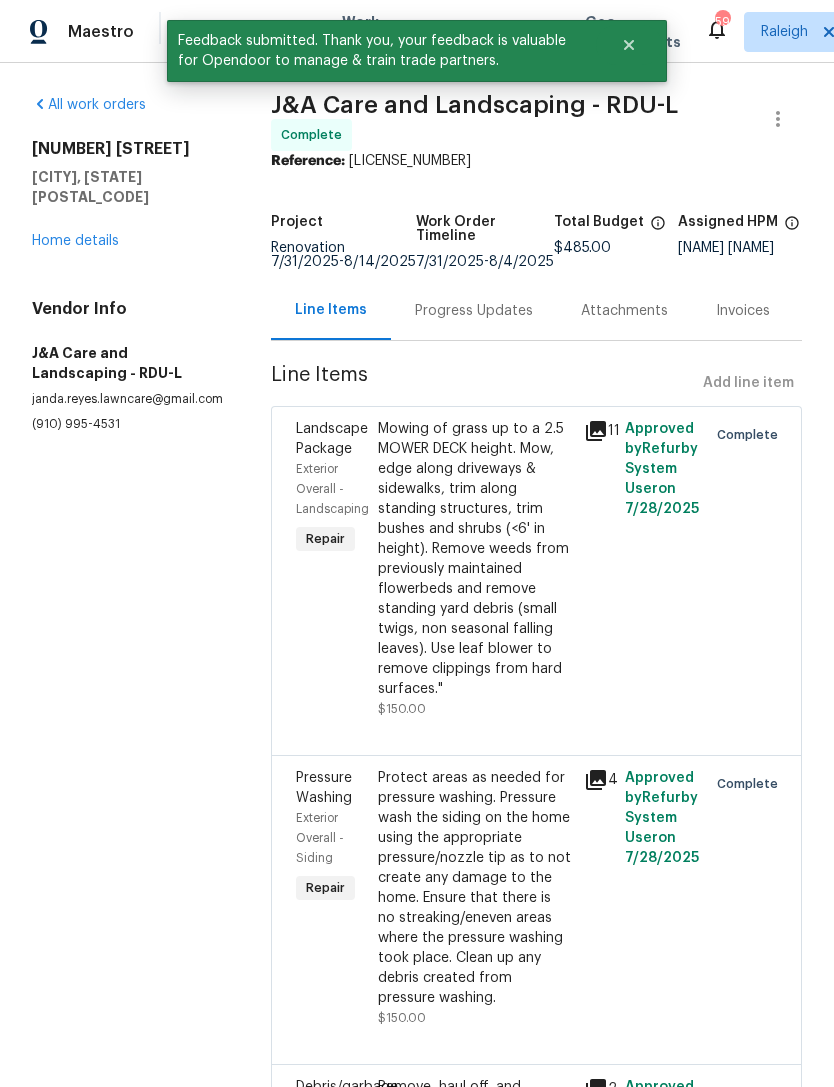 click on "Home details" at bounding box center (75, 241) 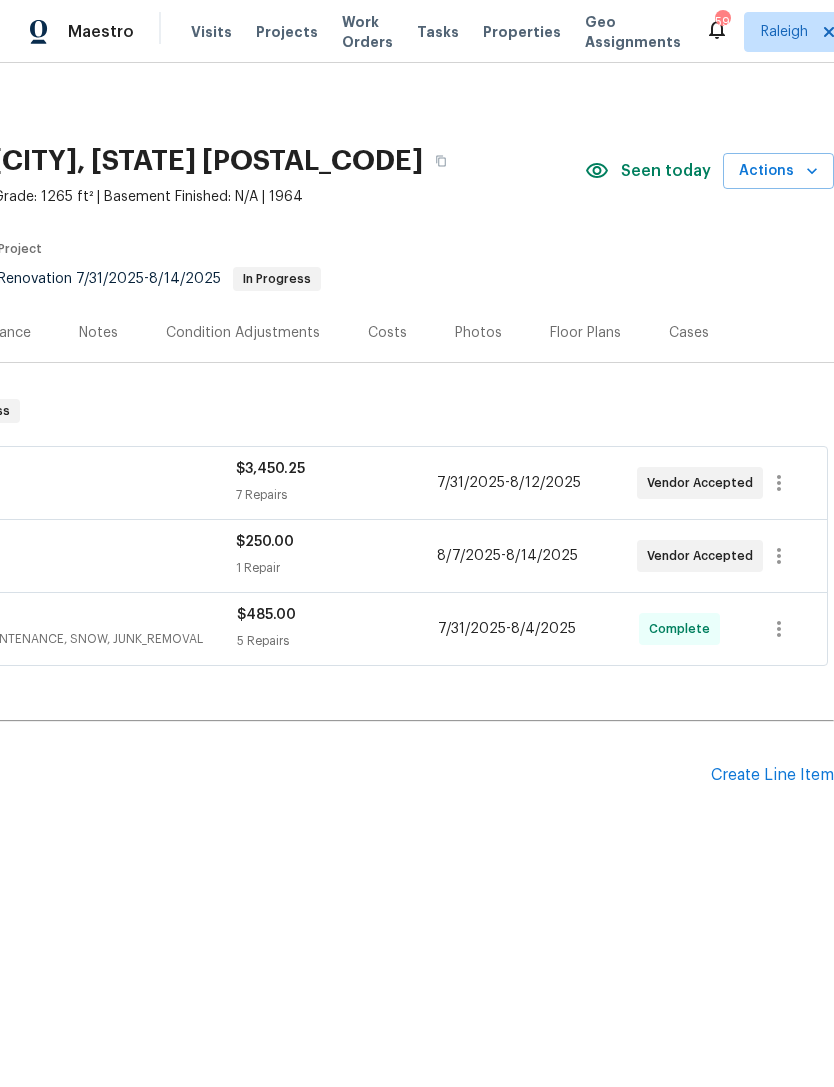 scroll, scrollTop: 0, scrollLeft: 296, axis: horizontal 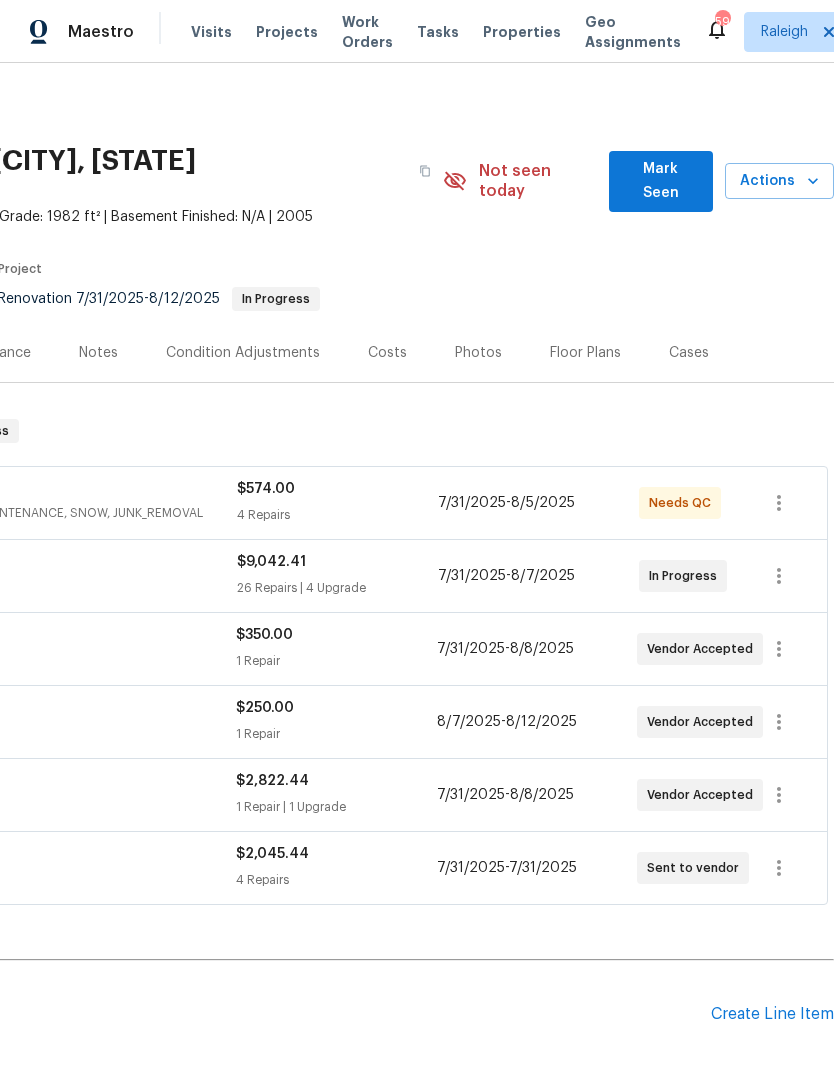 click on "Mark Seen" at bounding box center (661, 181) 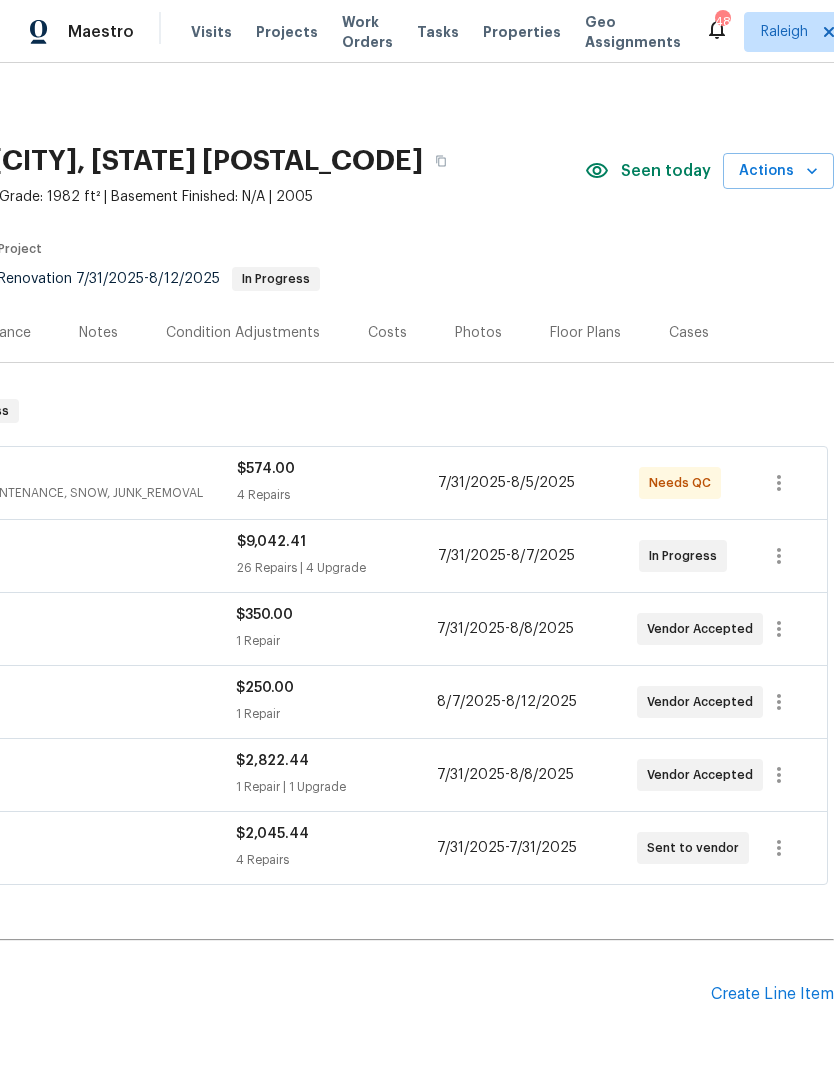 scroll, scrollTop: 0, scrollLeft: 296, axis: horizontal 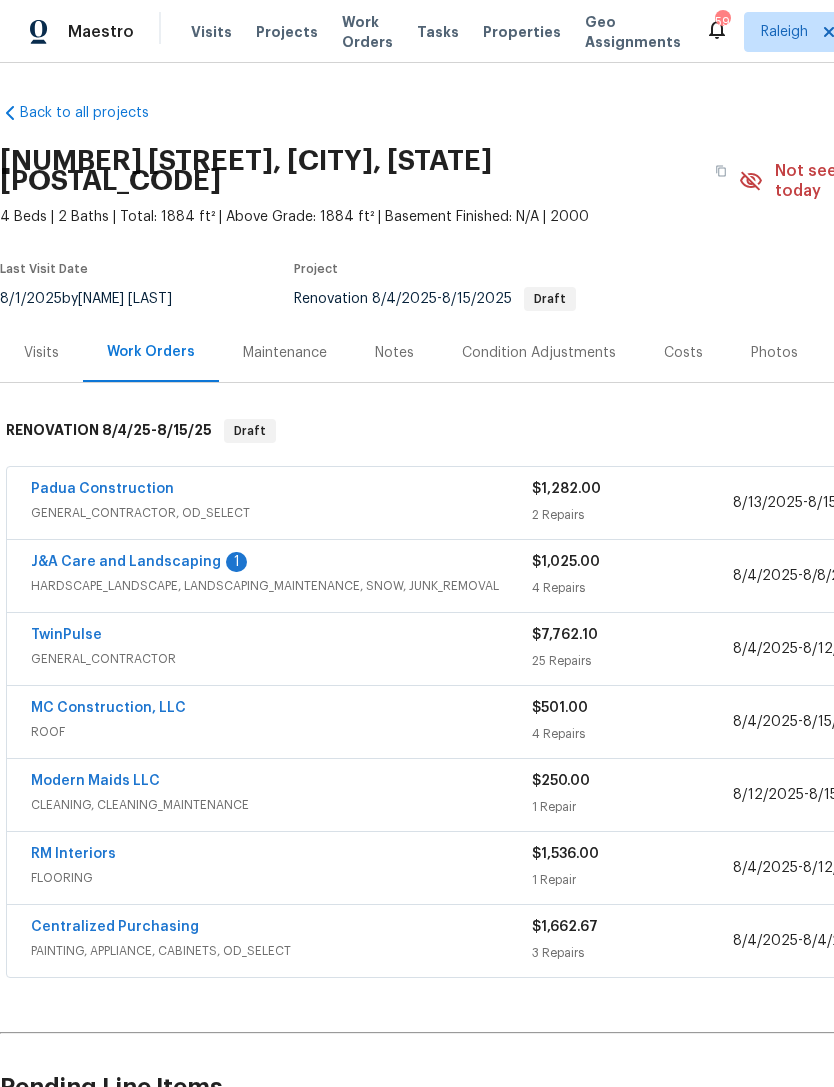 click on "J&A Care and Landscaping" at bounding box center [126, 562] 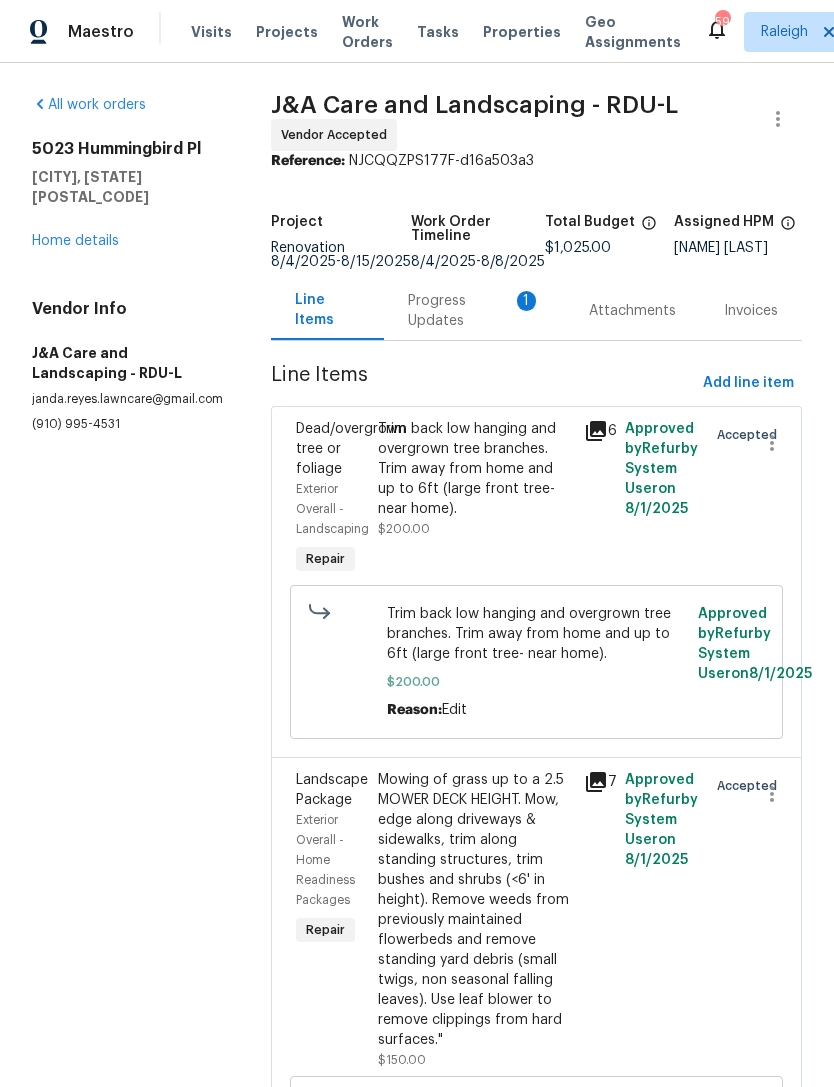 click on "Progress Updates 1" at bounding box center (474, 311) 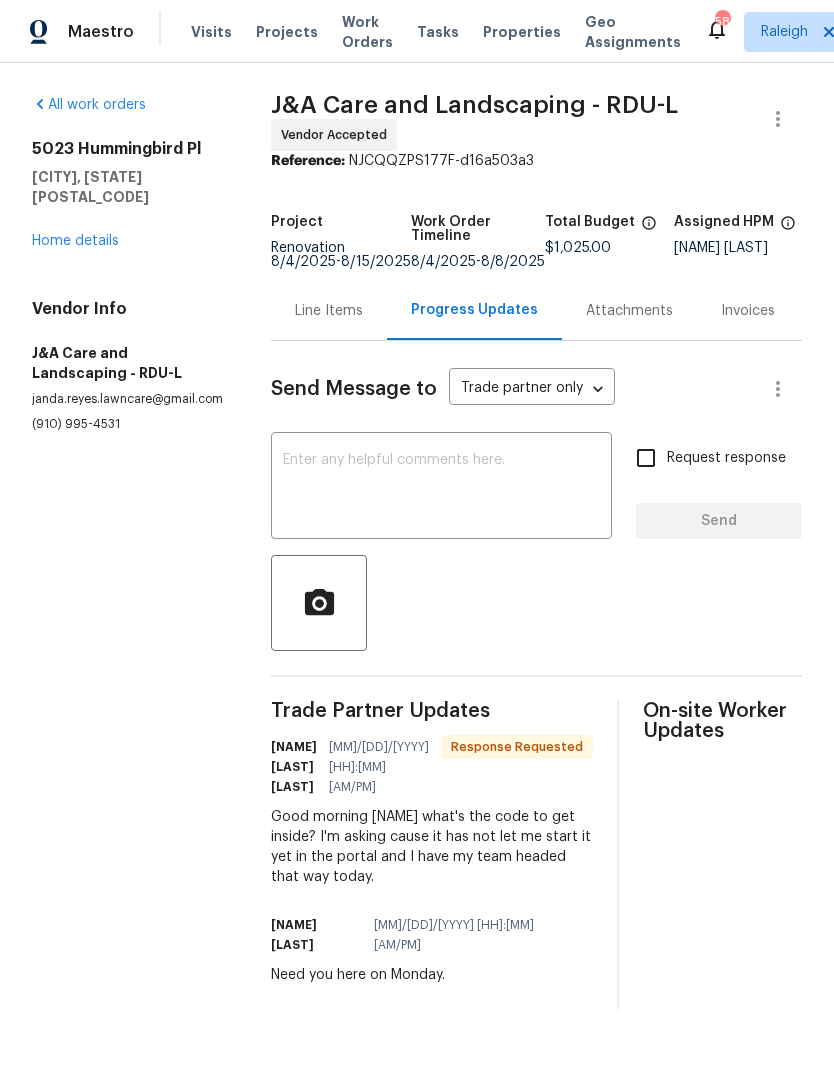 click at bounding box center (441, 488) 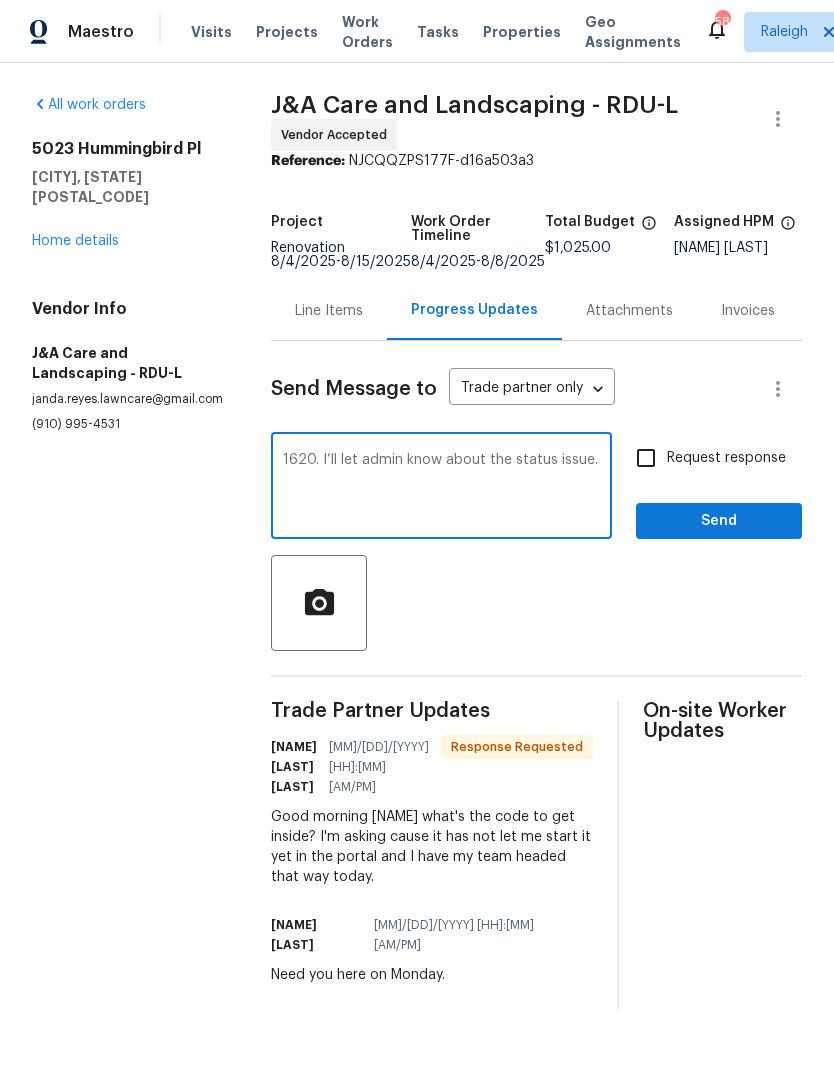 type on "1620. I’ll let admin know about the status issue." 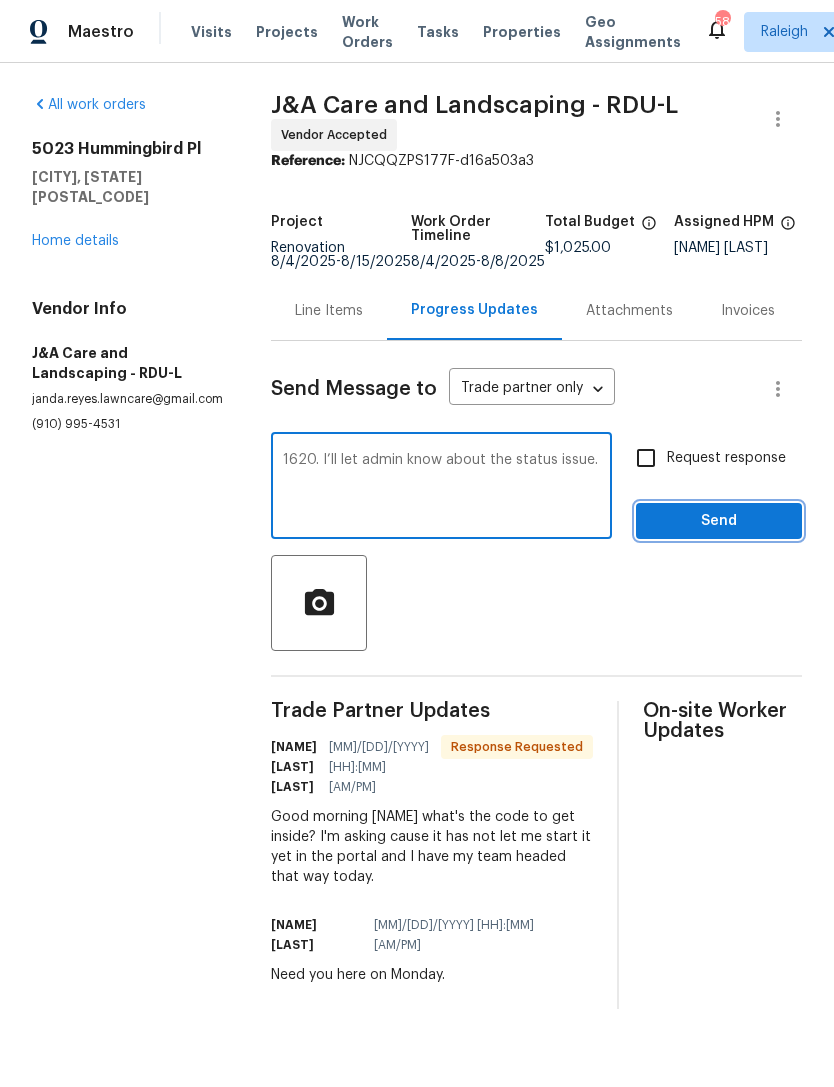 click on "Send" at bounding box center [719, 521] 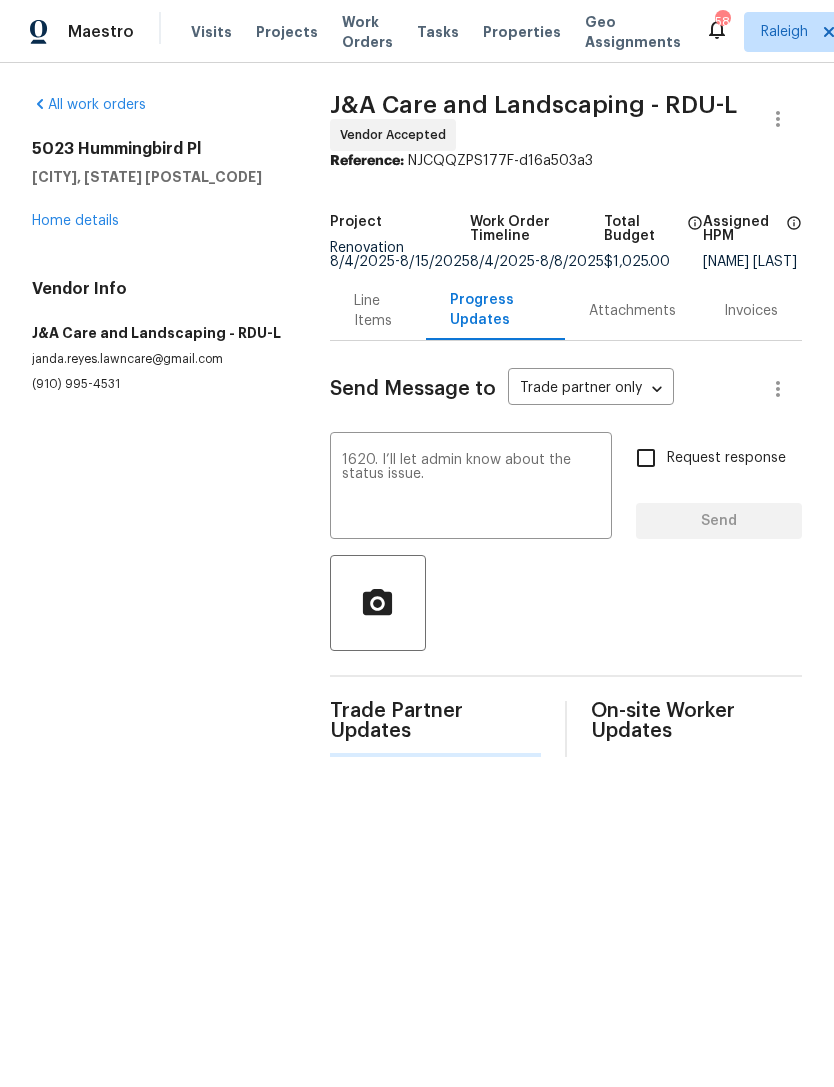 type 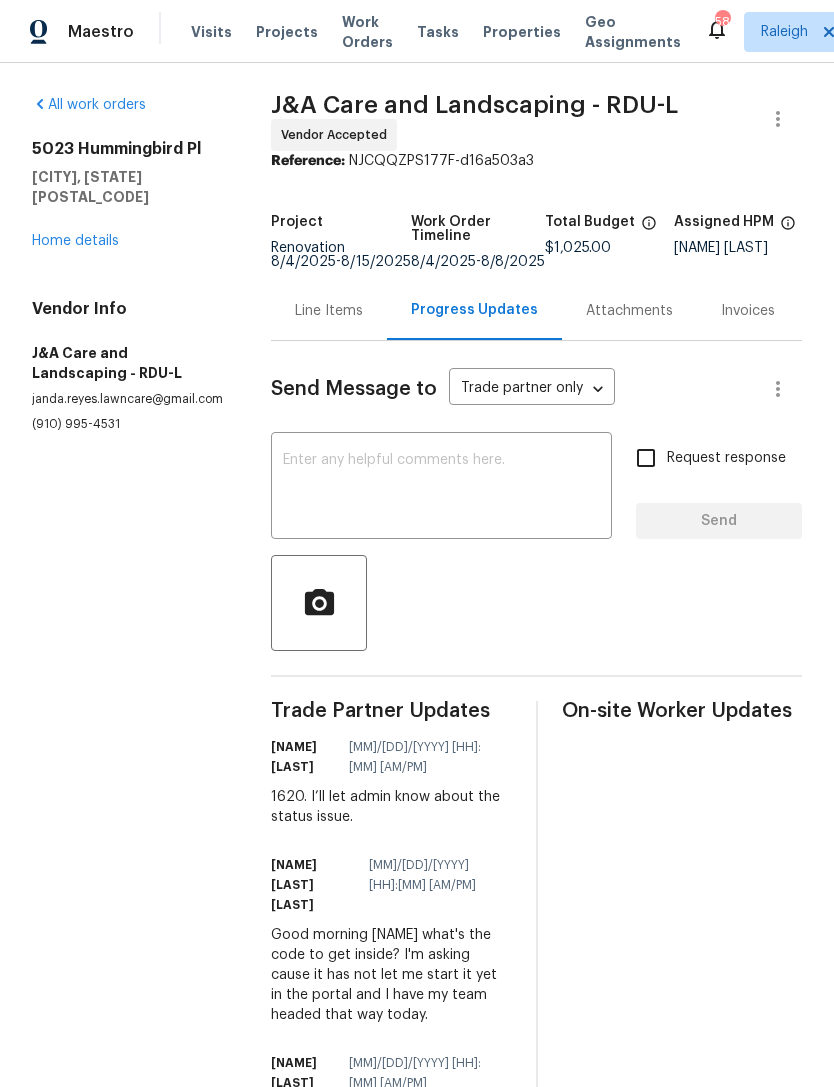 click on "Home details" at bounding box center [75, 241] 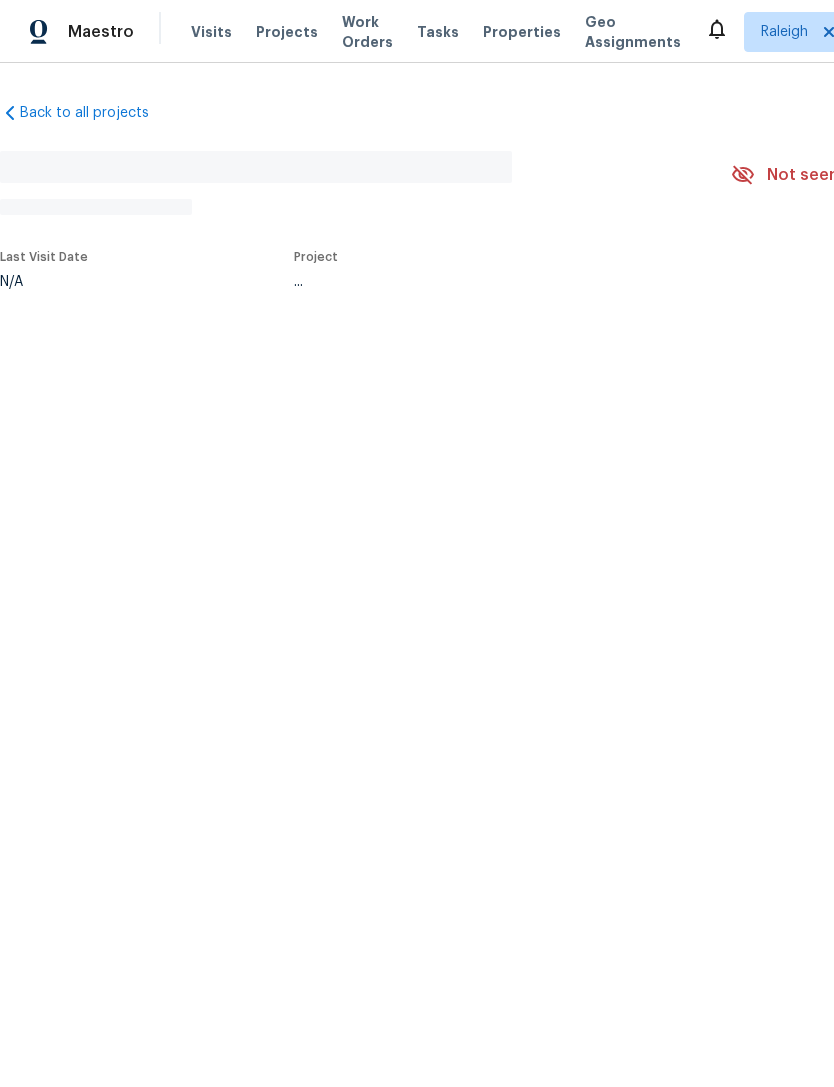 scroll, scrollTop: 0, scrollLeft: 0, axis: both 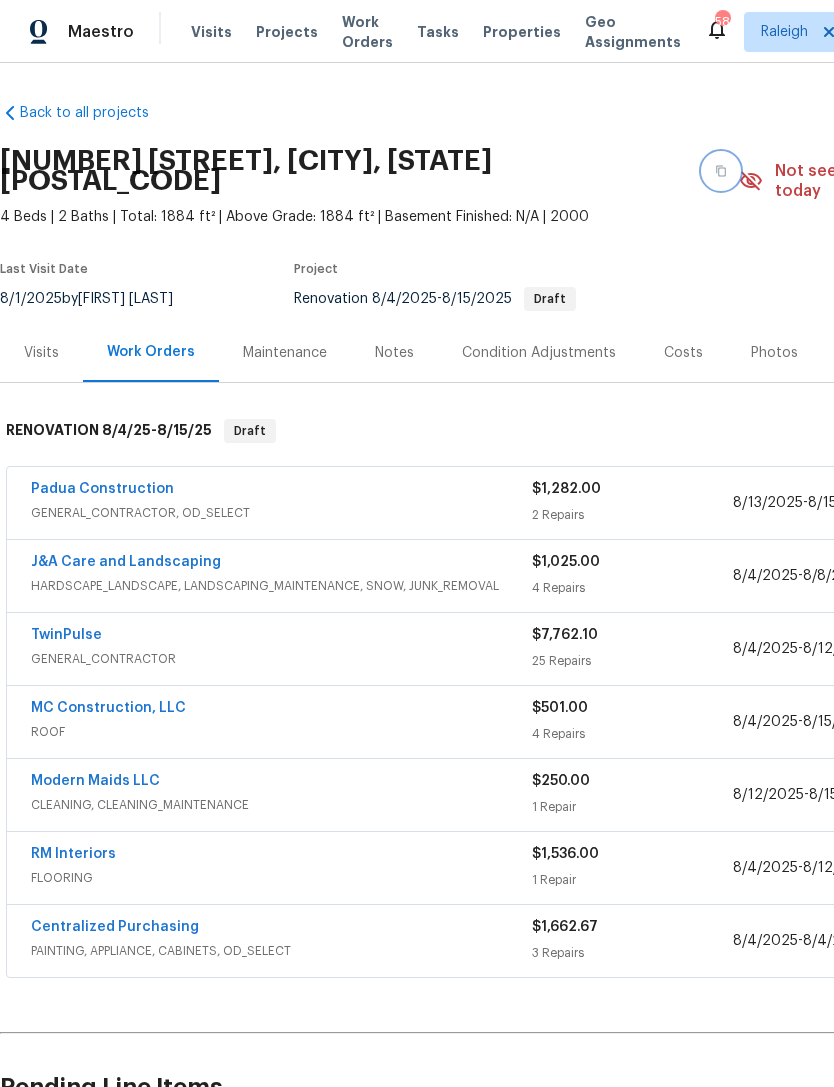 click at bounding box center [721, 171] 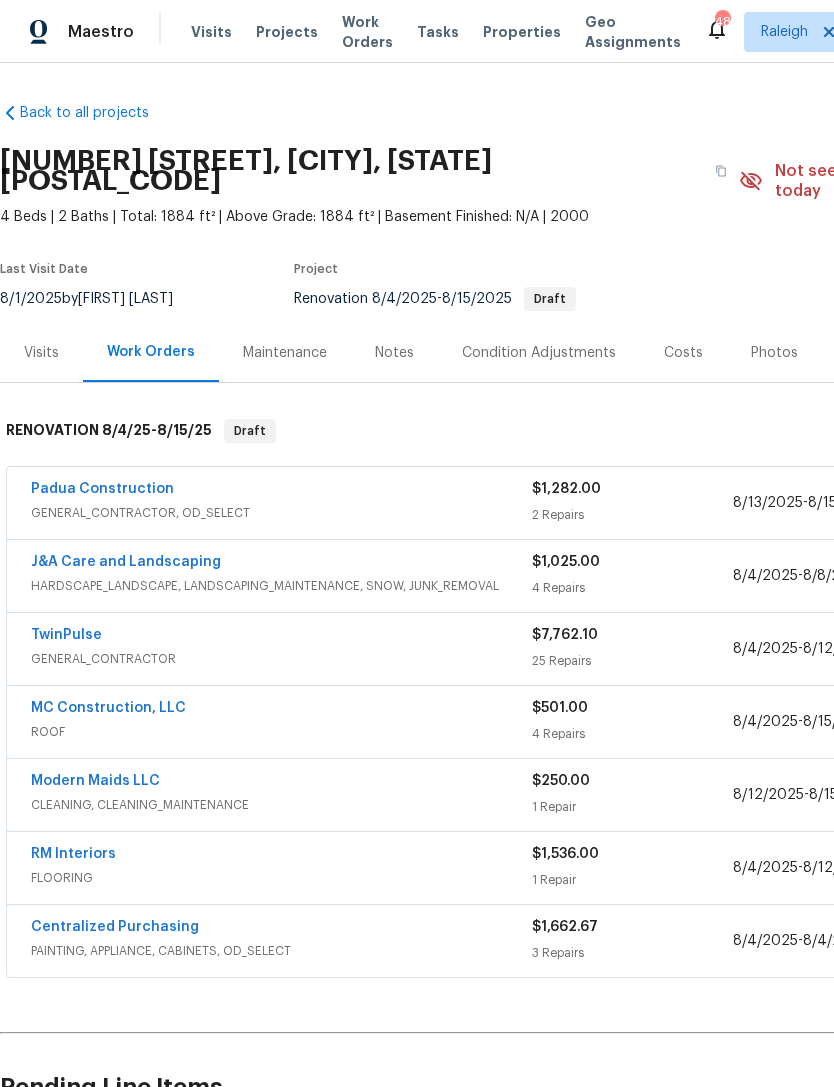 click on "TwinPulse" at bounding box center [66, 635] 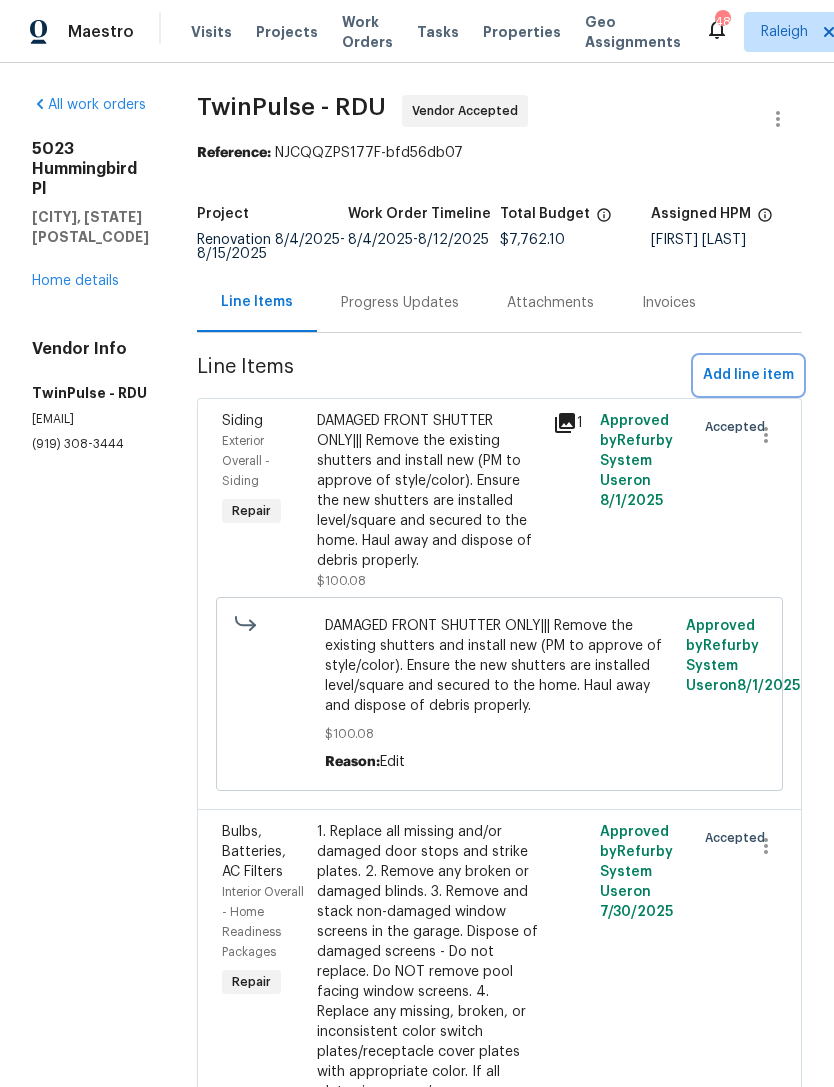 click on "Add line item" at bounding box center (748, 375) 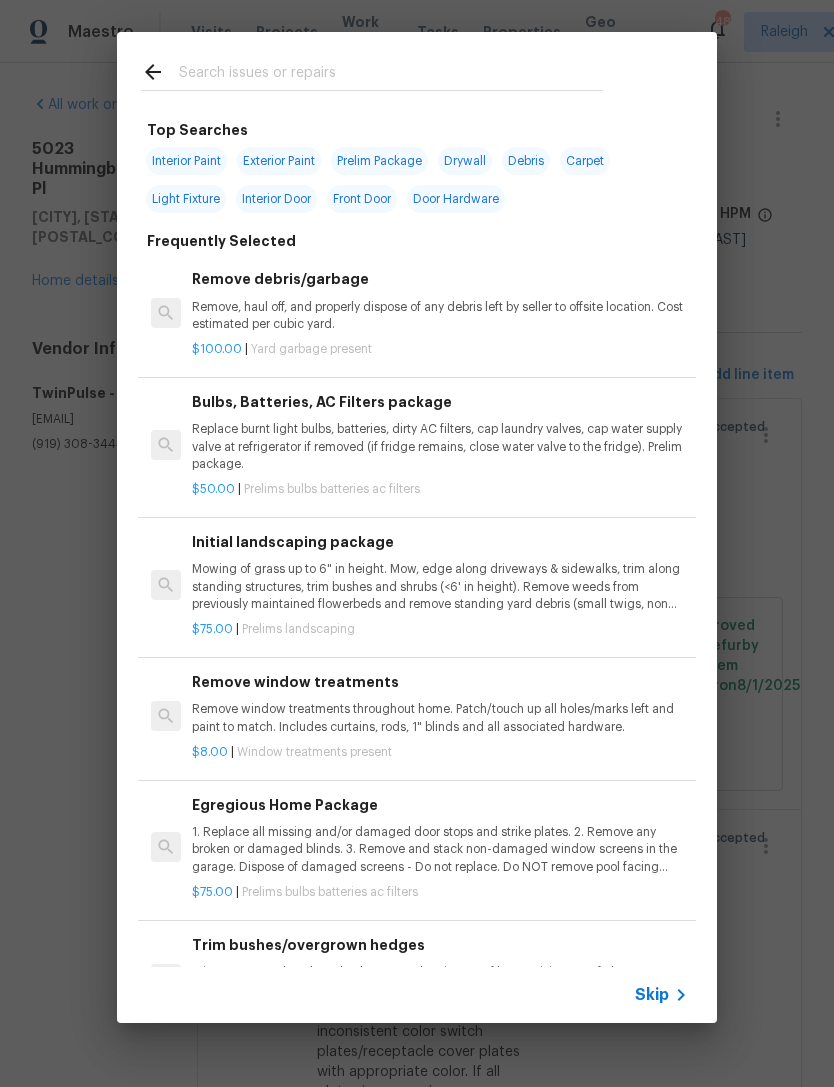 click on "Interior Paint" at bounding box center [186, 161] 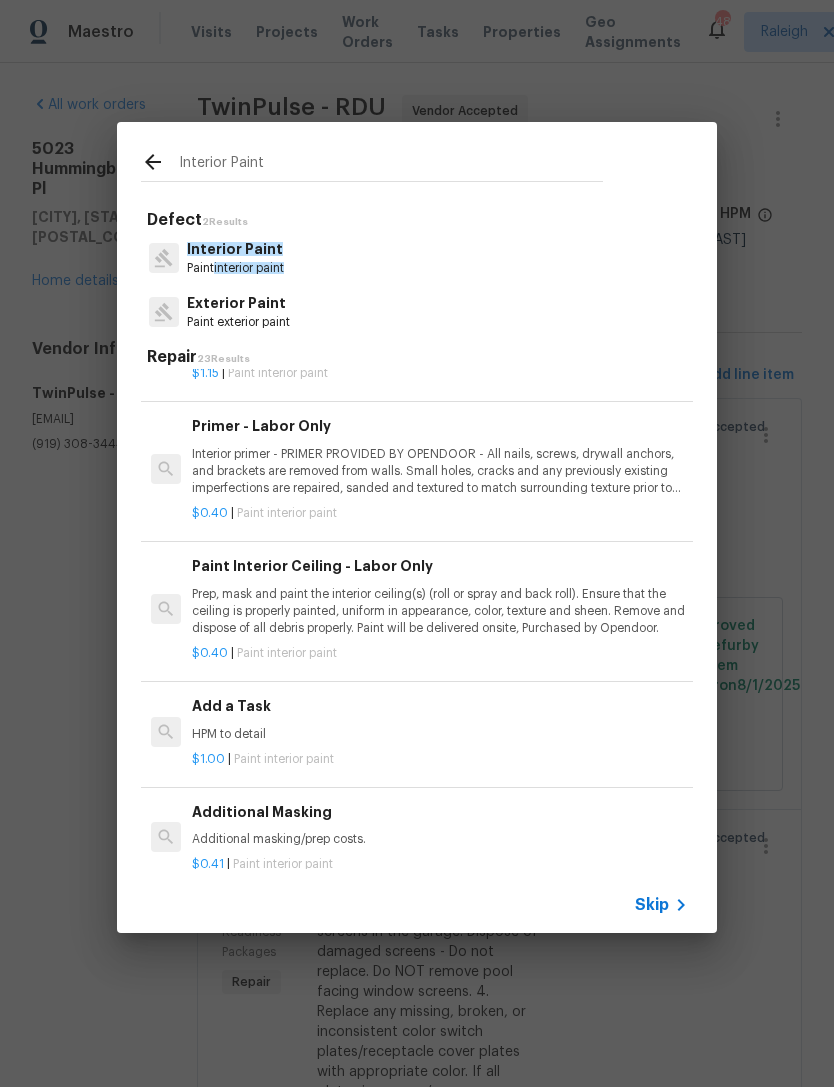 scroll, scrollTop: 602, scrollLeft: 0, axis: vertical 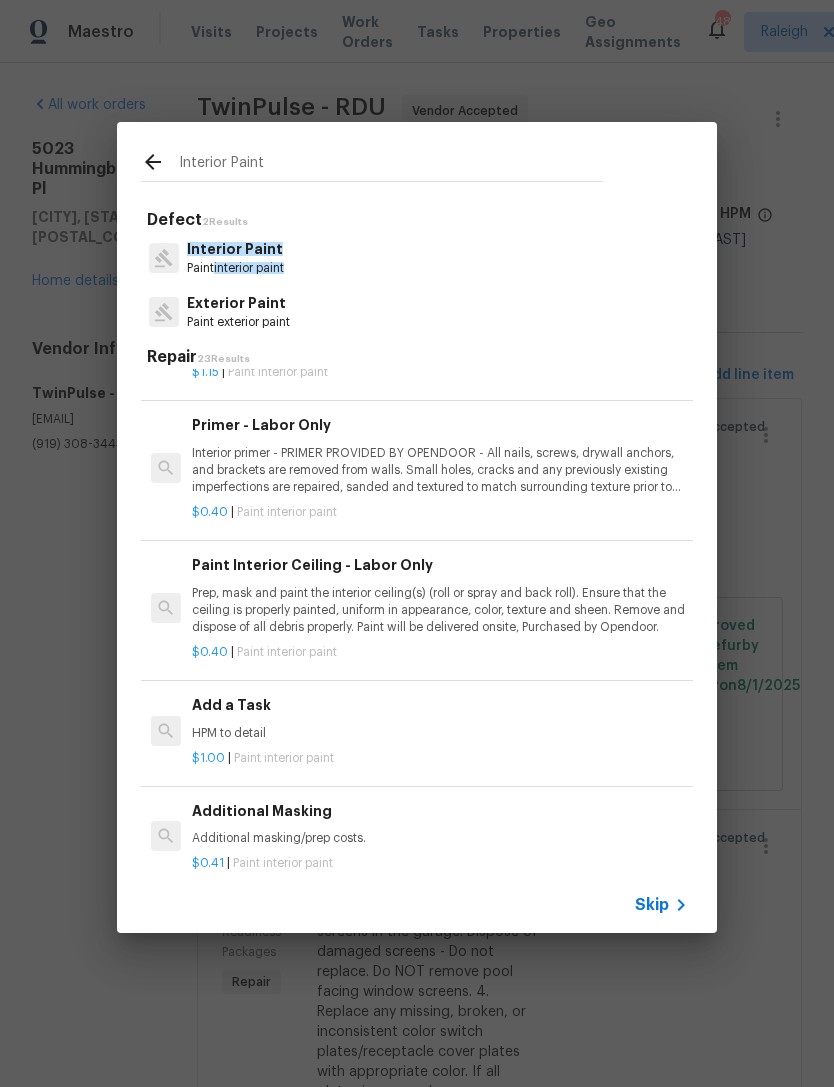 click on "Additional Masking Additional masking/prep costs." at bounding box center (440, 824) 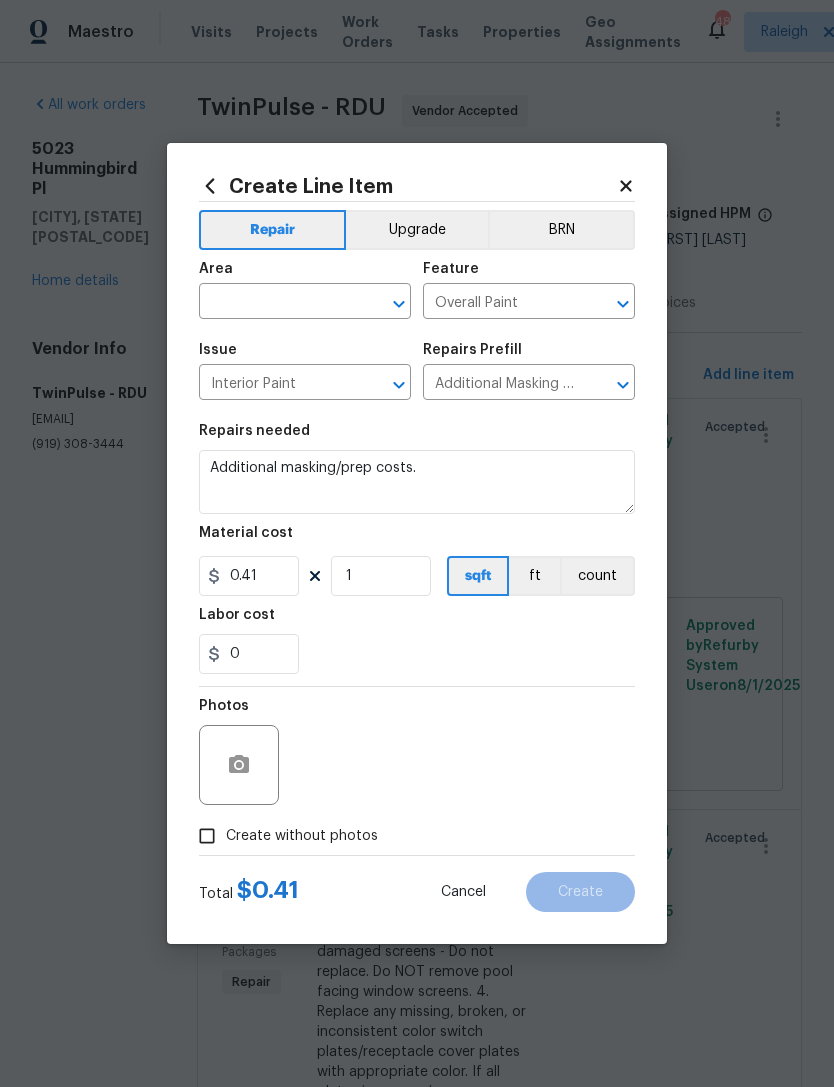 click at bounding box center [277, 303] 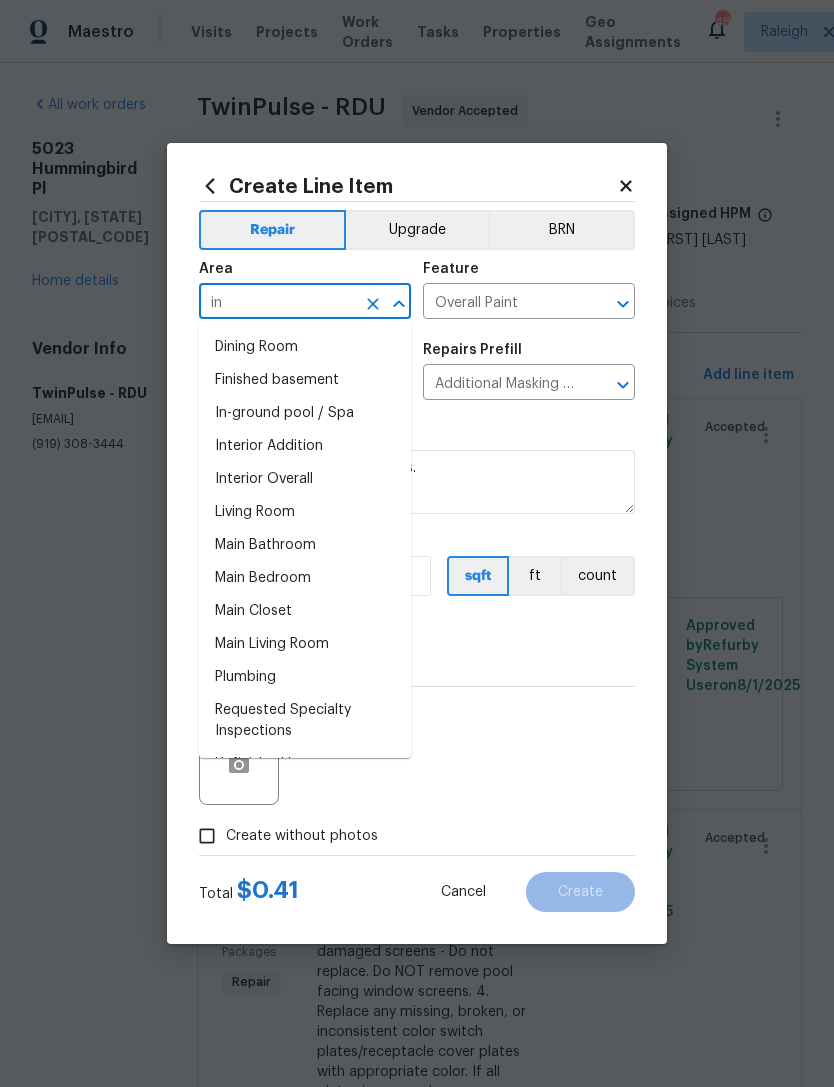 click on "Interior Overall" at bounding box center (305, 479) 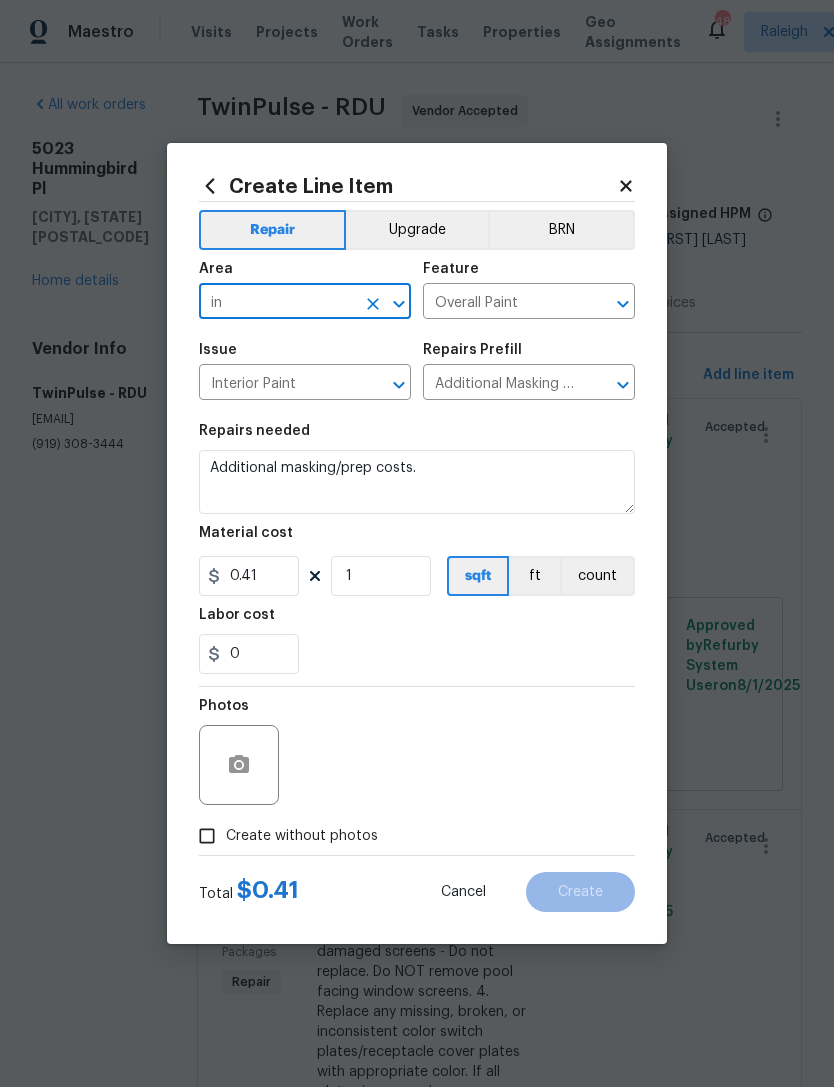 type on "Interior Overall" 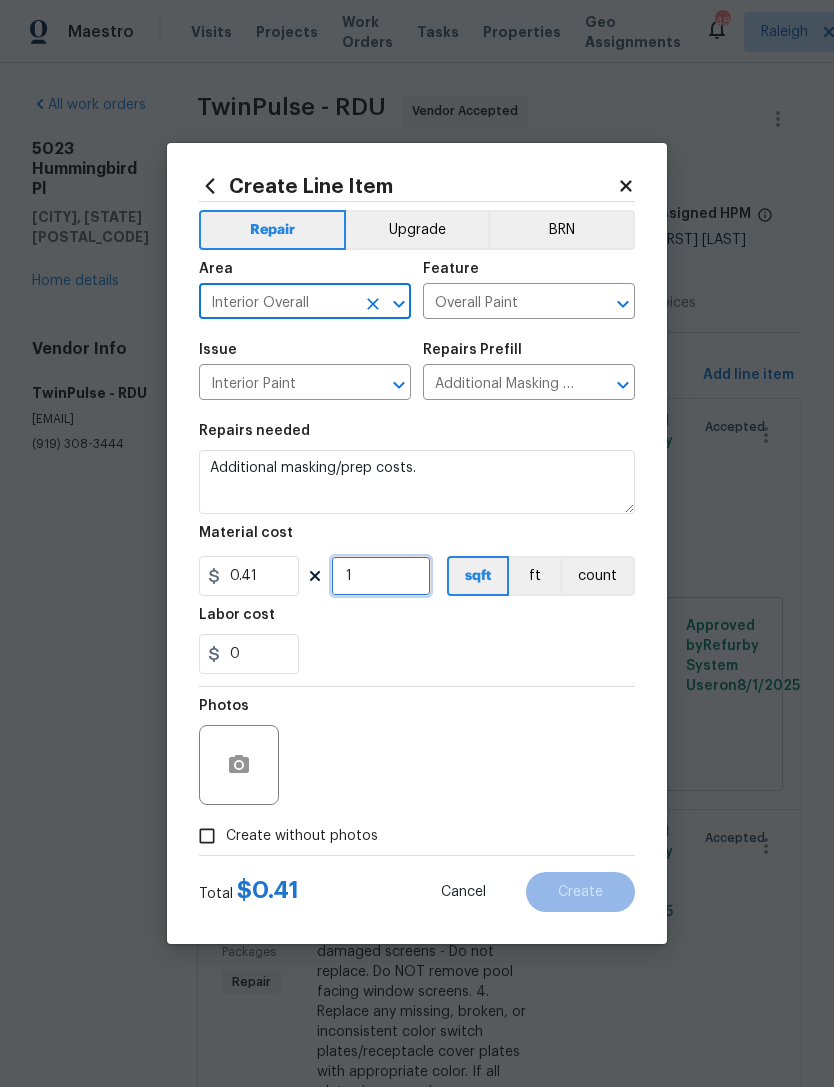 click on "1" at bounding box center [381, 576] 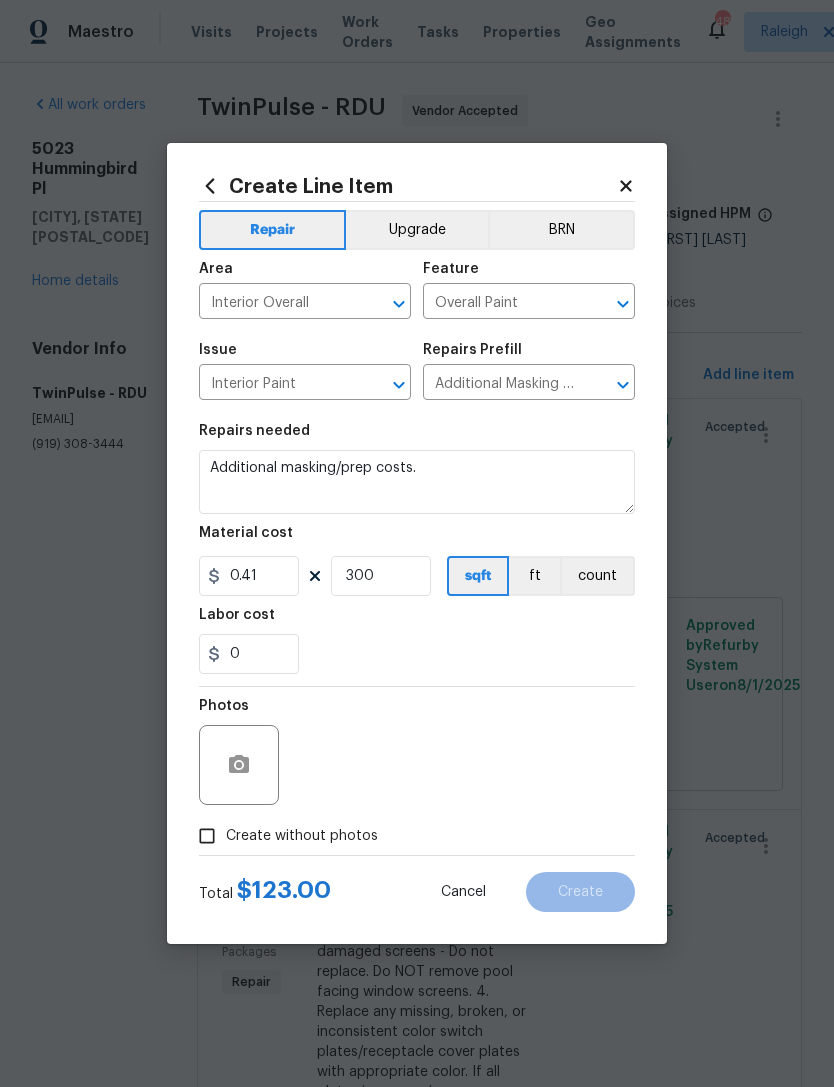 click on "0" at bounding box center (417, 654) 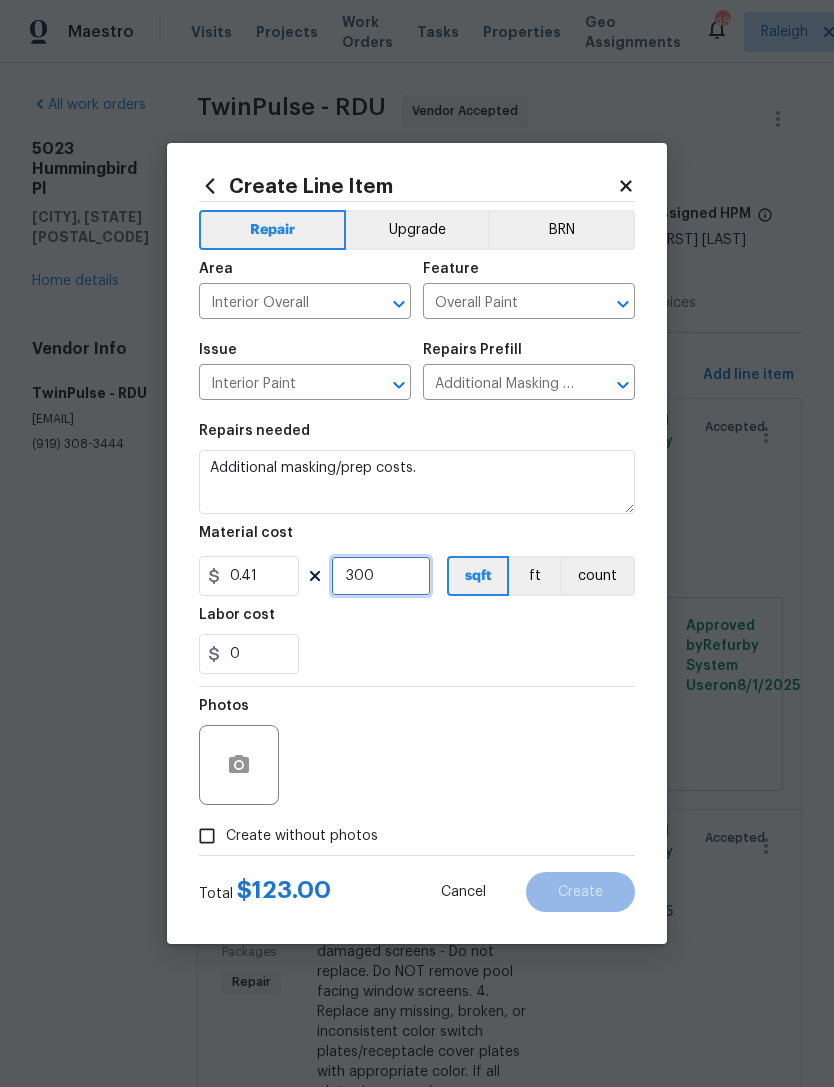 click on "300" at bounding box center (381, 576) 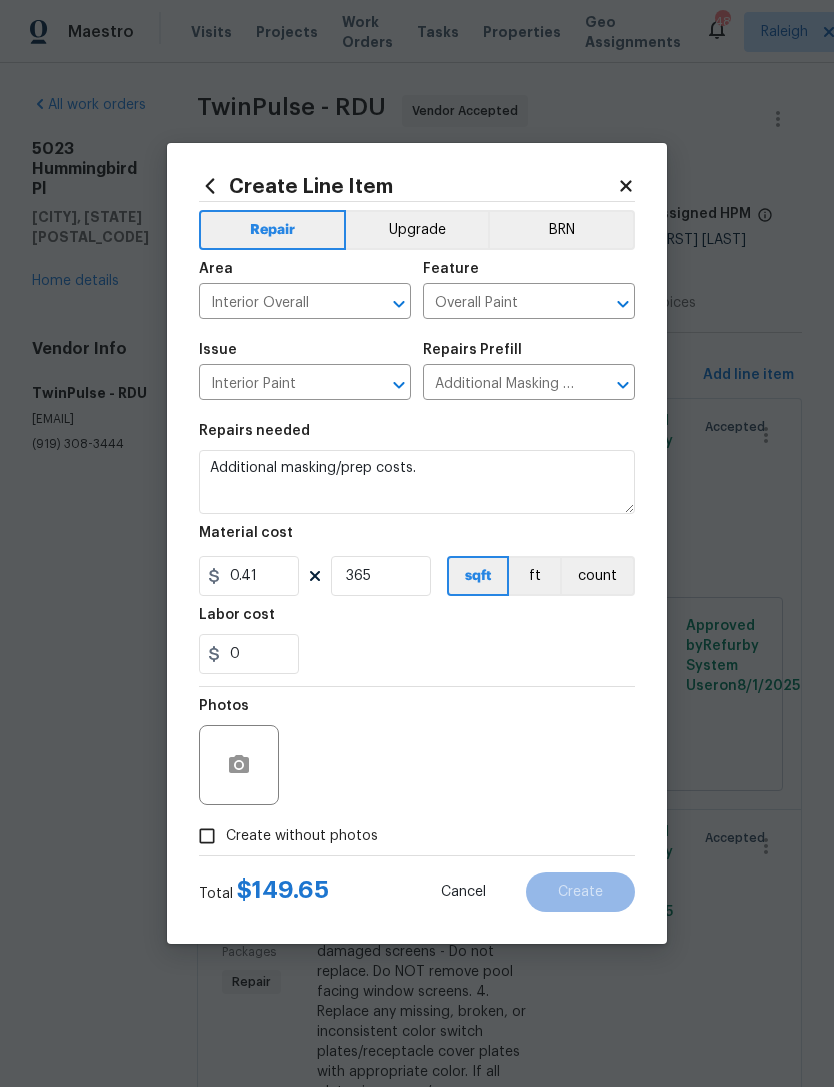 click on "0" at bounding box center [417, 654] 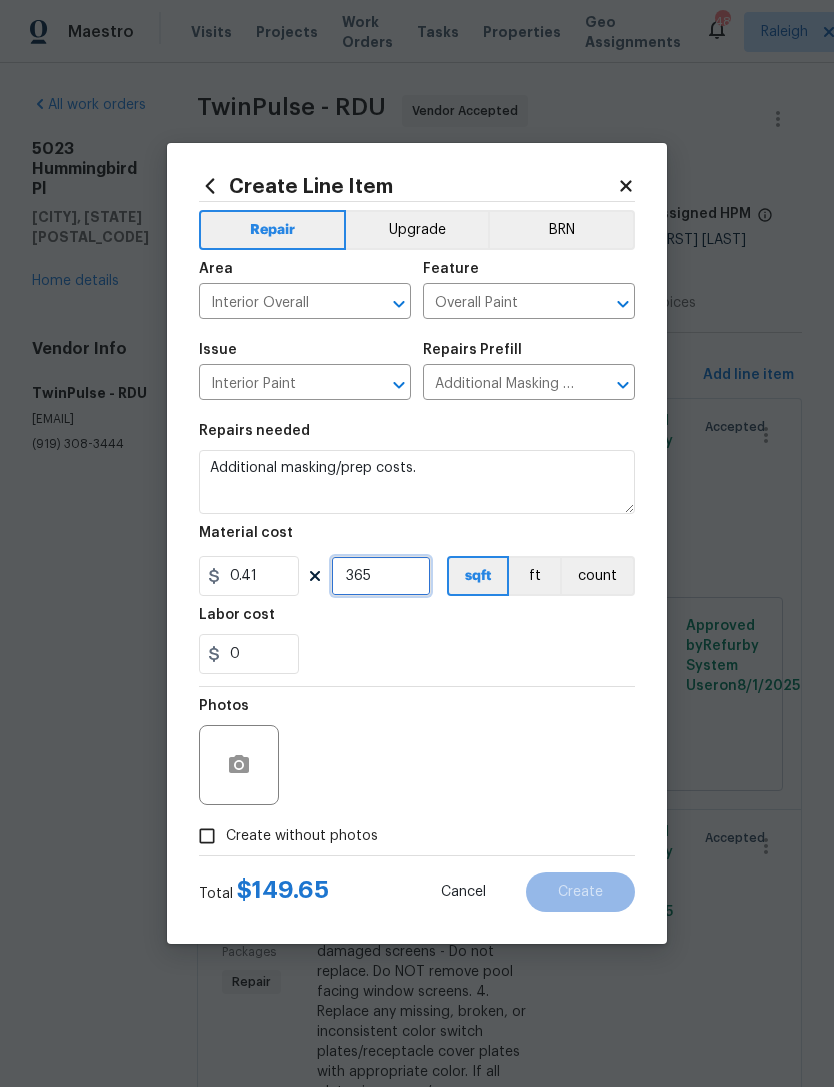 click on "365" at bounding box center [381, 576] 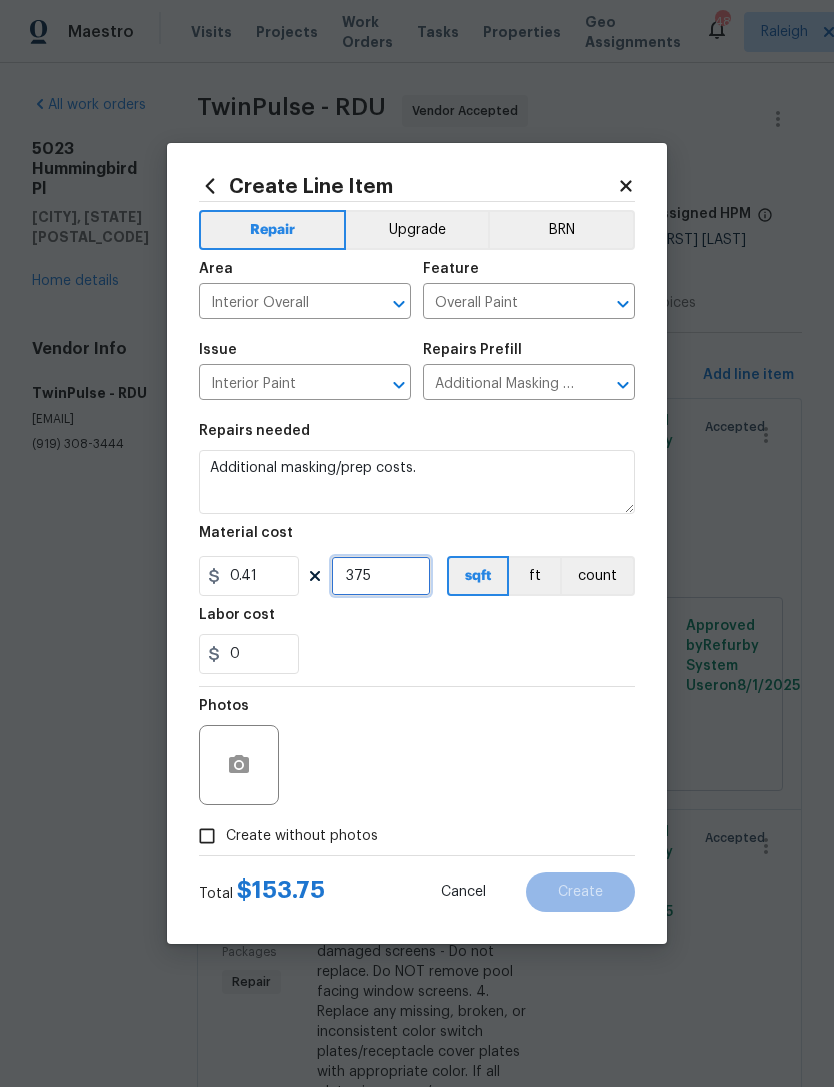 type on "375" 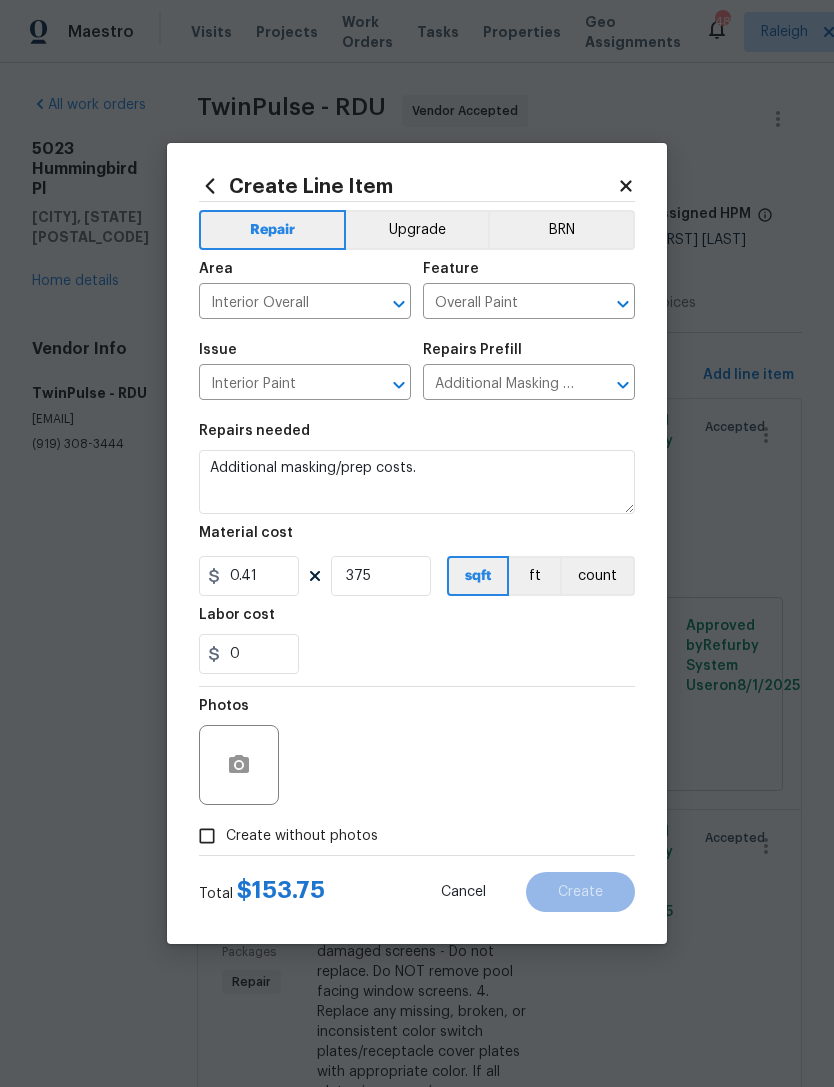click on "0" at bounding box center [417, 654] 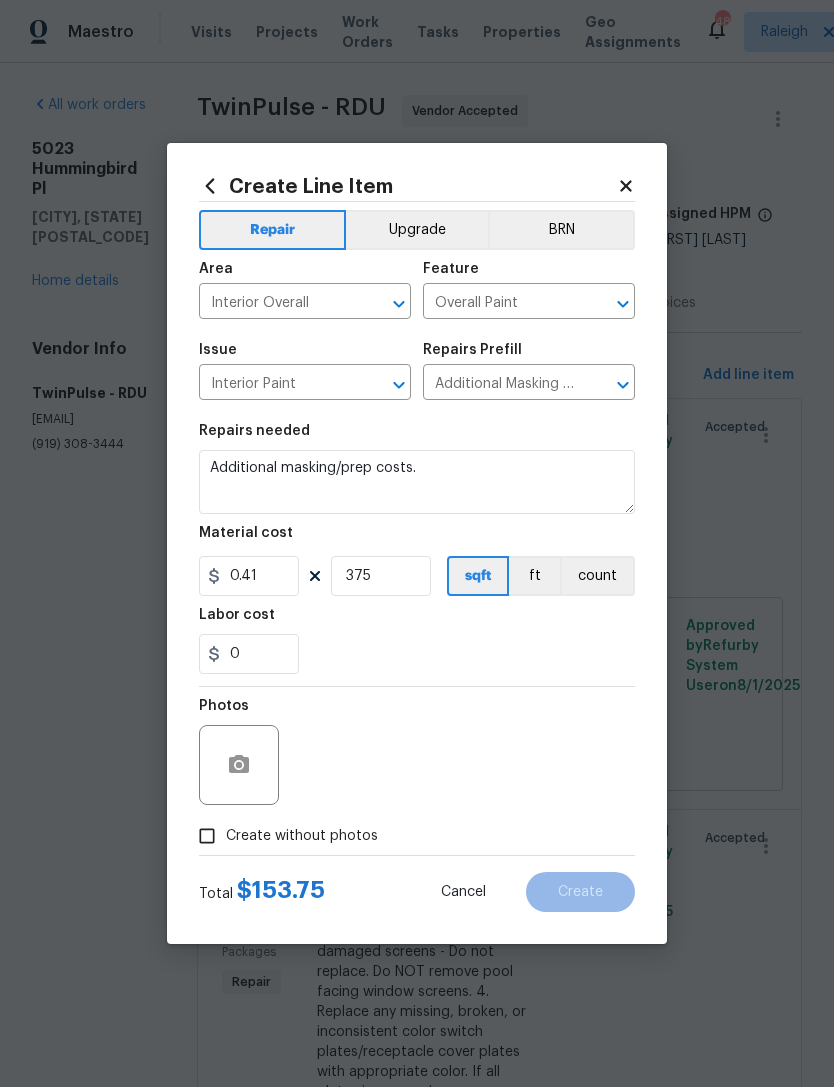 click on "Create without photos" at bounding box center [302, 836] 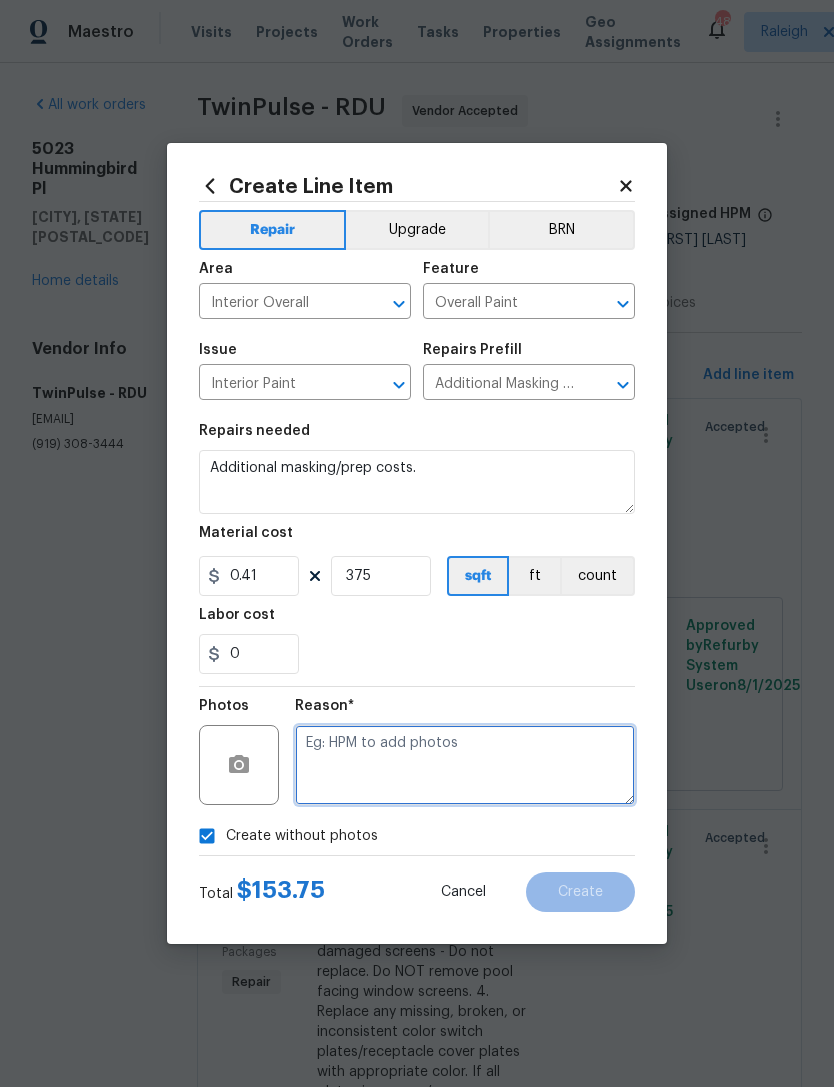 click at bounding box center (465, 765) 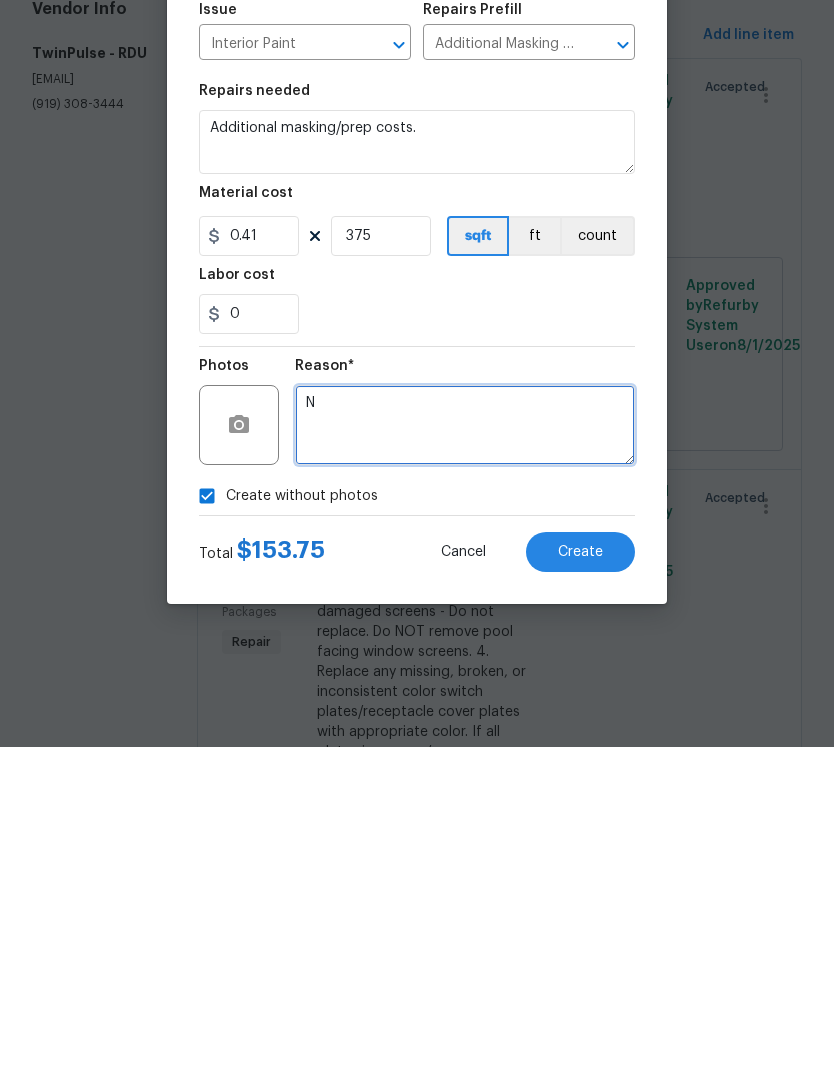 type on "N" 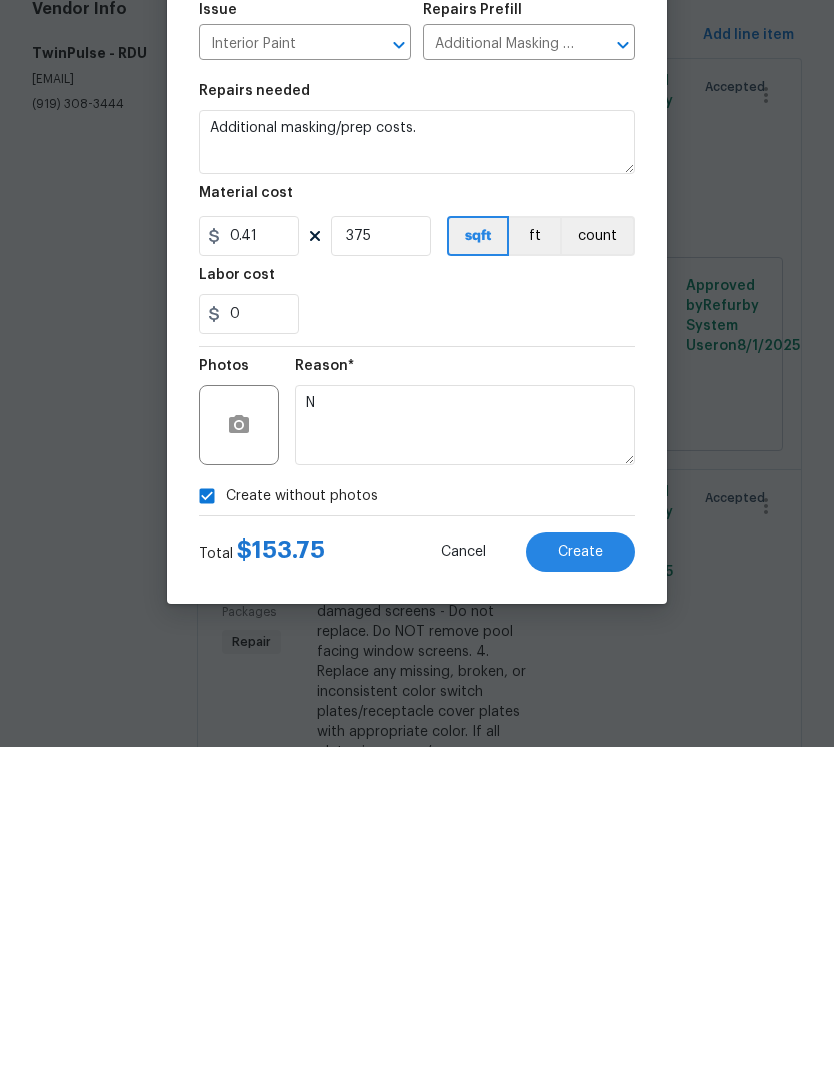 click on "Create" at bounding box center [580, 892] 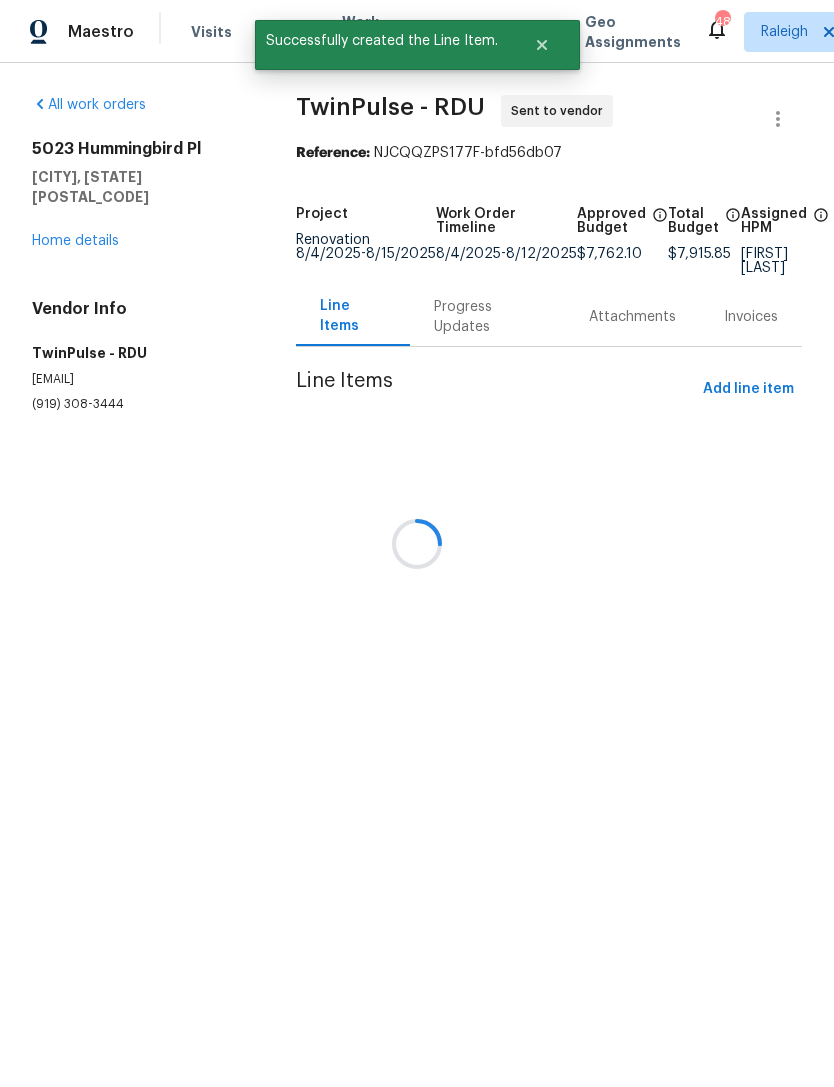 scroll, scrollTop: 0, scrollLeft: 0, axis: both 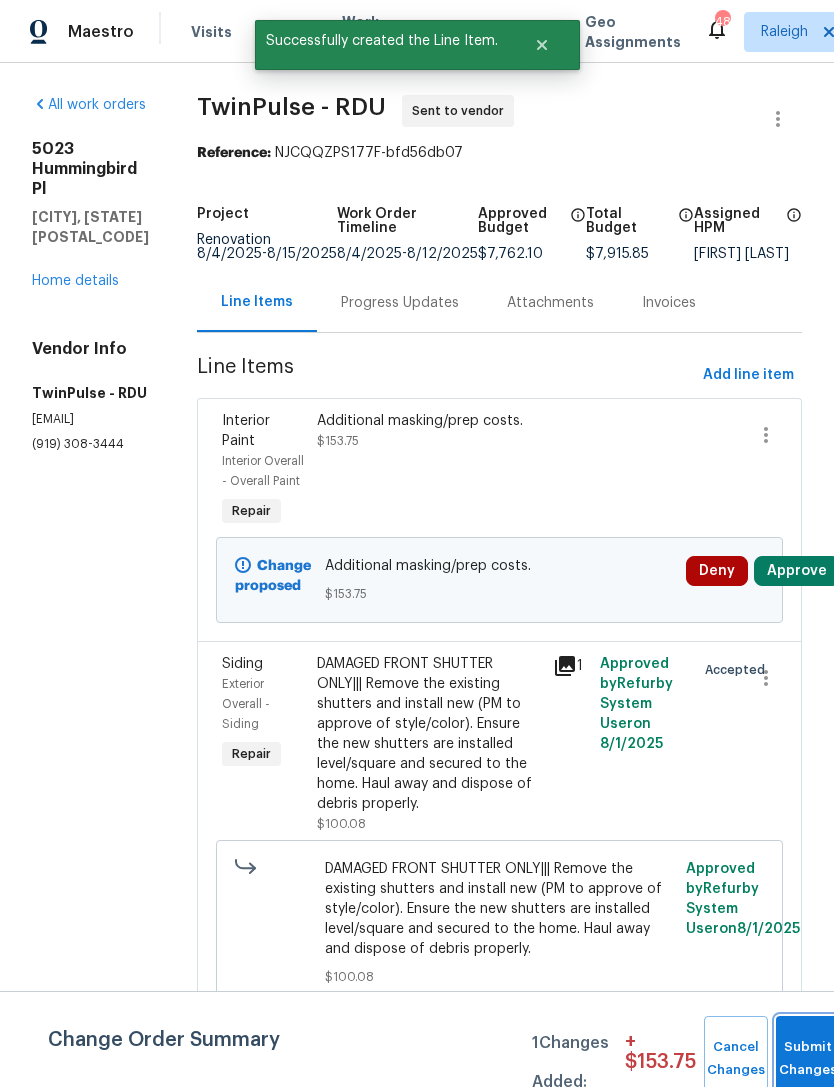 click on "Submit Changes" at bounding box center (808, 1059) 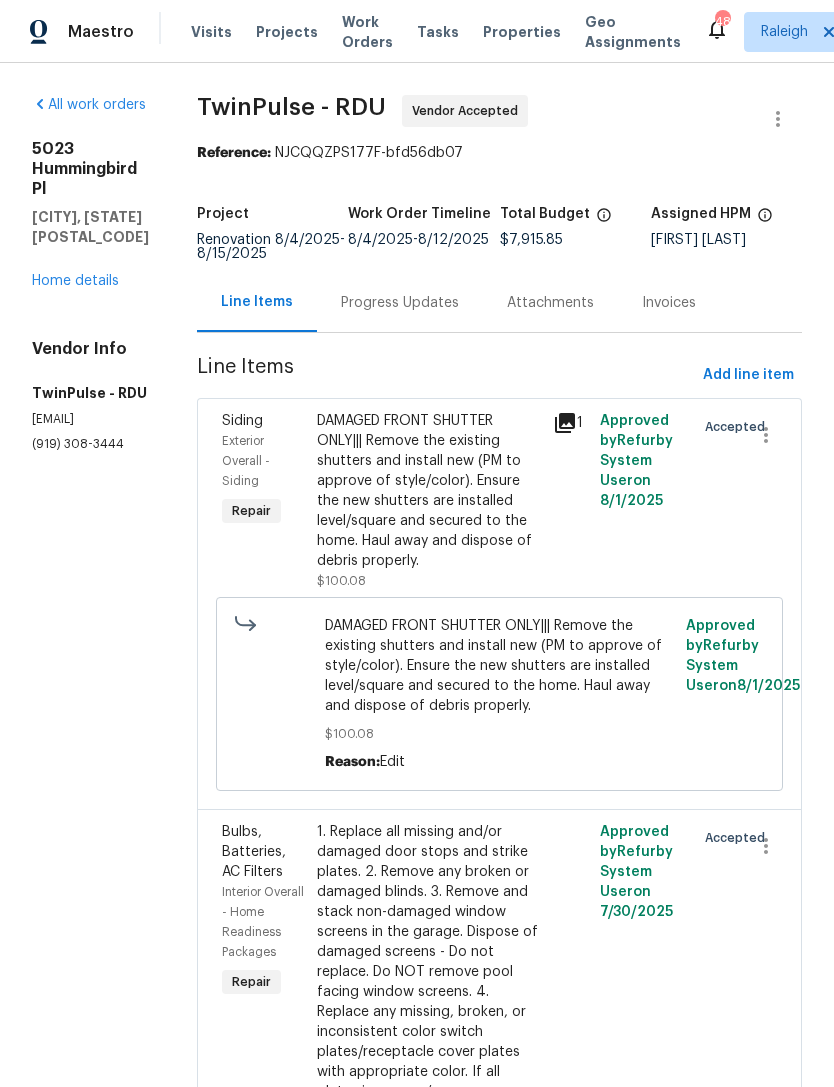 scroll, scrollTop: 0, scrollLeft: 0, axis: both 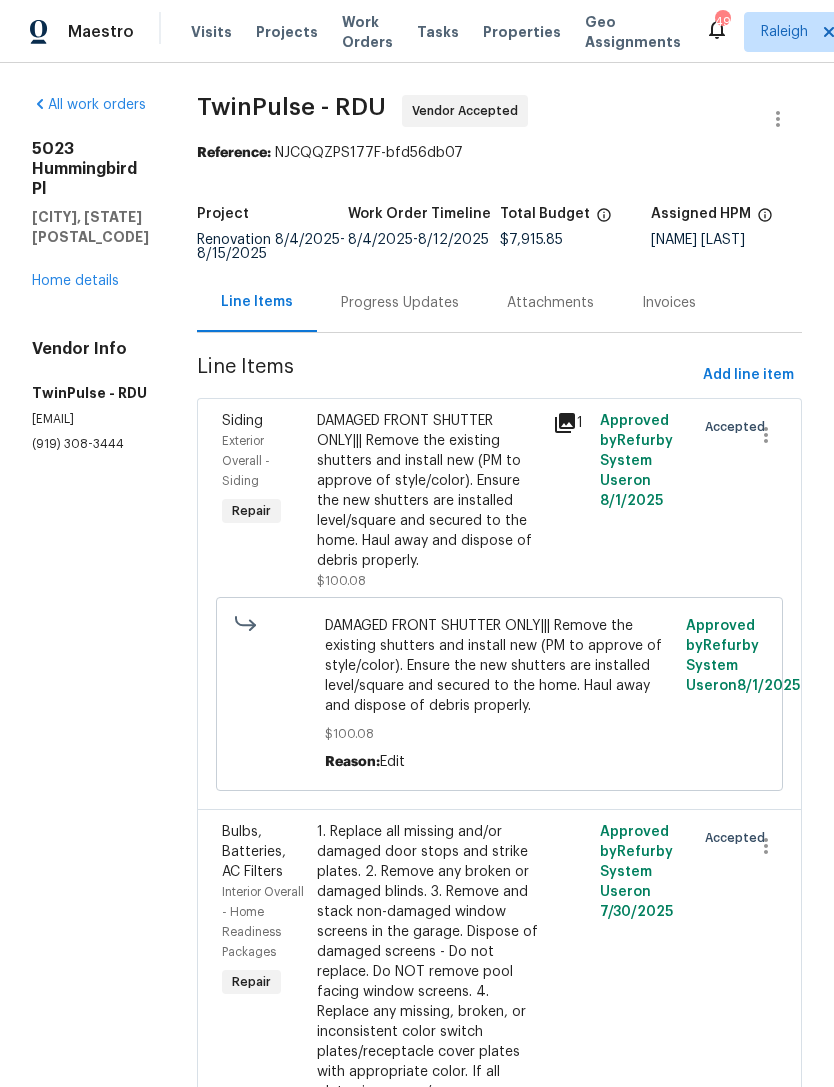 click on "Home details" at bounding box center [75, 281] 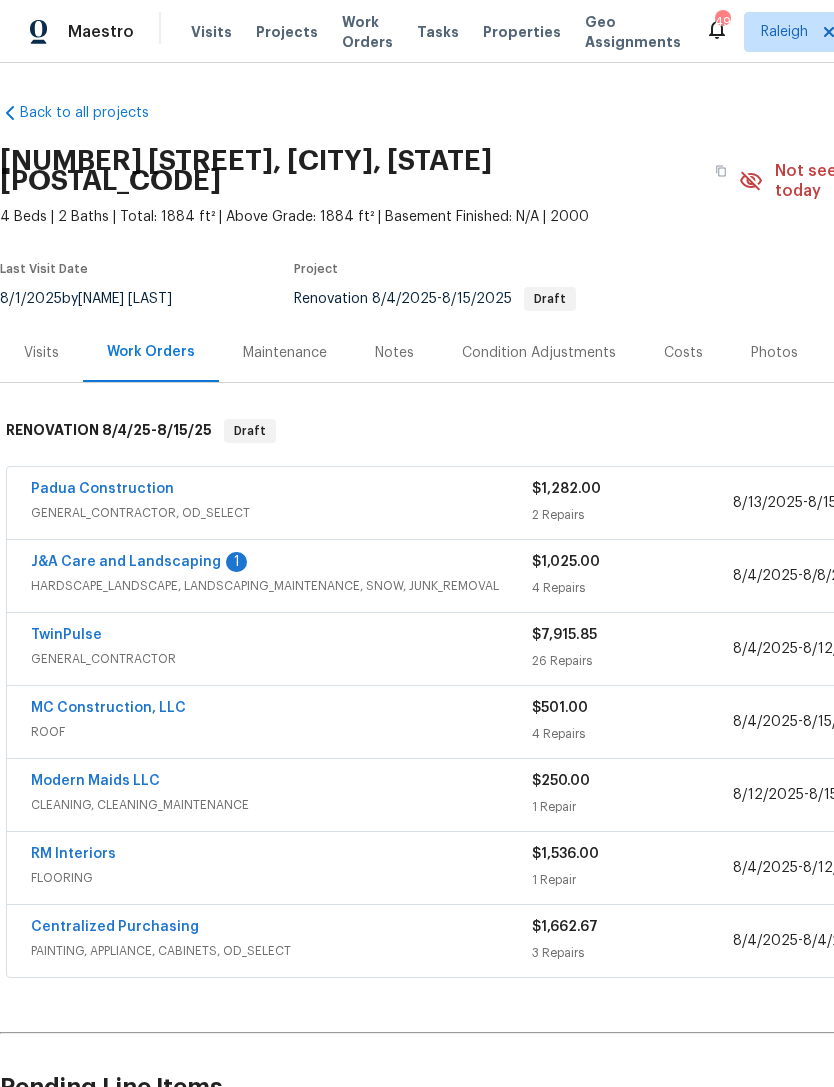 click on "J&A Care and Landscaping" at bounding box center [126, 562] 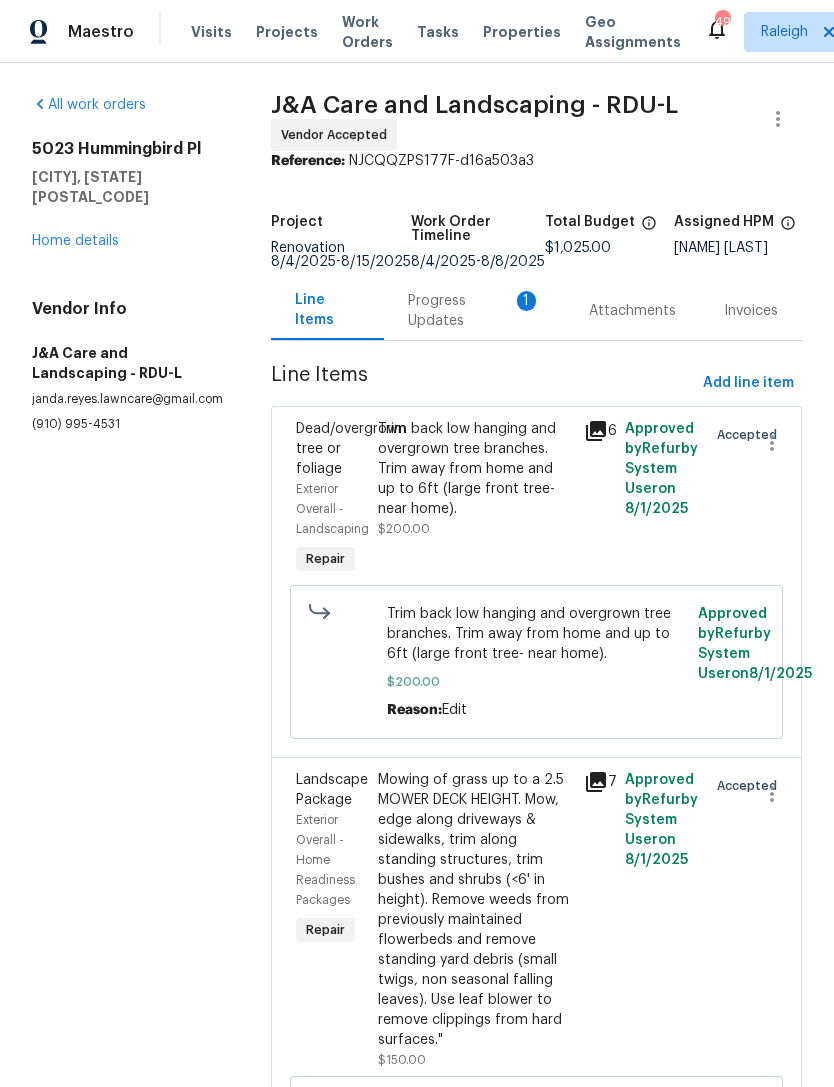 click on "Progress Updates 1" at bounding box center (474, 311) 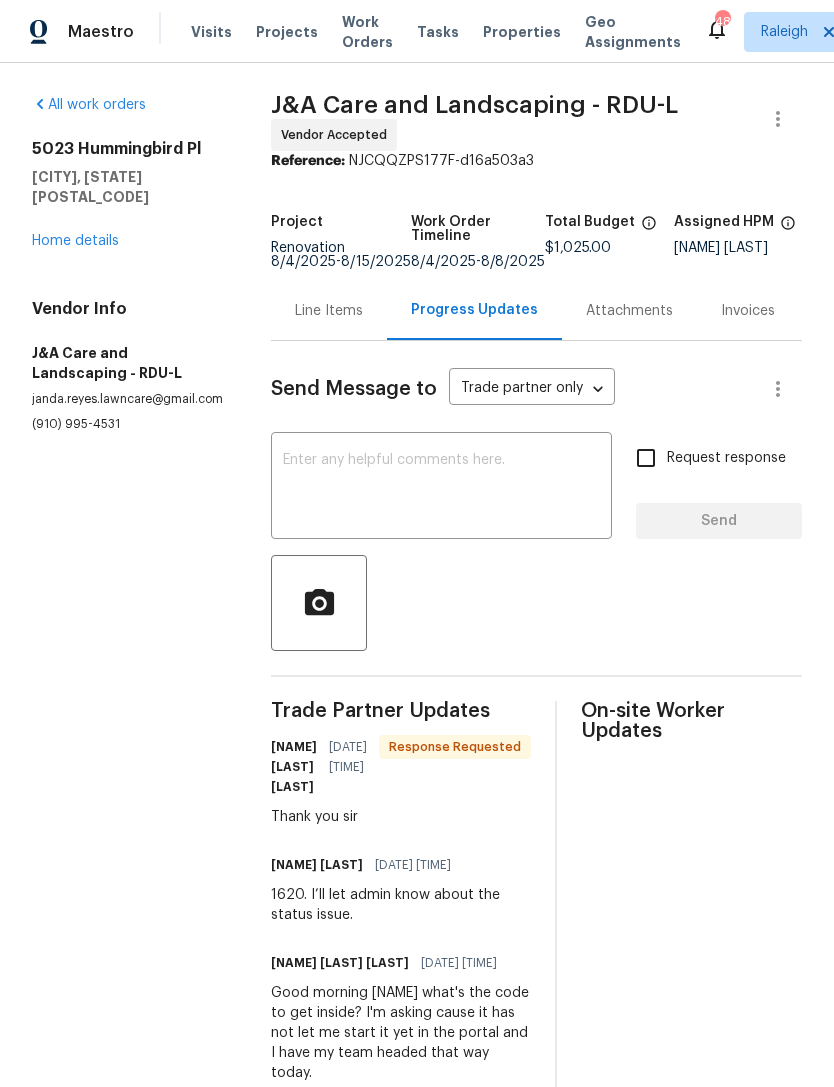 click on "Home details" at bounding box center (75, 241) 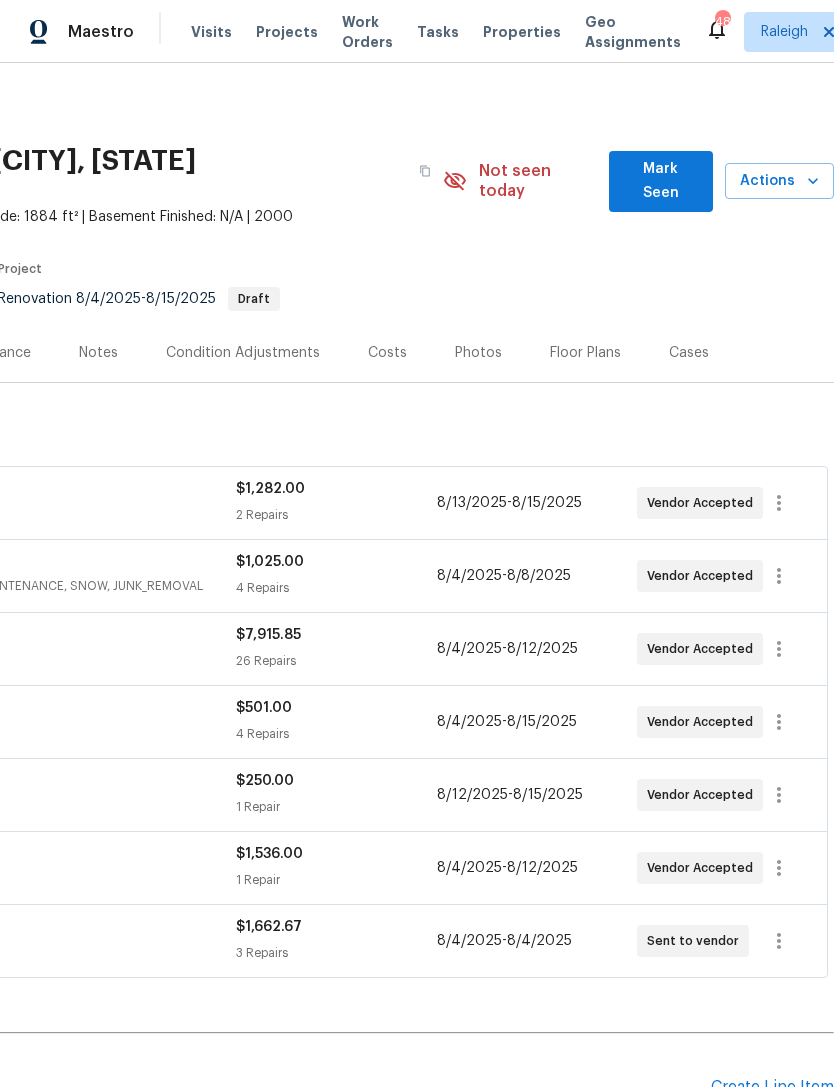 scroll, scrollTop: 0, scrollLeft: 296, axis: horizontal 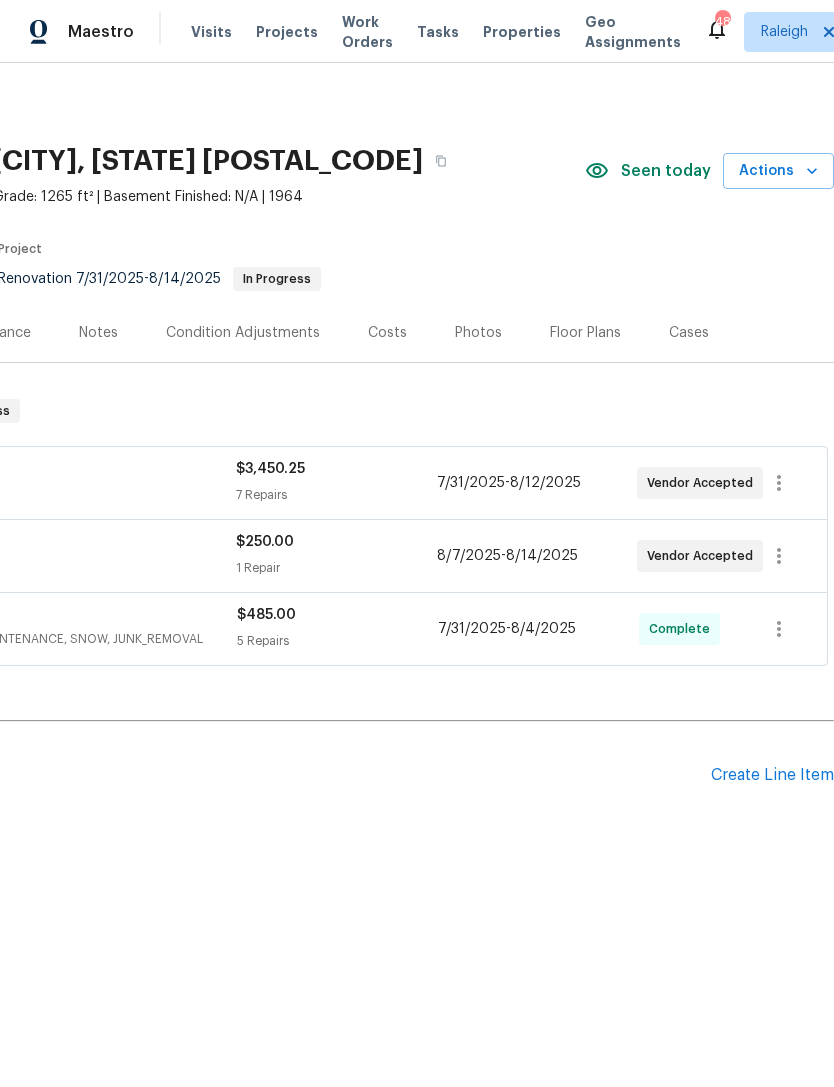 click on "Costs" at bounding box center (387, 333) 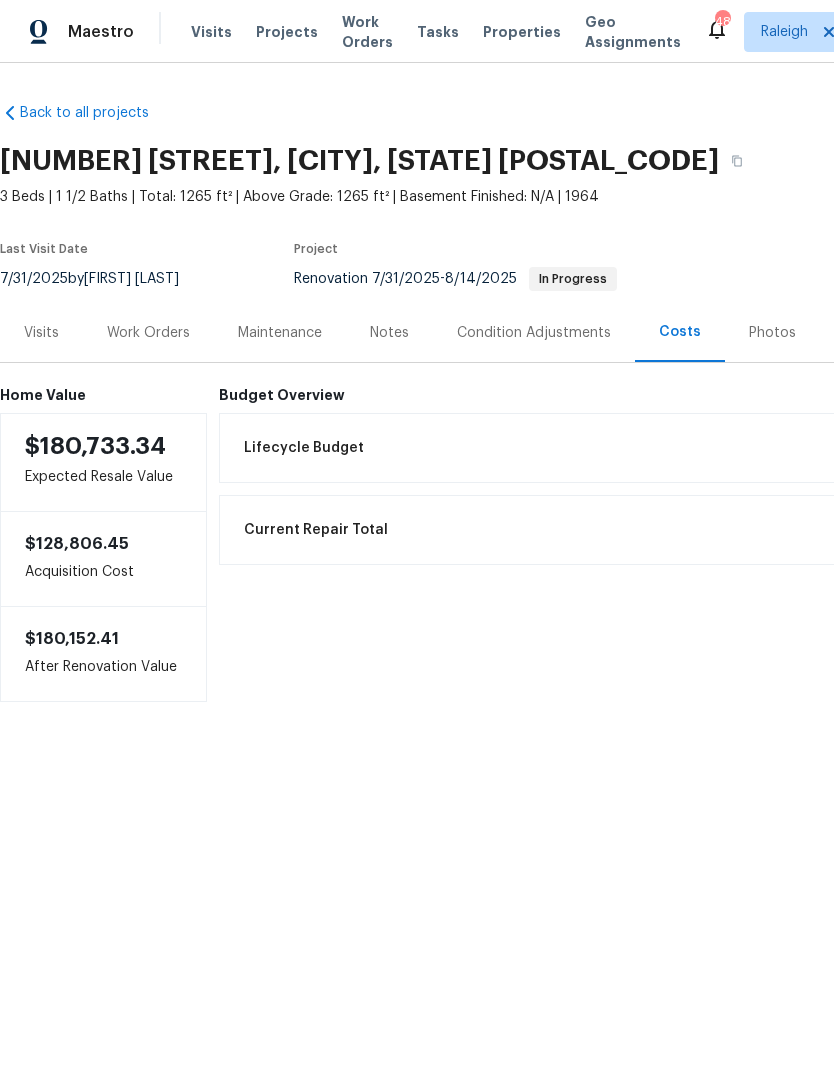 scroll, scrollTop: 0, scrollLeft: 0, axis: both 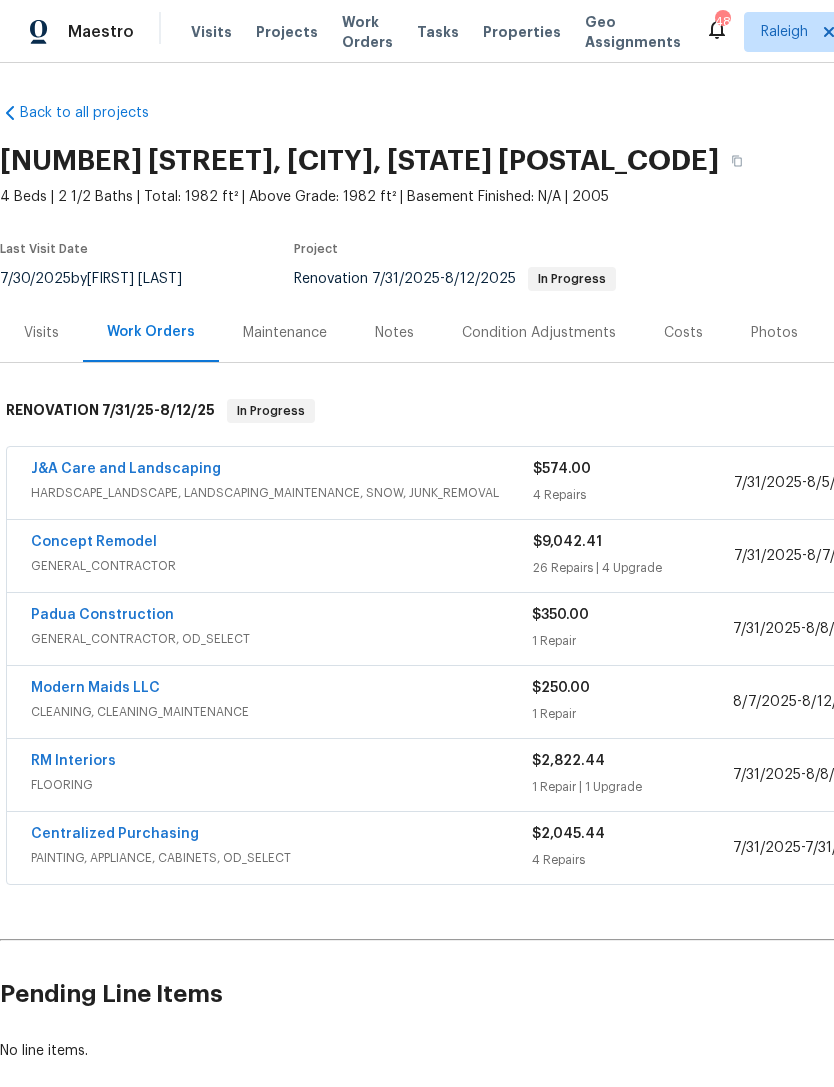 click on "Concept Remodel" at bounding box center (94, 542) 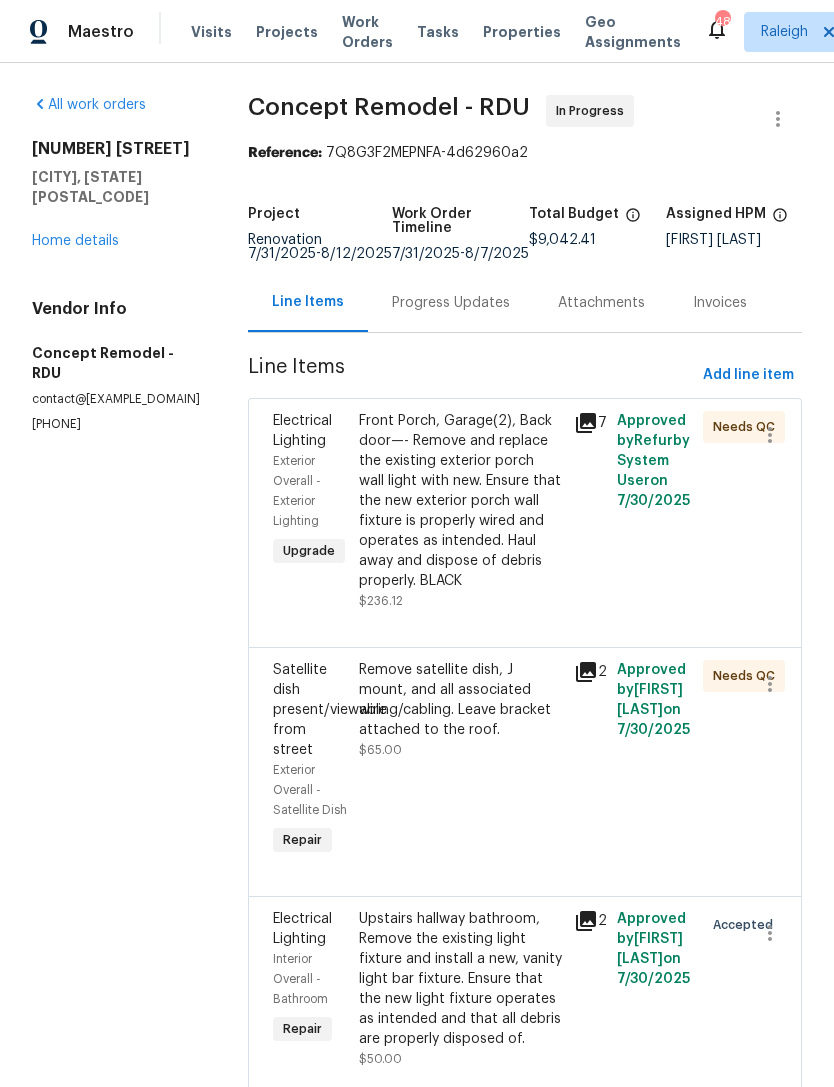 click on "Progress Updates" at bounding box center (451, 303) 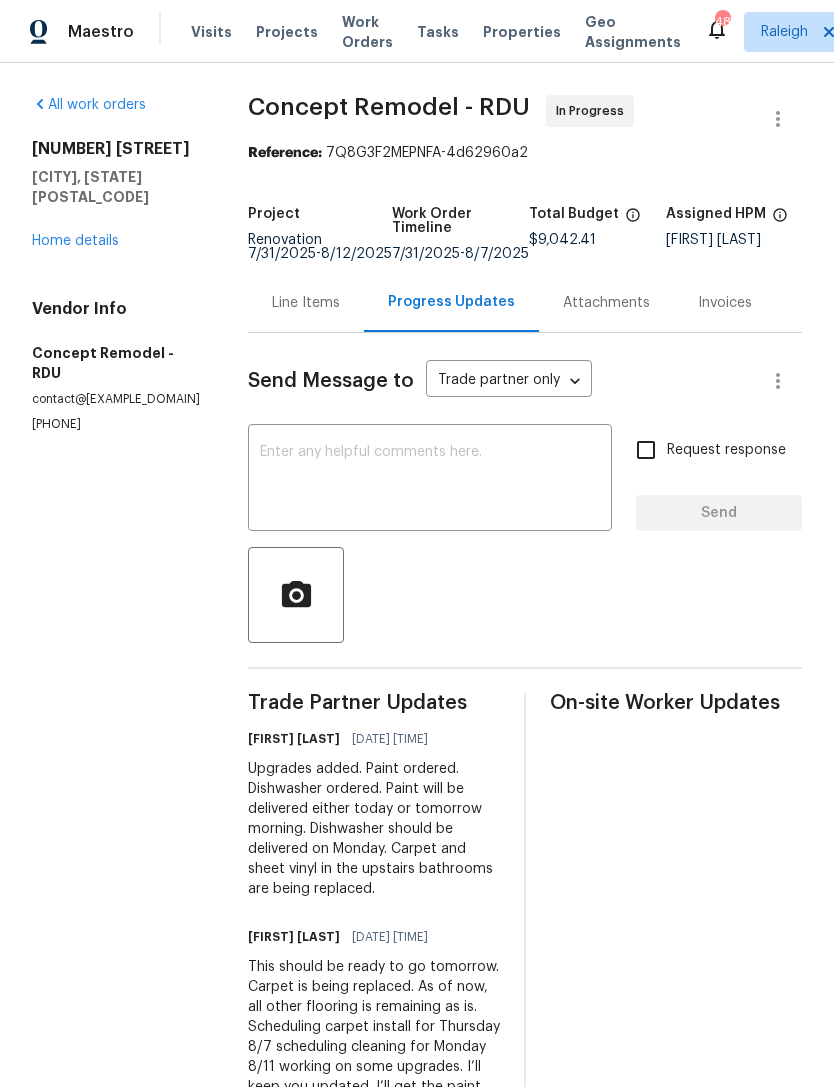 click on "Home details" at bounding box center [75, 241] 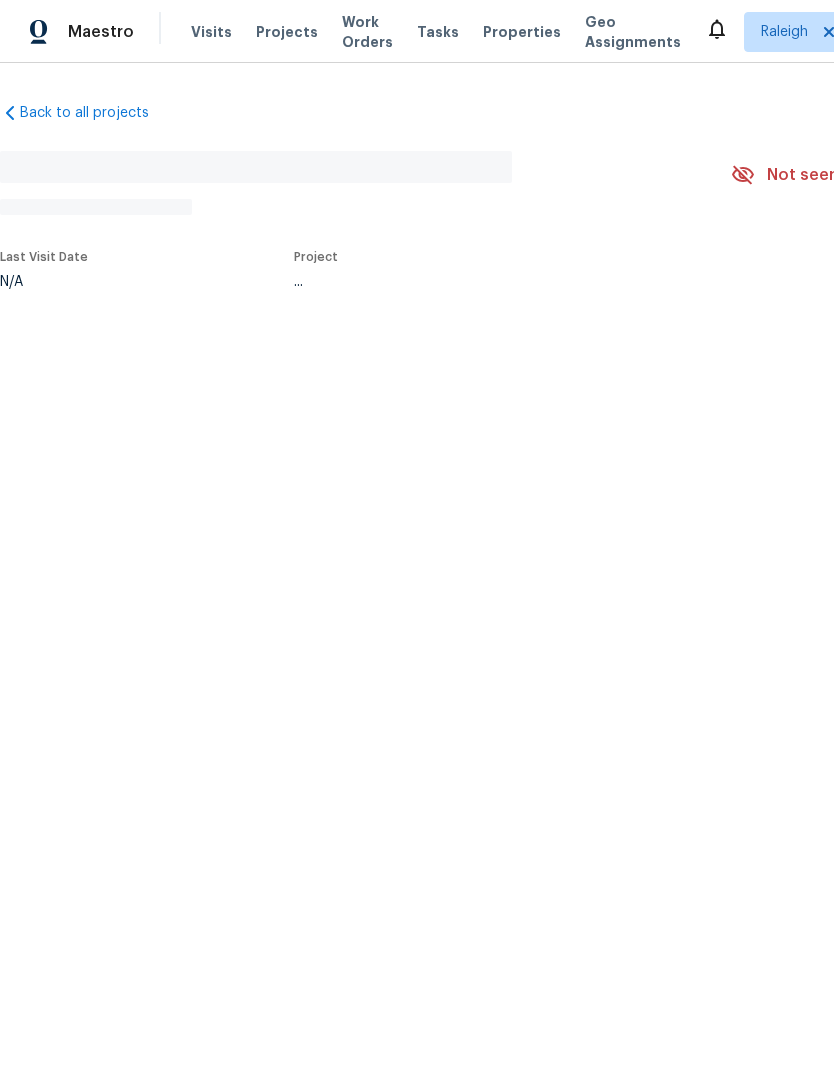 scroll, scrollTop: 0, scrollLeft: 0, axis: both 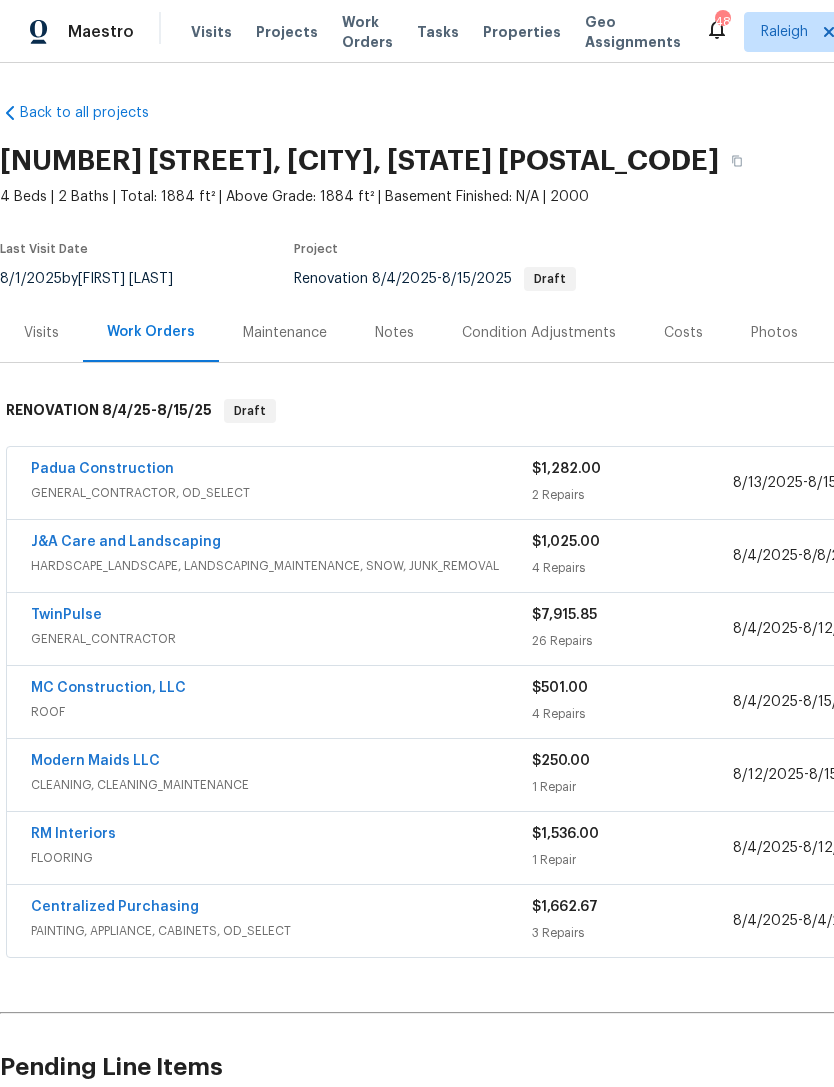 click on "TwinPulse" at bounding box center [66, 615] 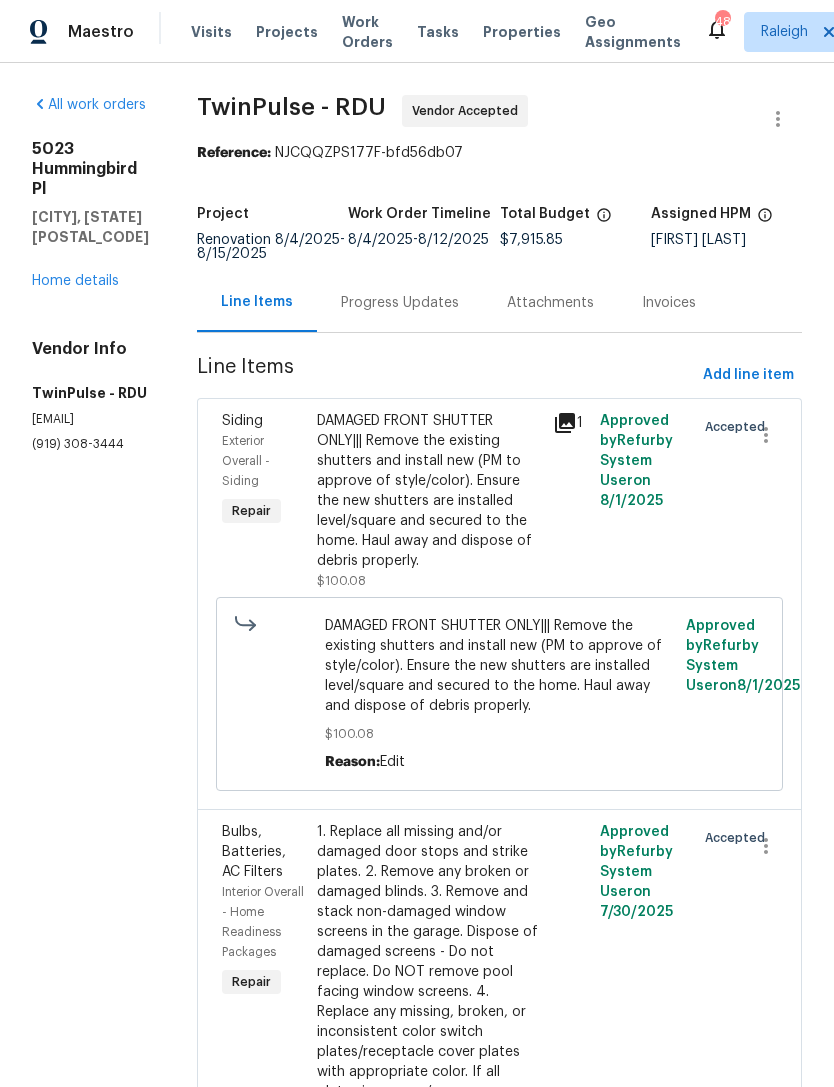 click on "Progress Updates" at bounding box center (400, 302) 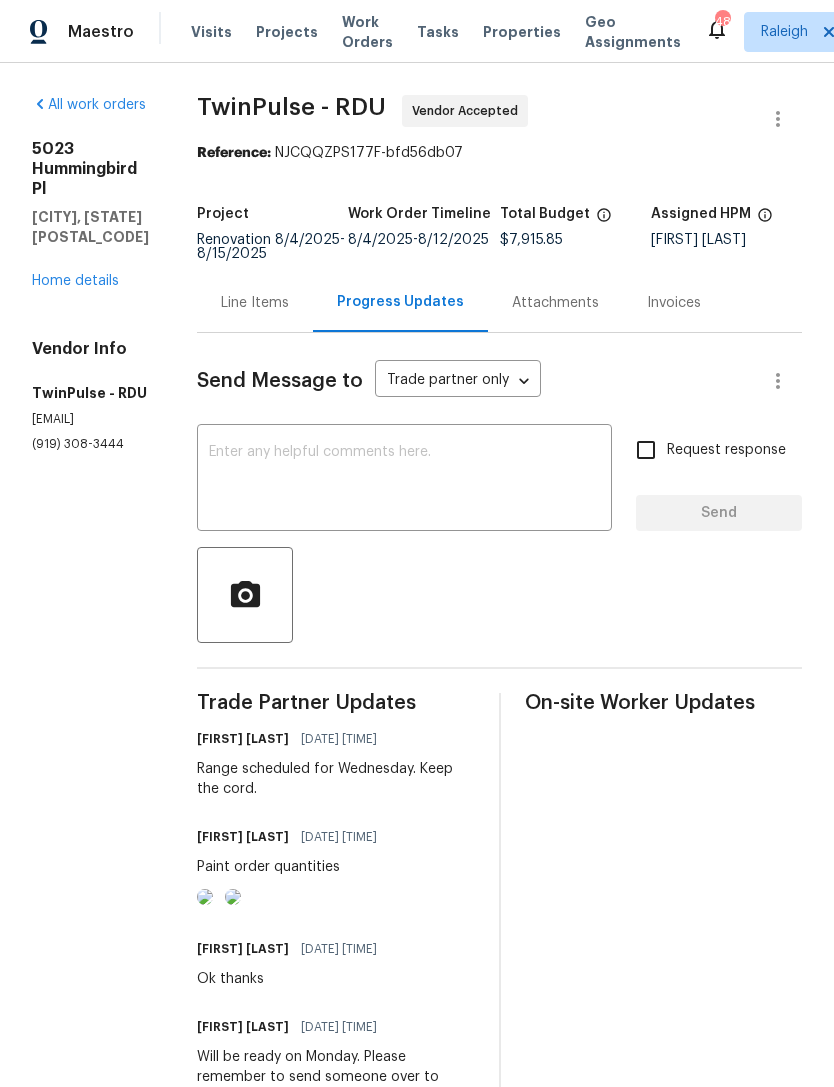 click at bounding box center [404, 480] 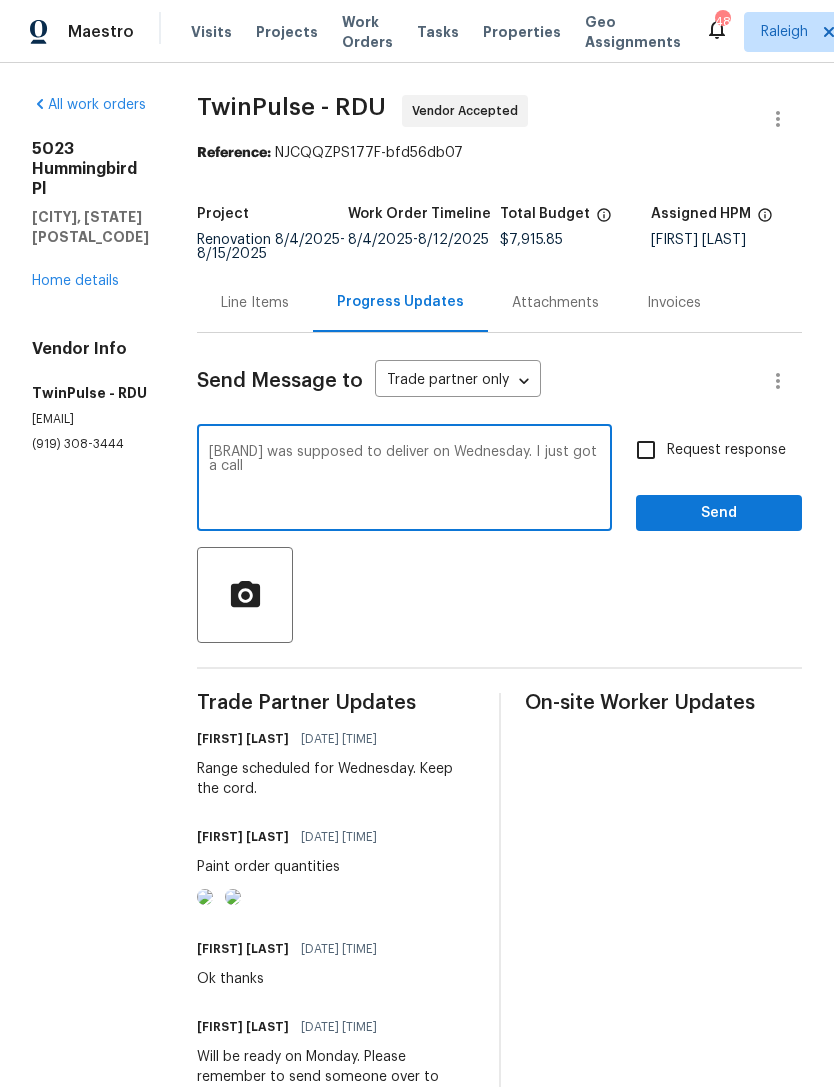 type on "Lowe’s was supposed to deliver on Wednesday. I just got a call" 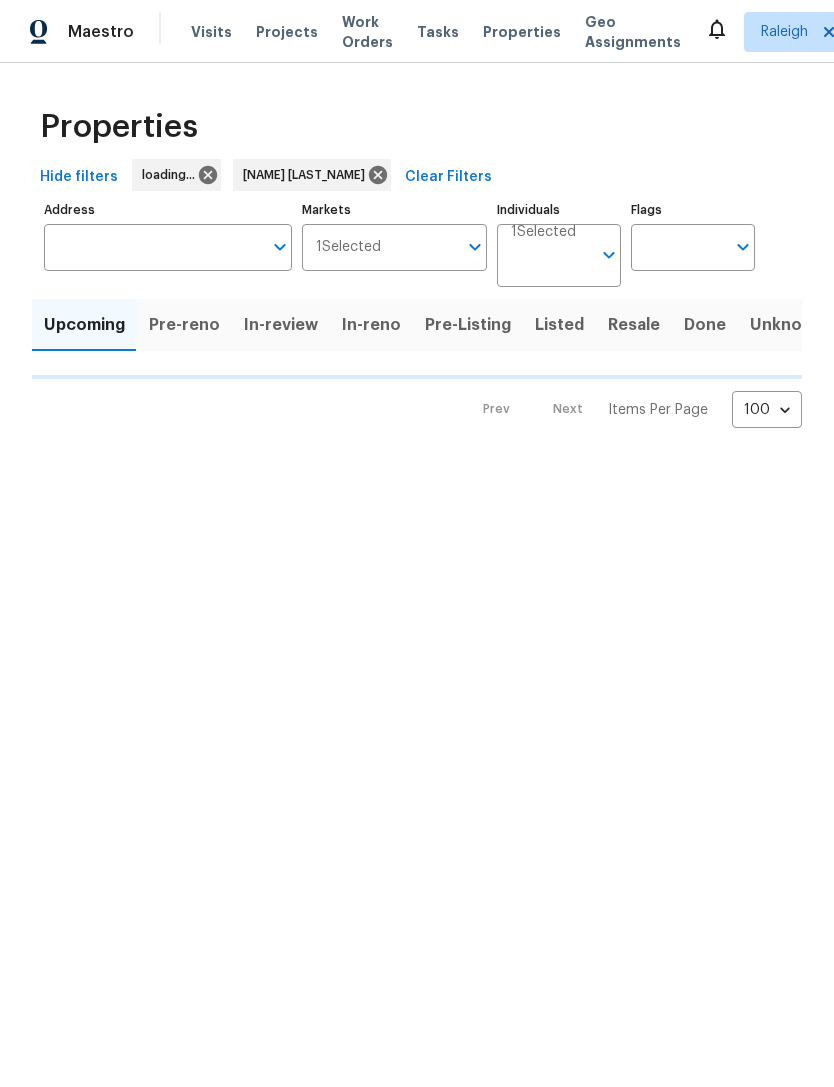 scroll, scrollTop: 0, scrollLeft: 0, axis: both 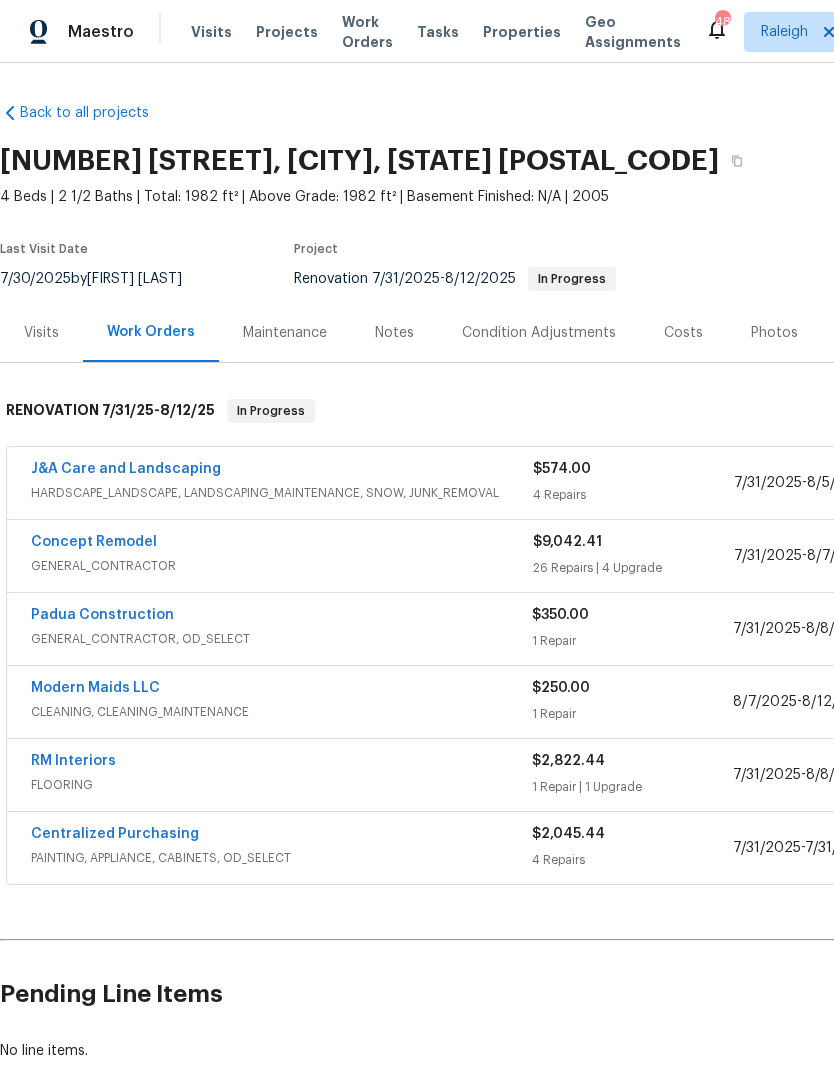 click on "Concept Remodel" at bounding box center [94, 542] 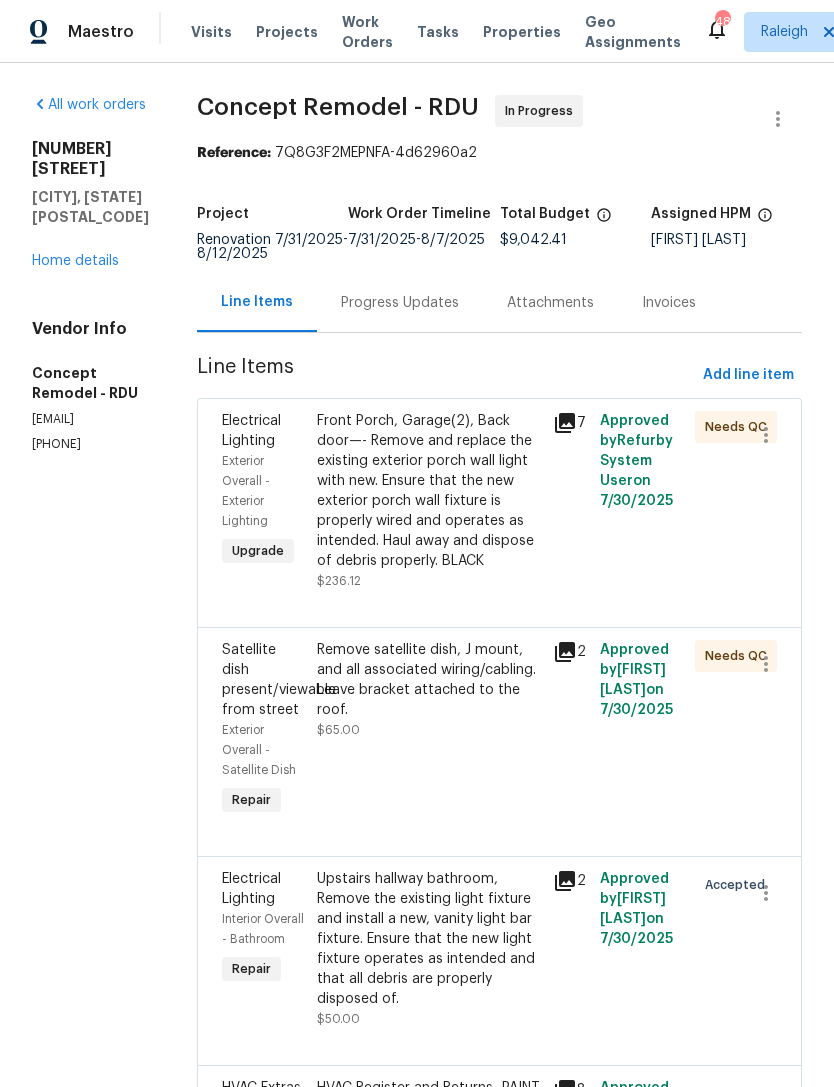 click on "Progress Updates" at bounding box center [400, 303] 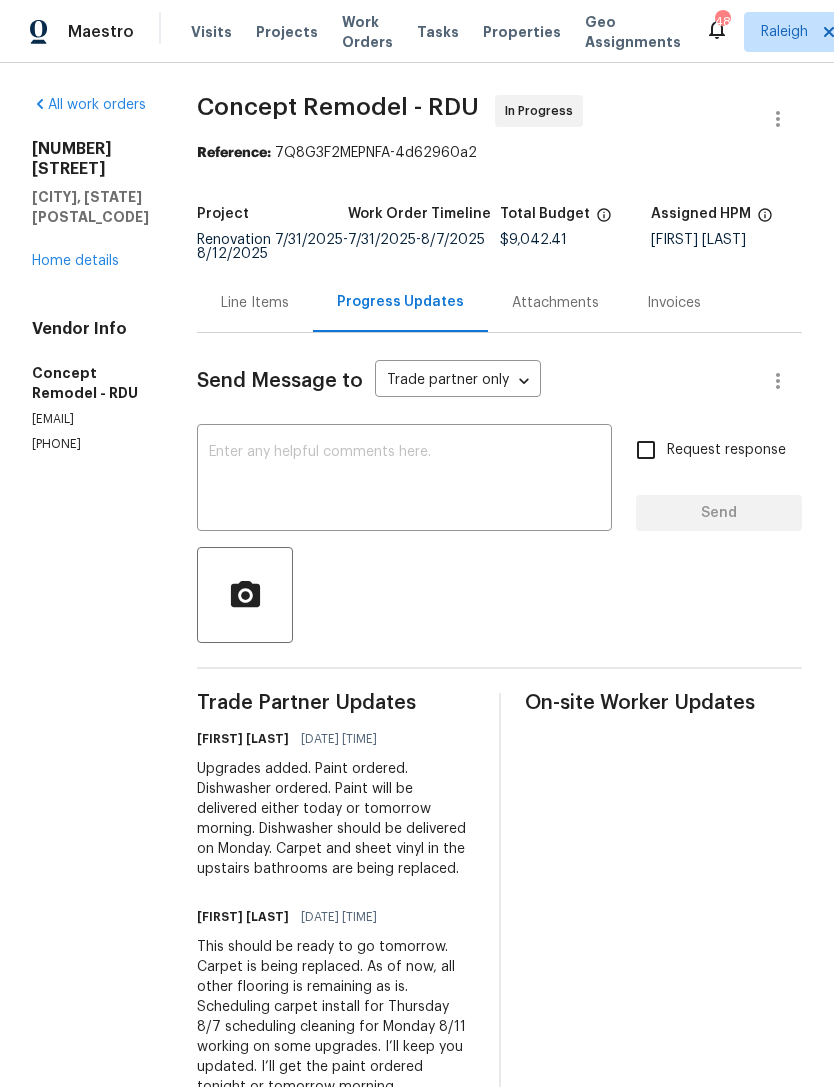 click at bounding box center [404, 480] 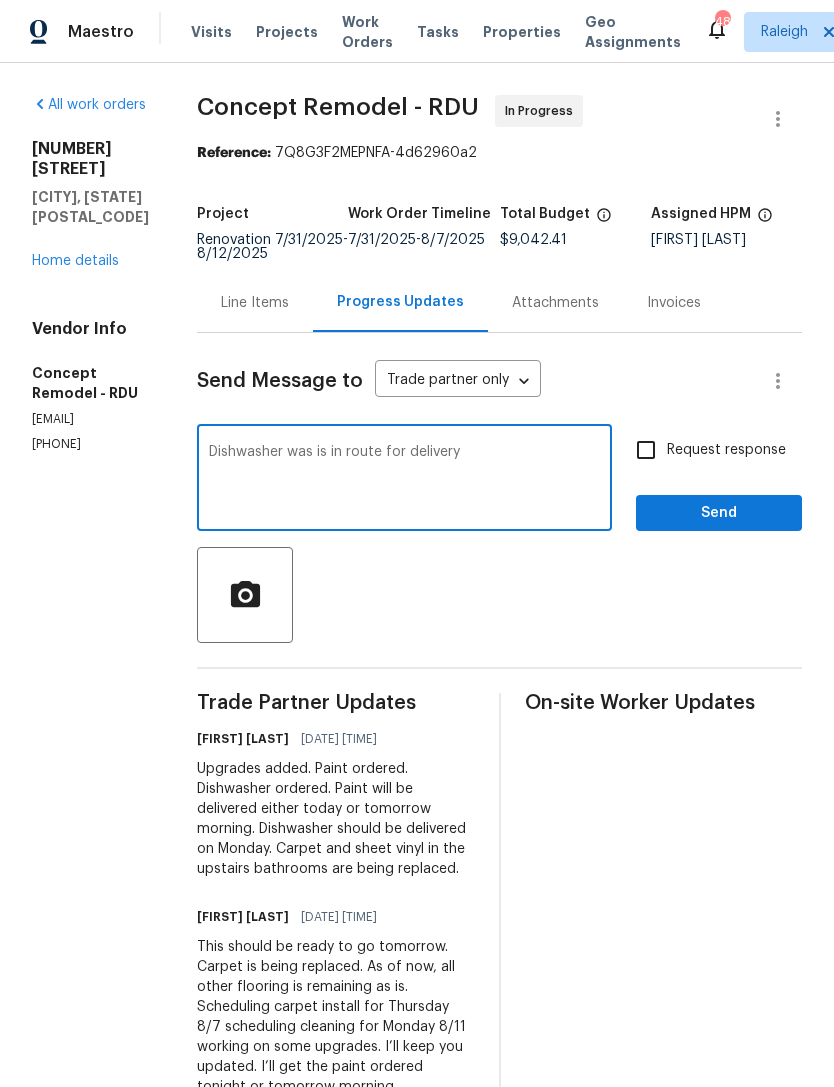 type on "Dishwasher was is in route for delivery" 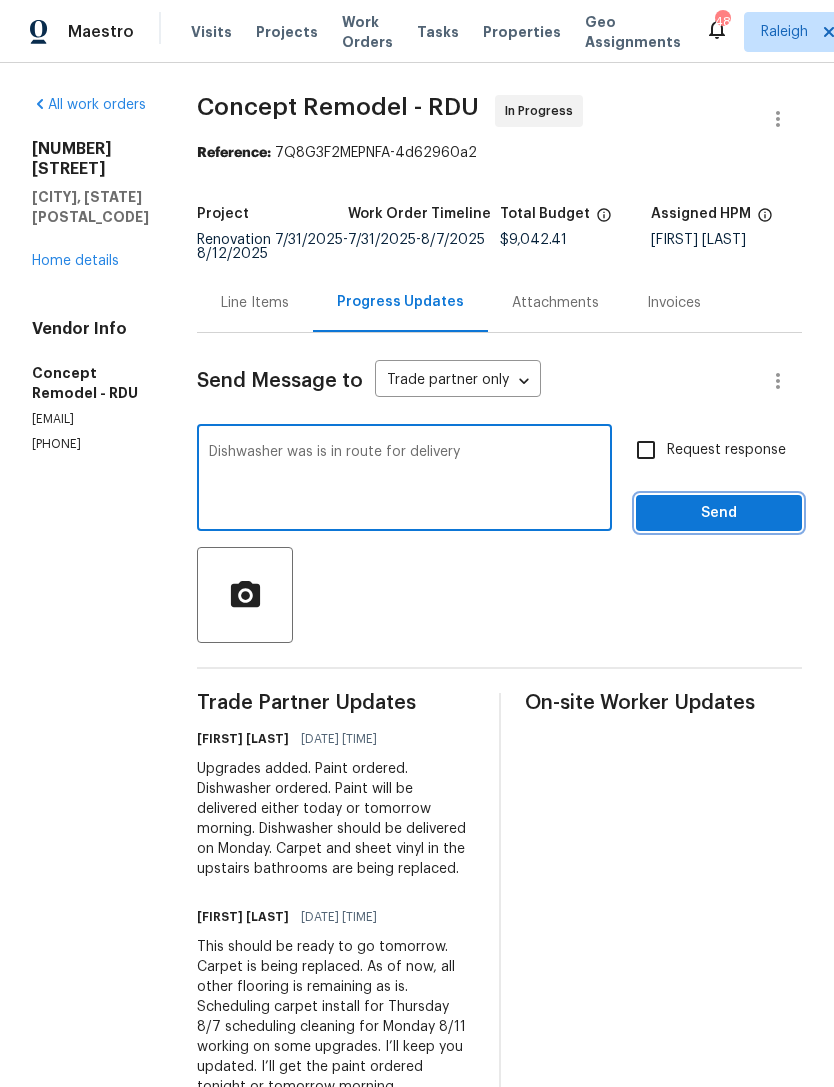 click on "Send" at bounding box center [719, 513] 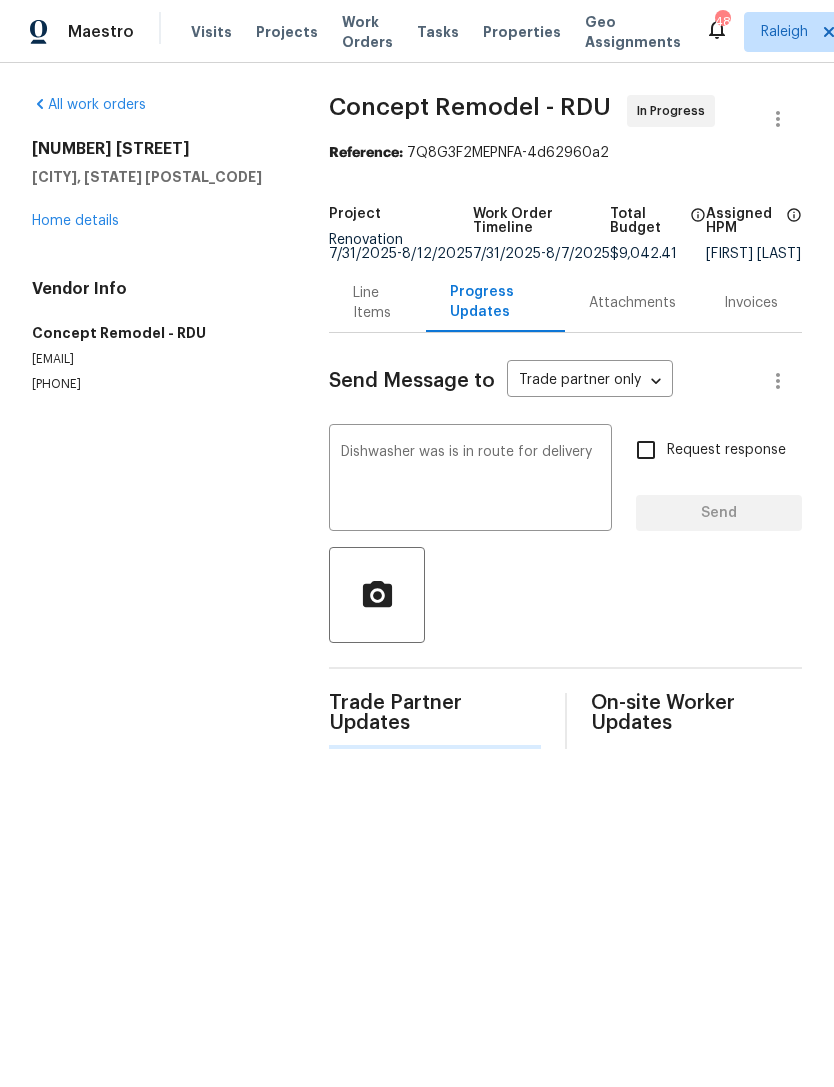 type 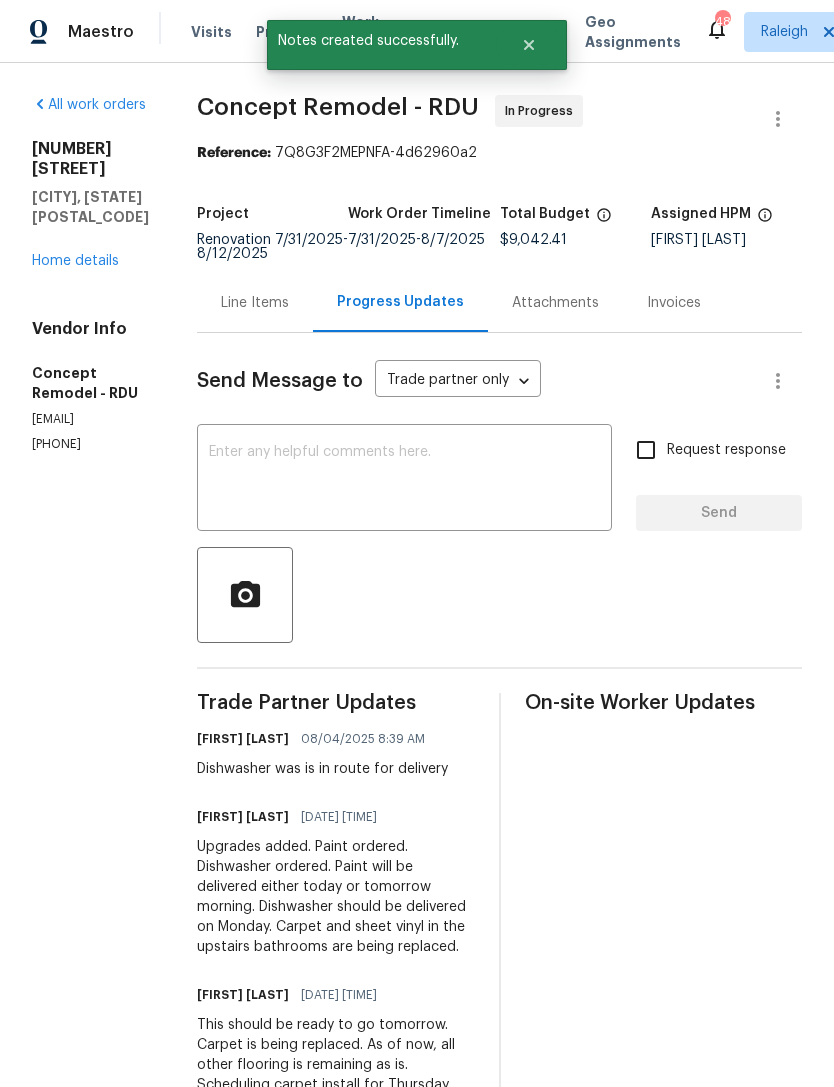 click on "Home details" at bounding box center [75, 261] 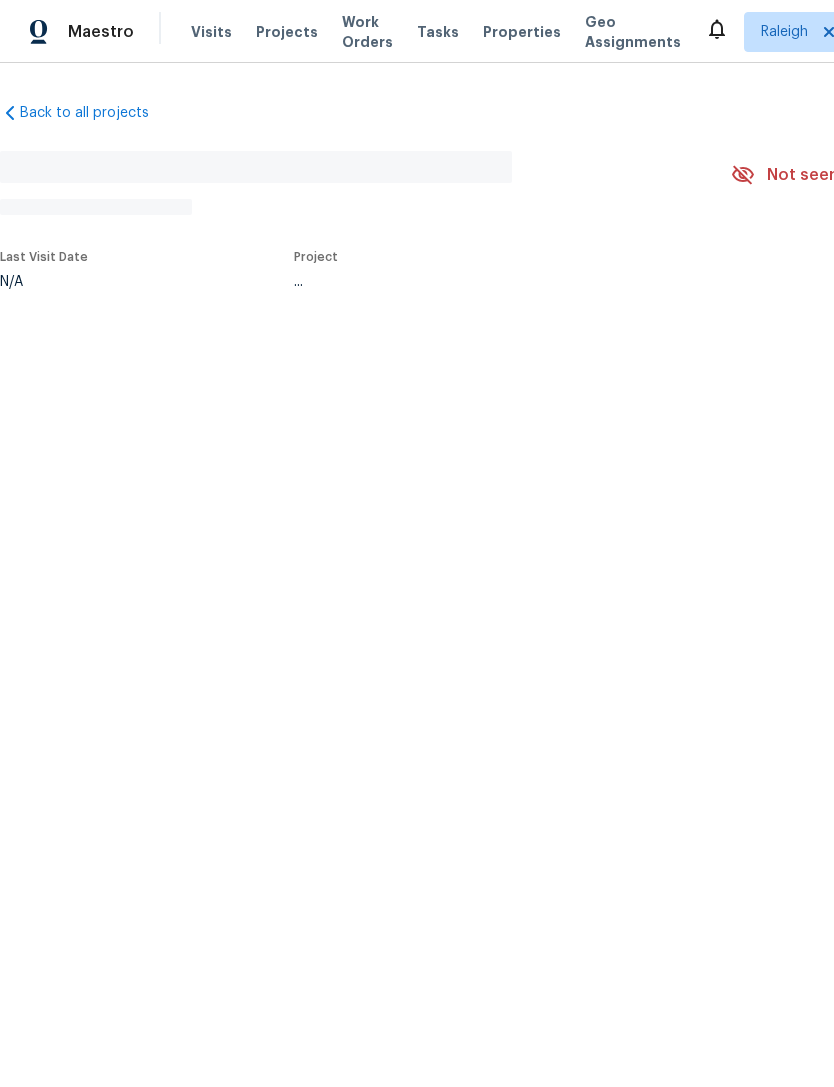 scroll, scrollTop: 0, scrollLeft: 0, axis: both 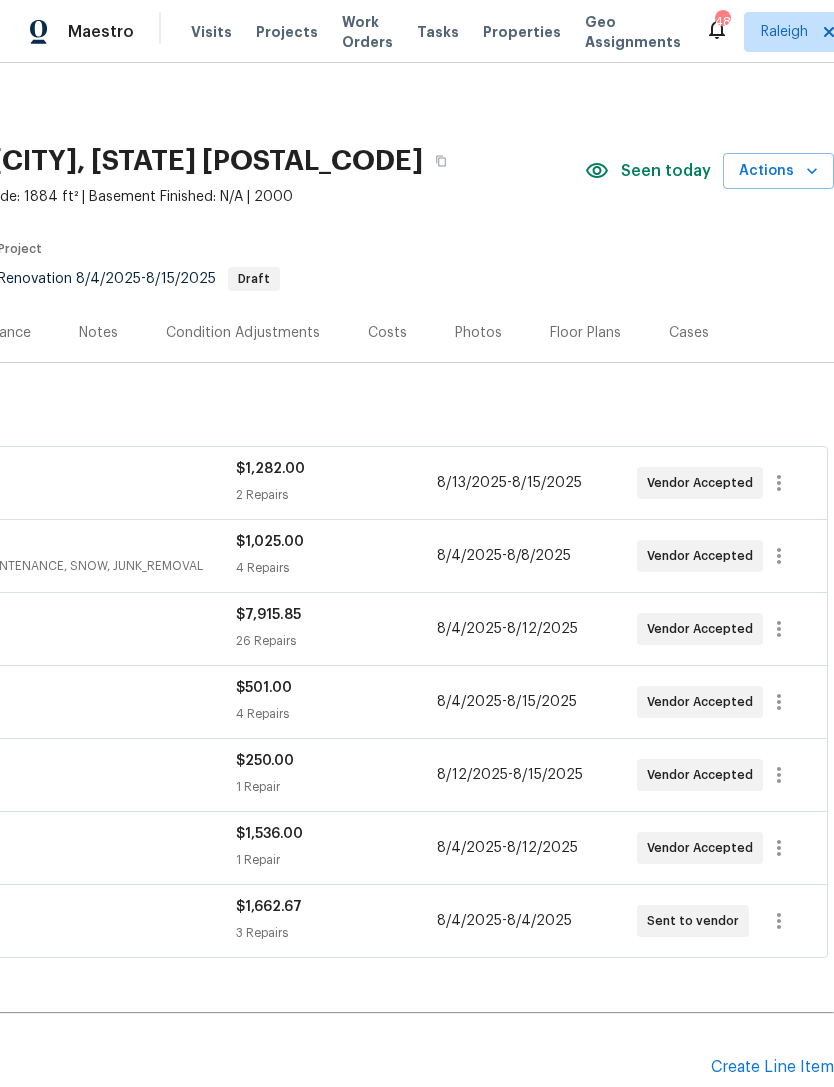 click 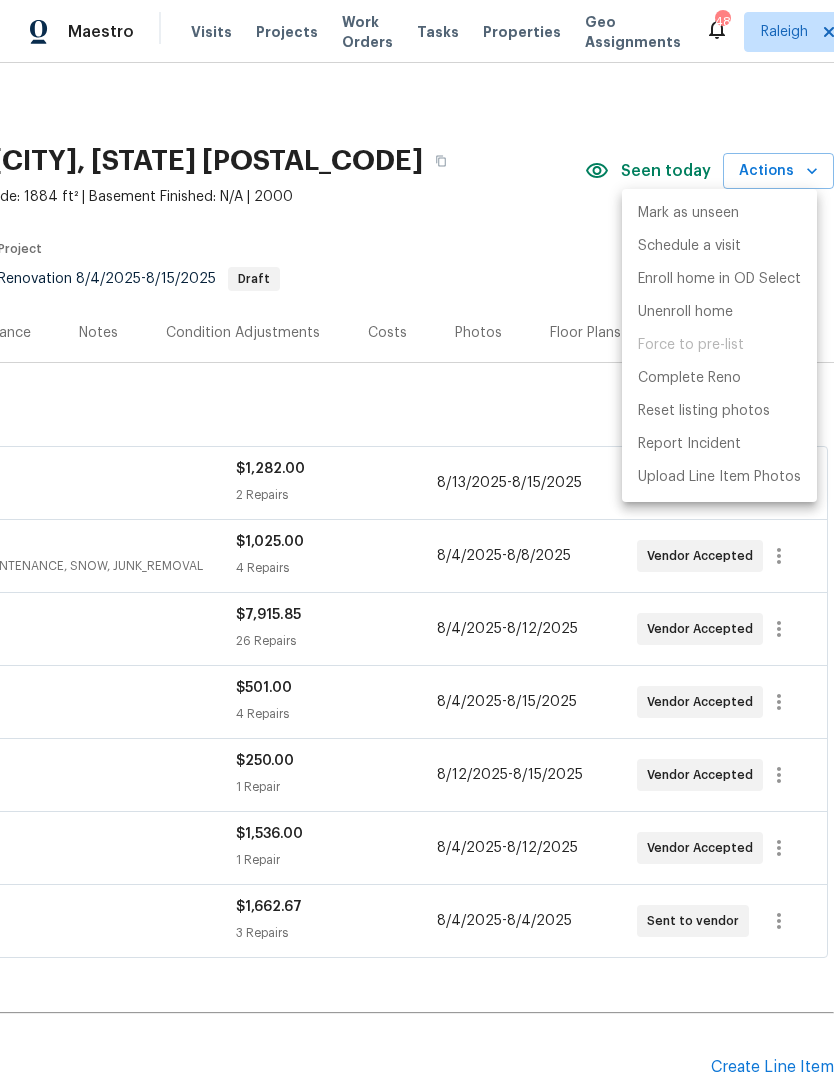 click at bounding box center [417, 543] 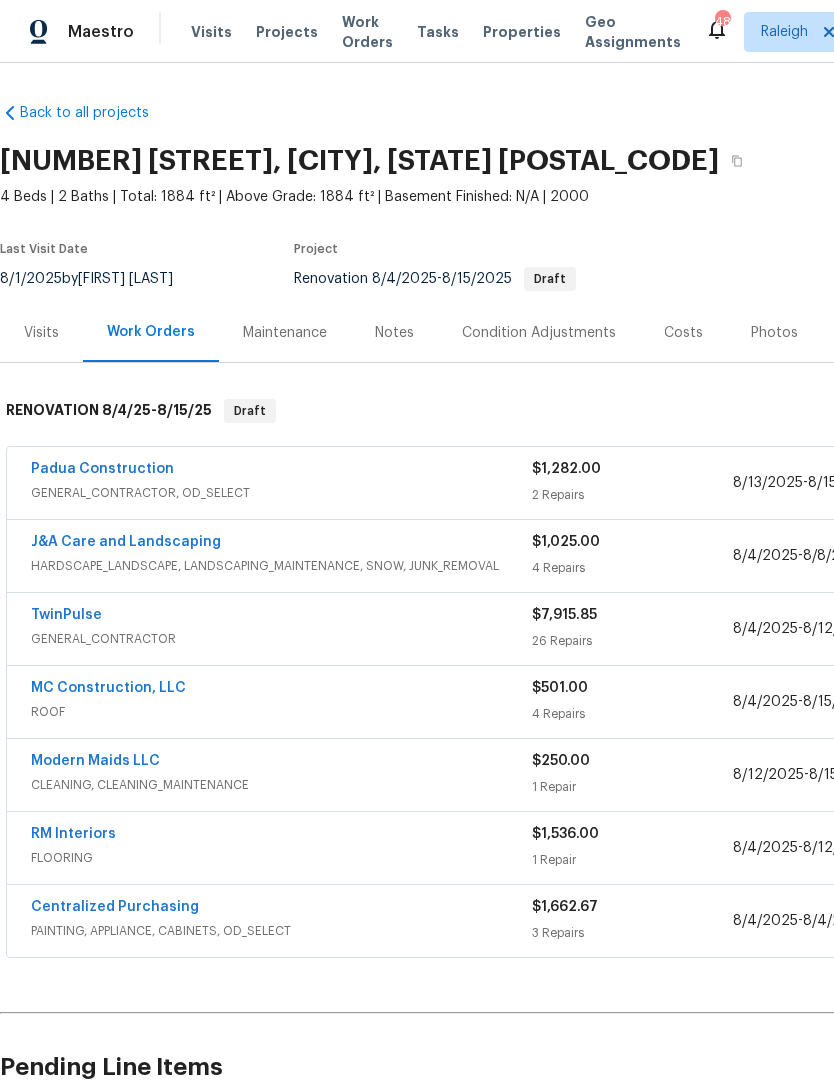 scroll, scrollTop: 0, scrollLeft: 0, axis: both 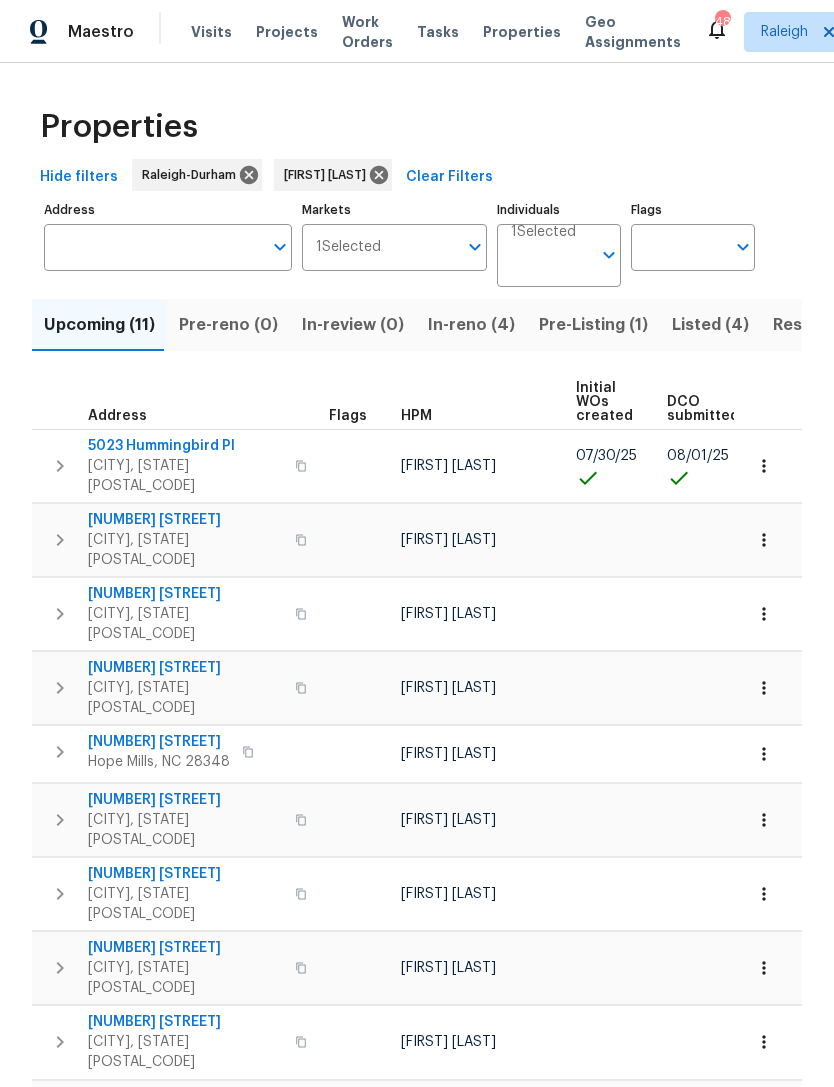 click on "[NUMBER] [STREET]" at bounding box center (185, 520) 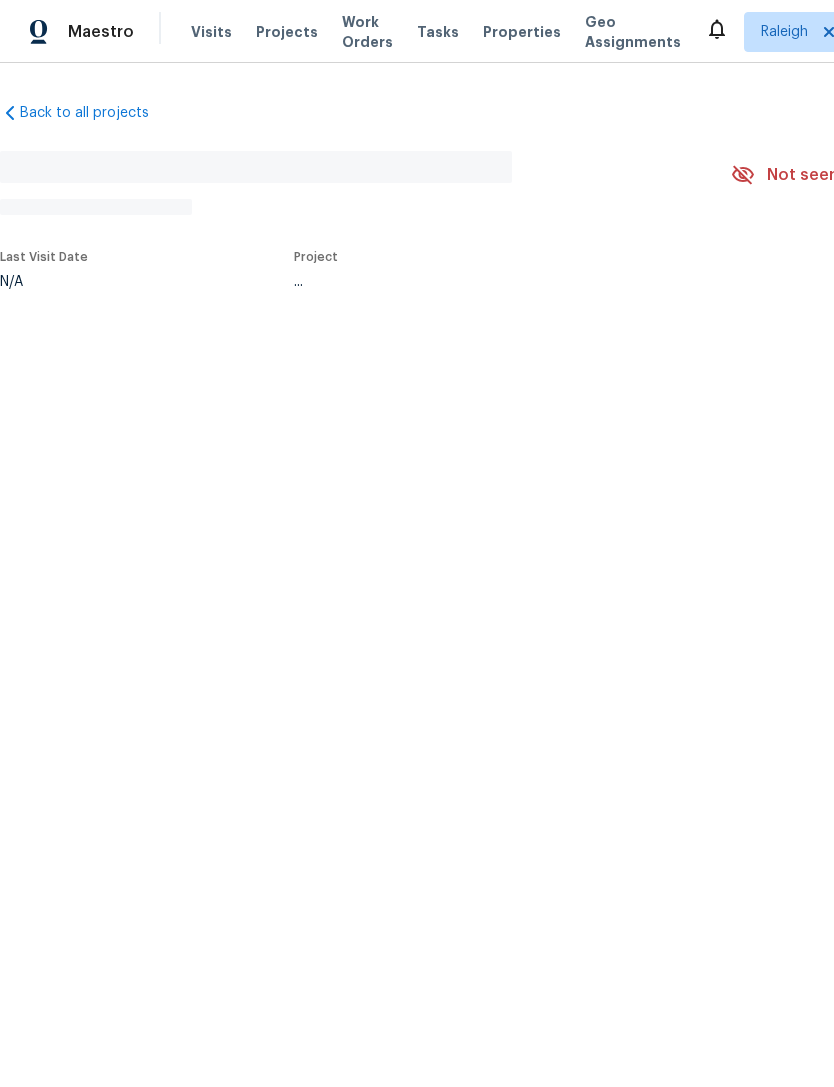 scroll, scrollTop: 0, scrollLeft: 0, axis: both 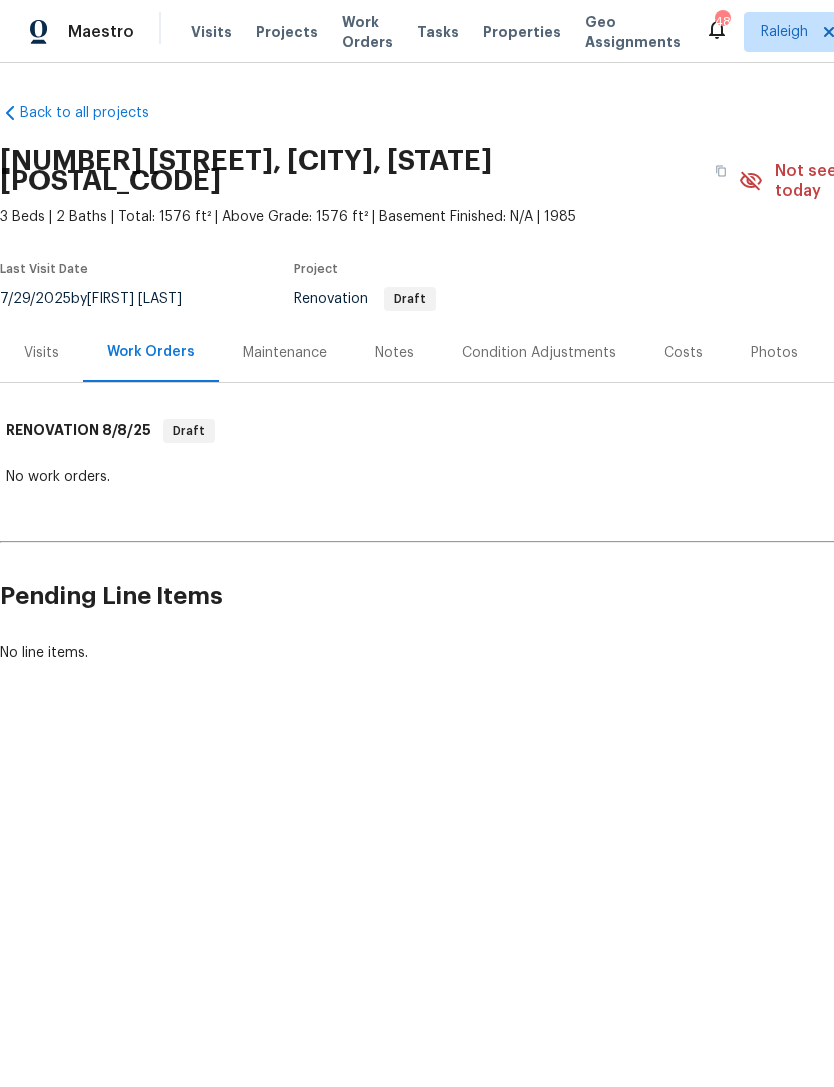 click on "Condition Adjustments" at bounding box center (539, 353) 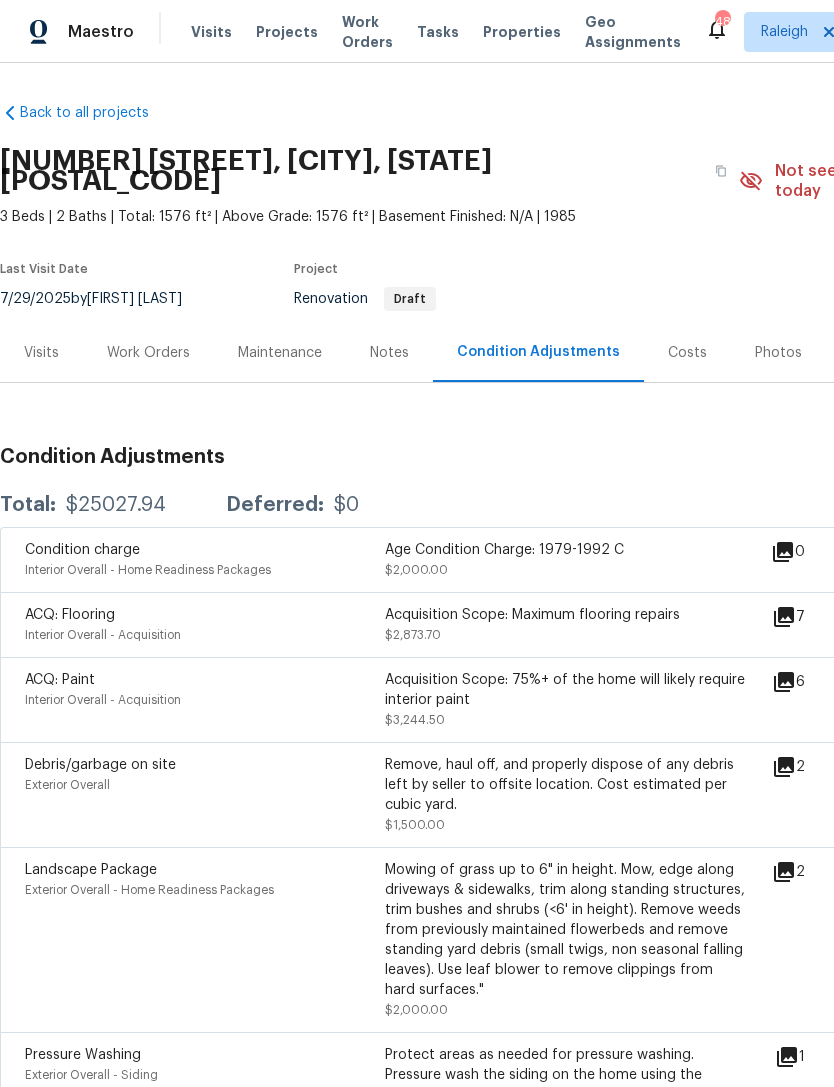 click on "Work Orders" at bounding box center [148, 353] 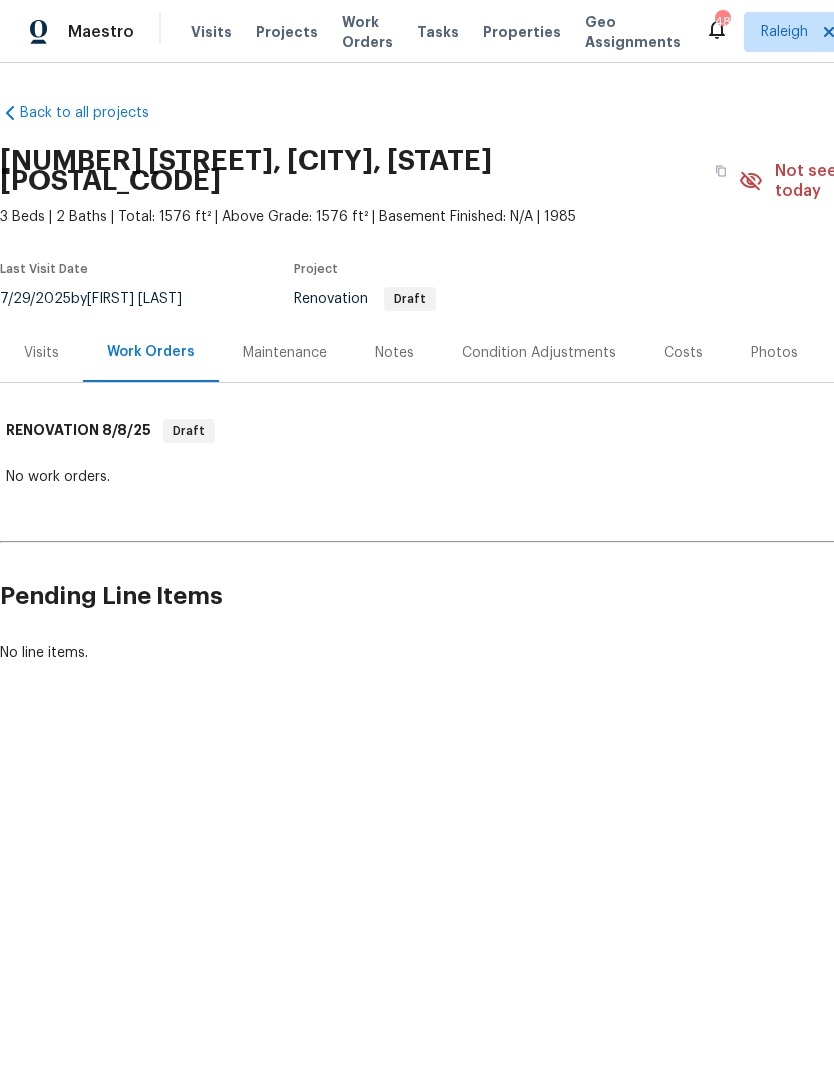 click on "Visits" at bounding box center (41, 353) 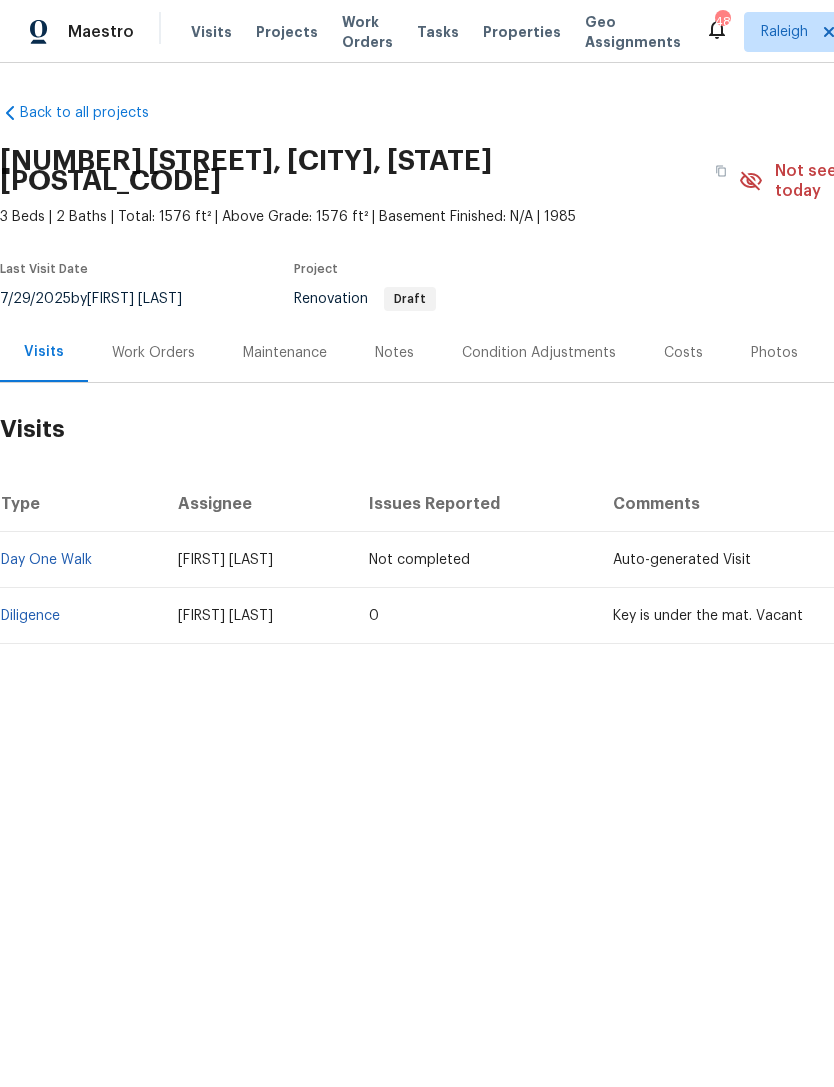 click on "Costs" at bounding box center (683, 353) 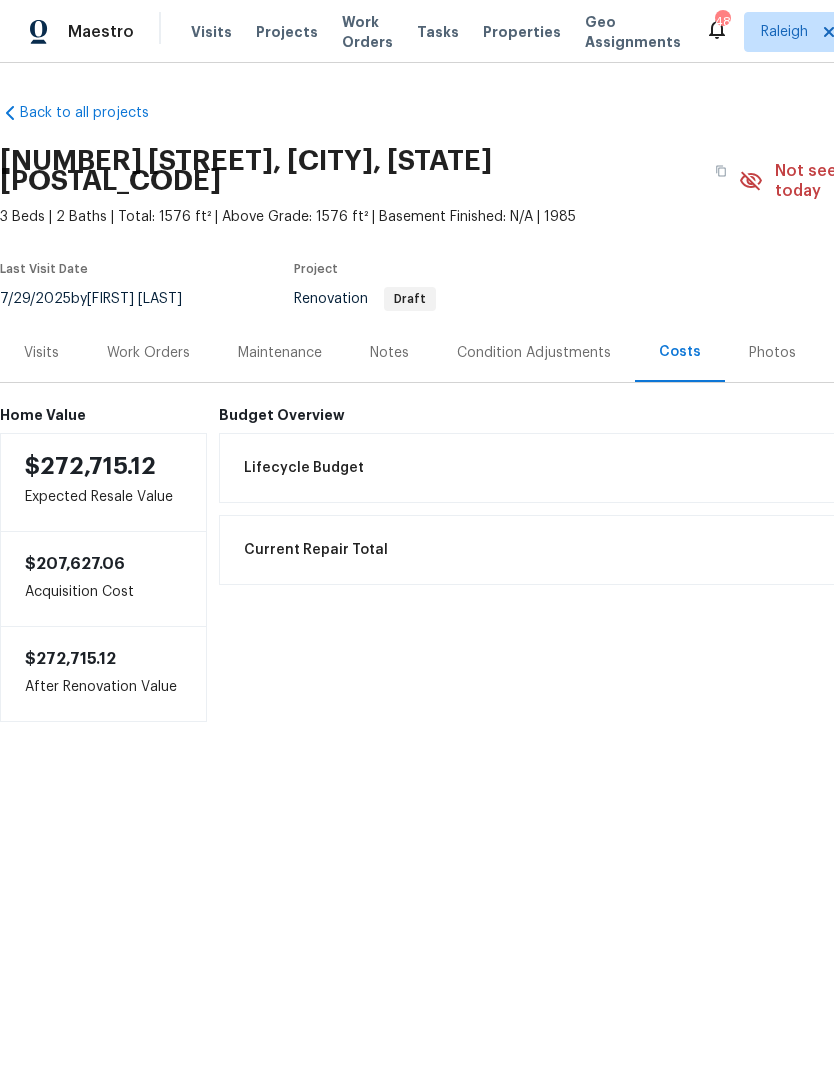 scroll, scrollTop: 0, scrollLeft: 0, axis: both 